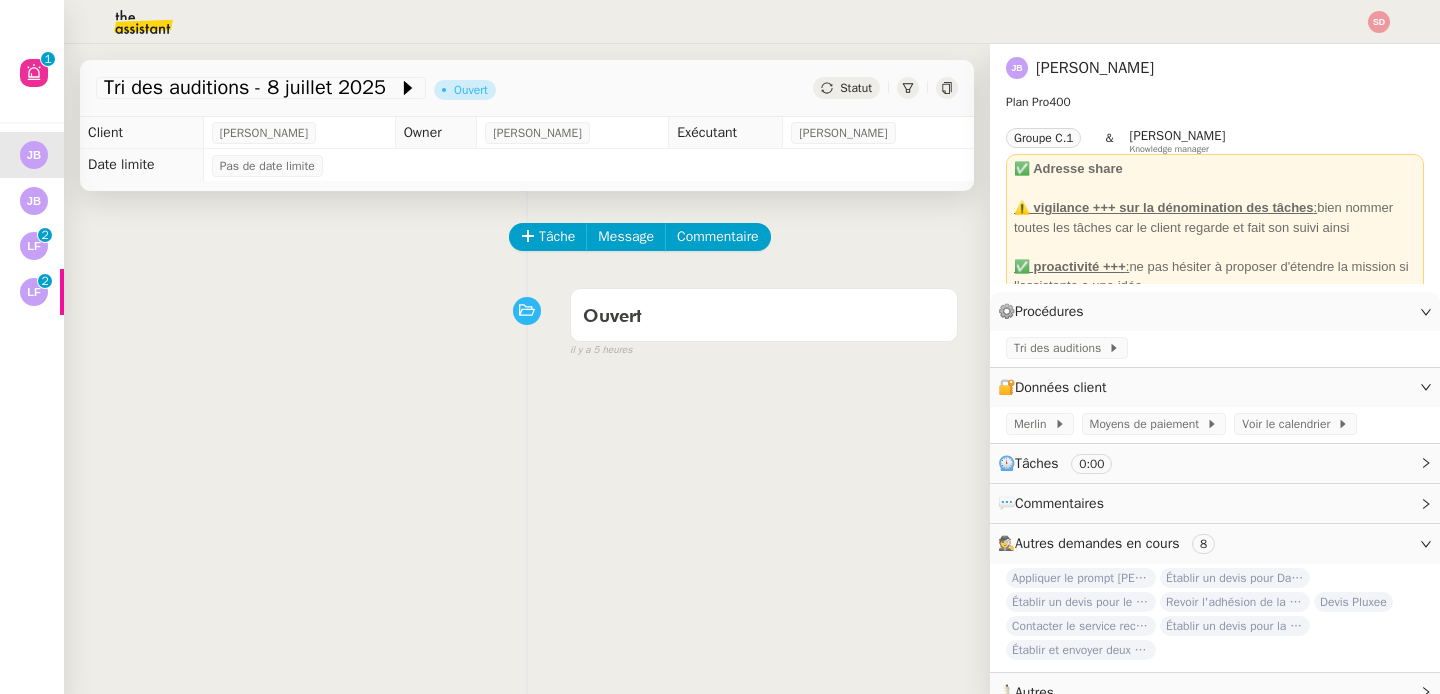 scroll, scrollTop: 0, scrollLeft: 0, axis: both 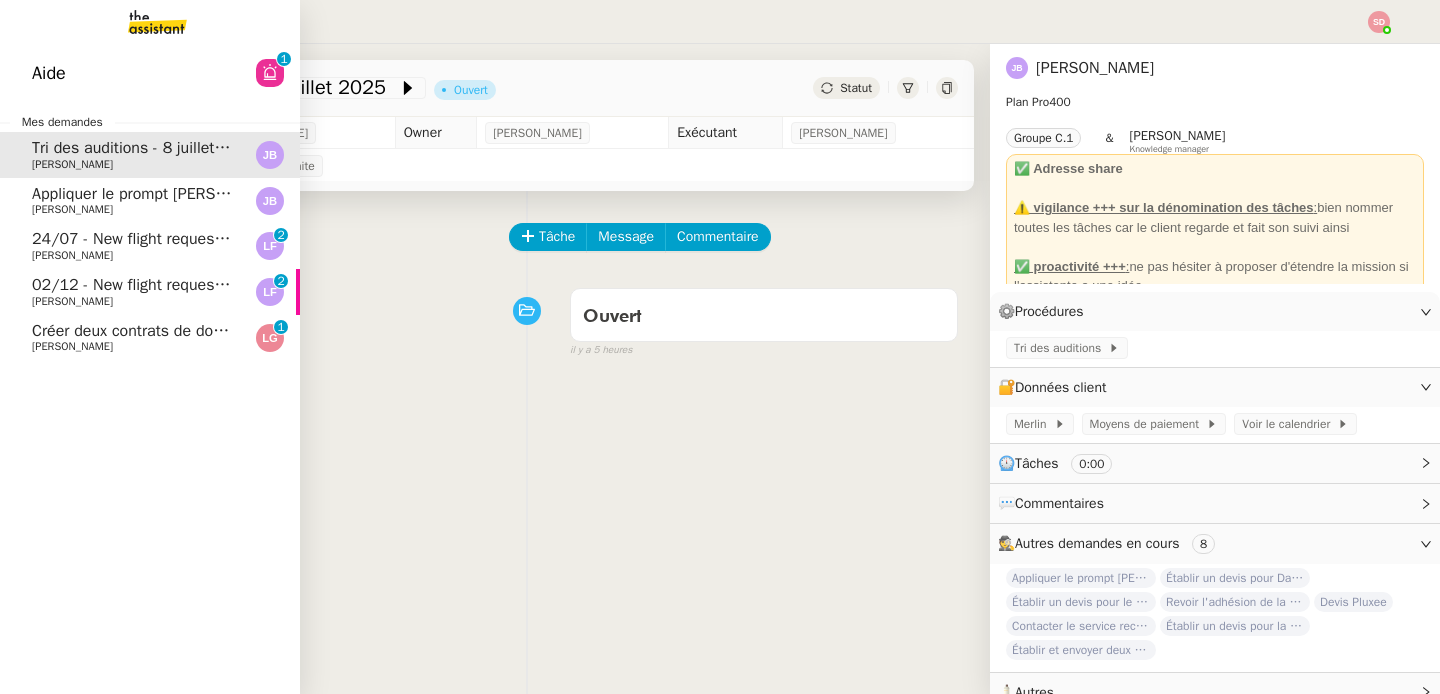 click on "[PERSON_NAME]" 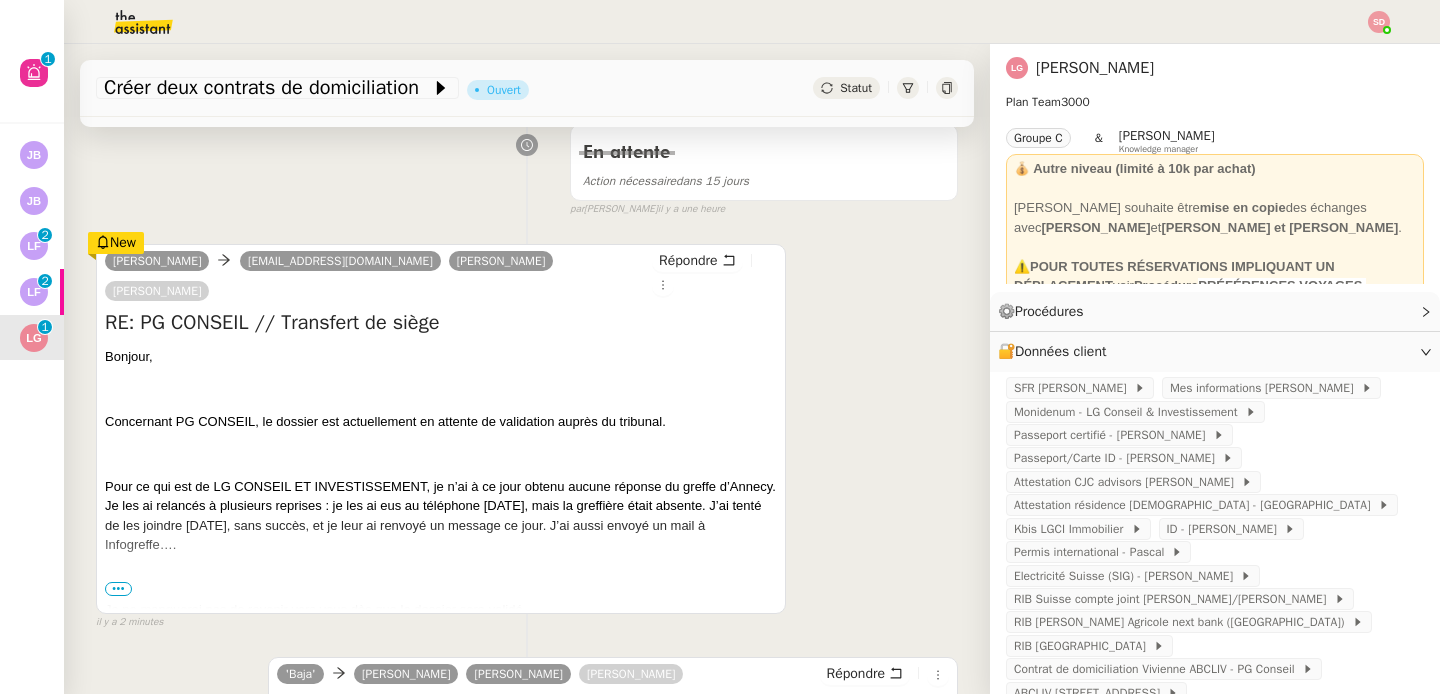 scroll, scrollTop: 319, scrollLeft: 0, axis: vertical 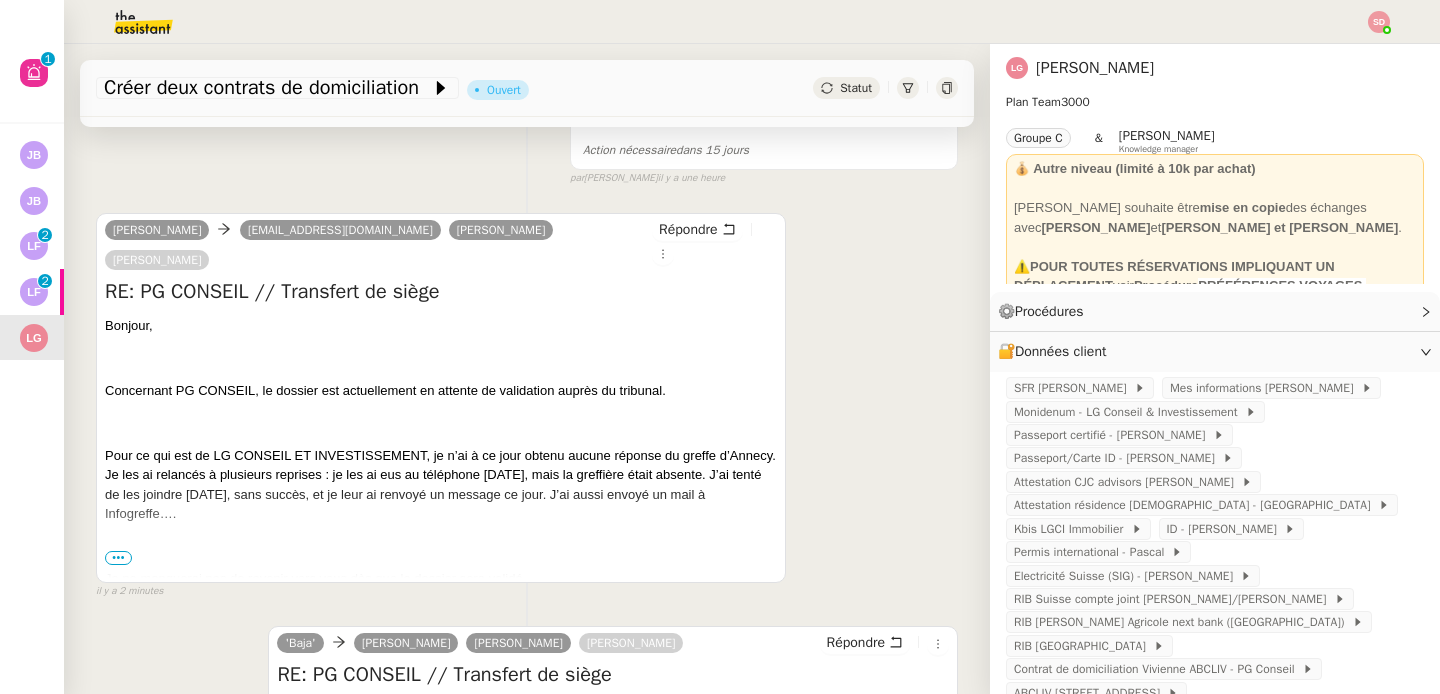 click on "•••" at bounding box center [118, 558] 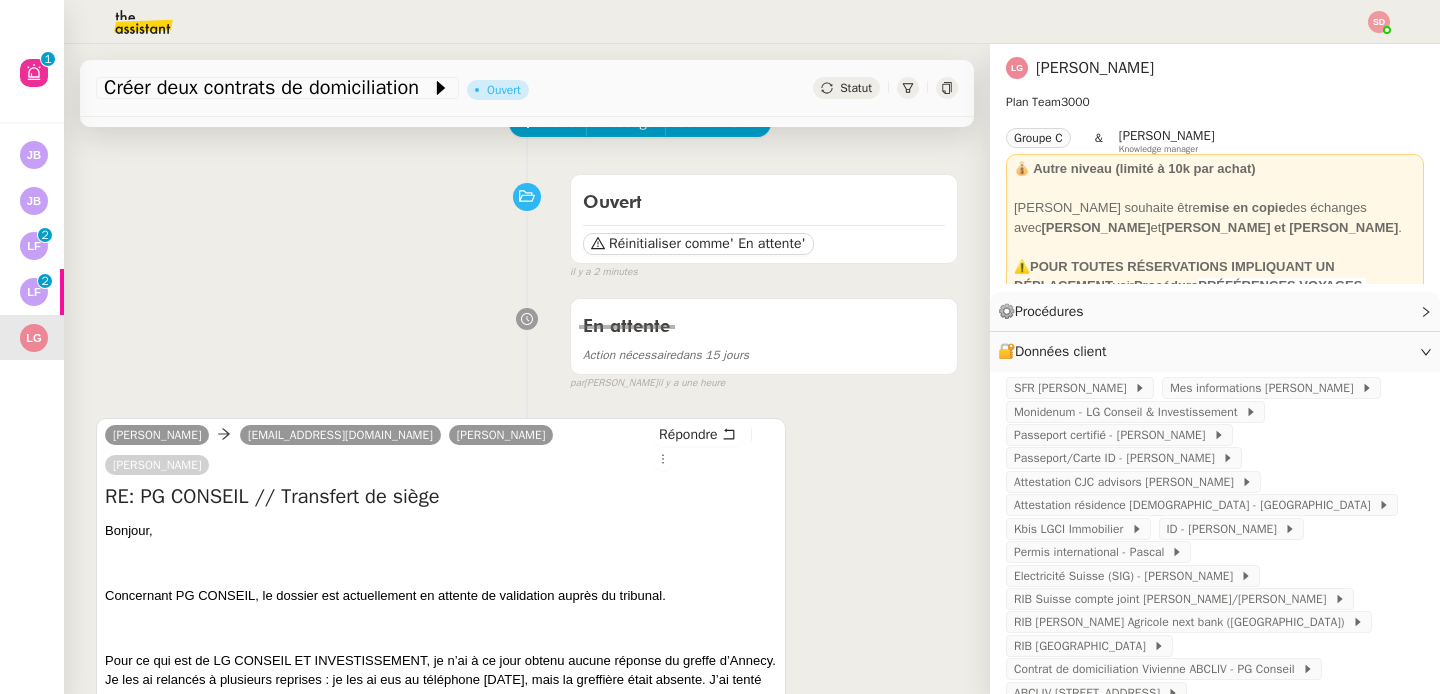 scroll, scrollTop: 0, scrollLeft: 0, axis: both 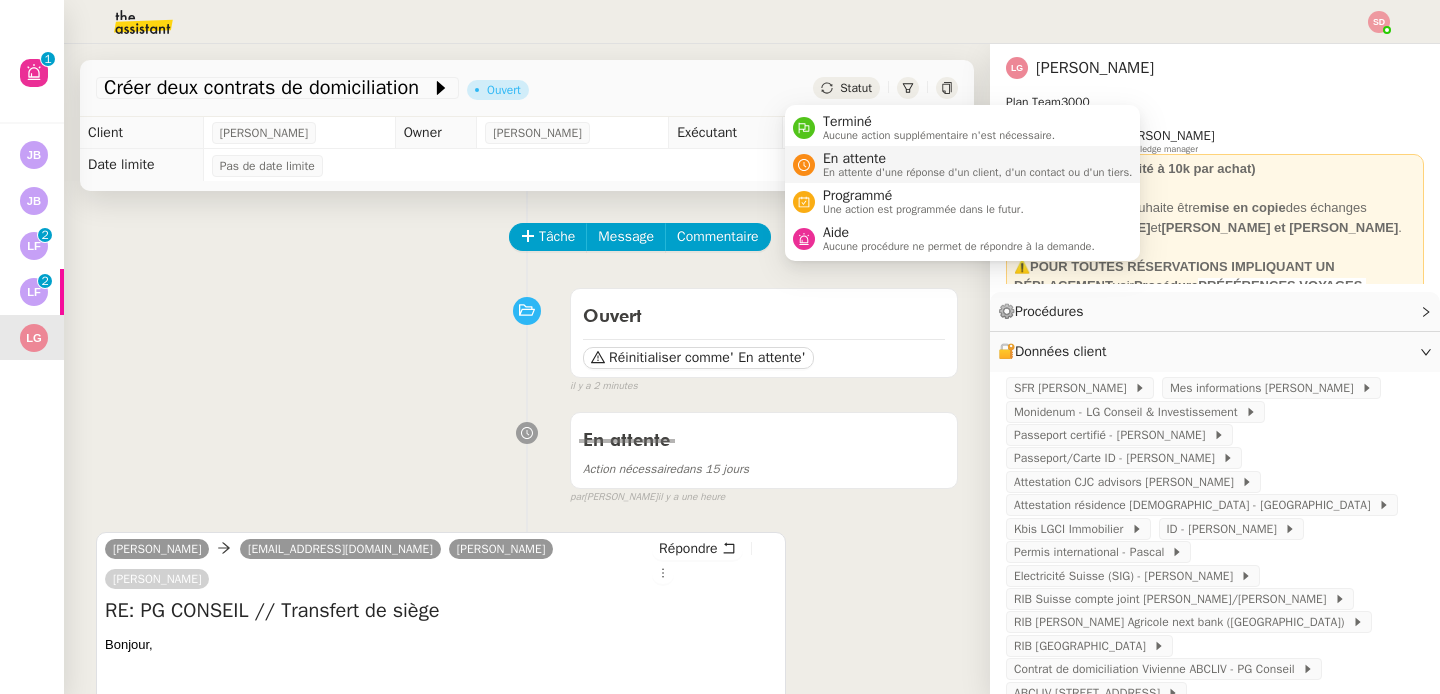 click on "En attente" at bounding box center [978, 159] 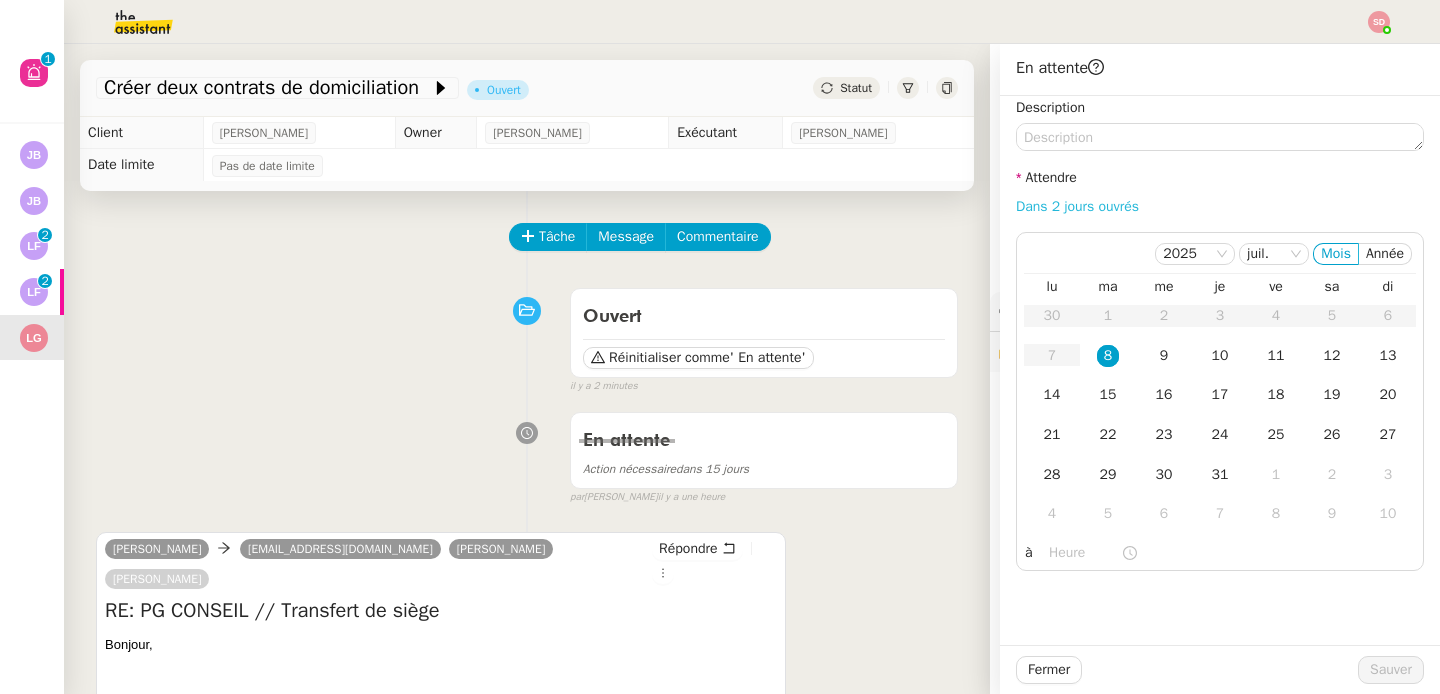 click on "Dans 2 jours ouvrés" 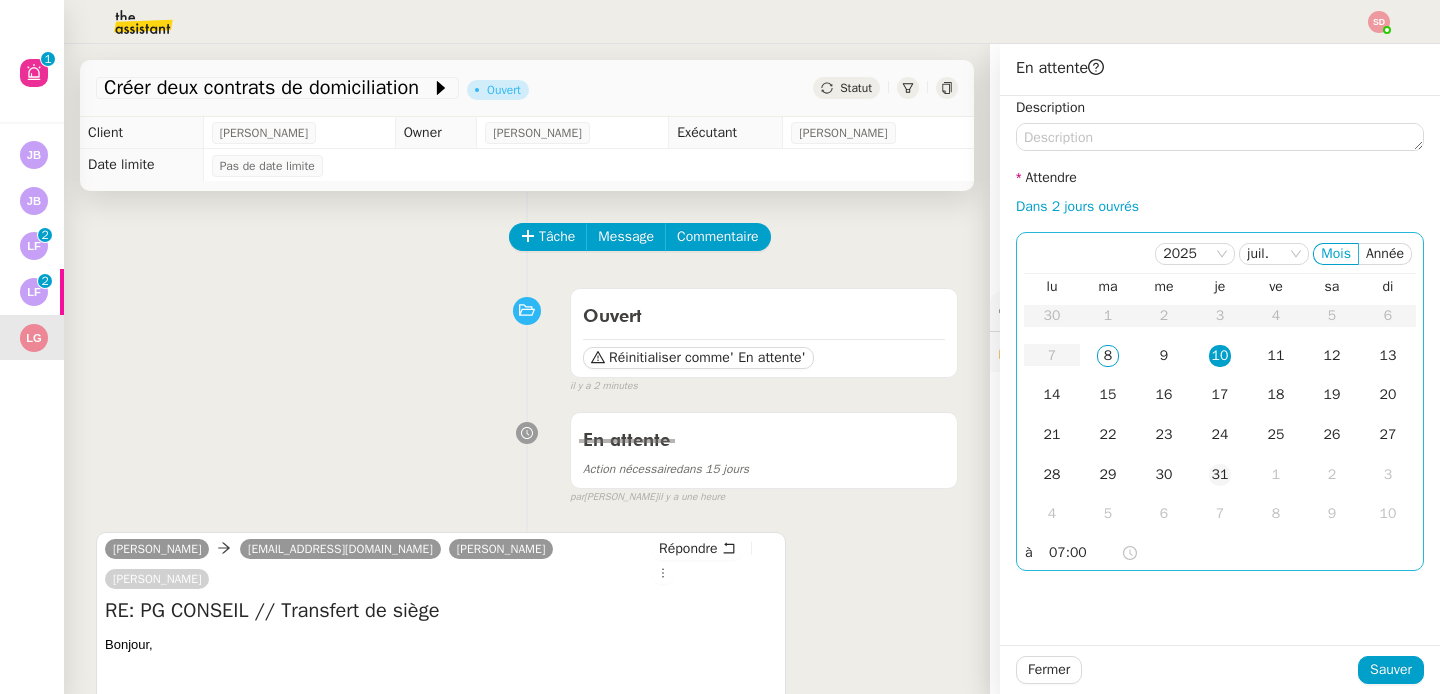 click on "31" 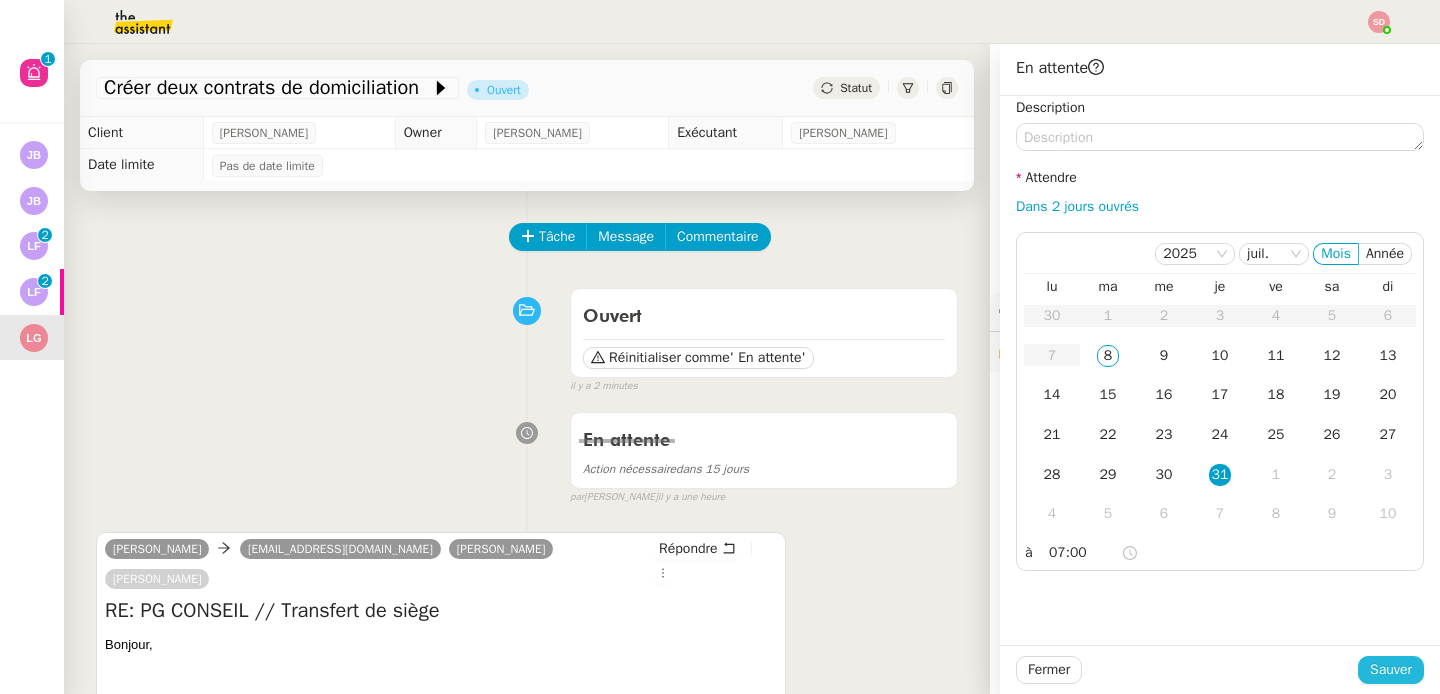 click on "Sauver" 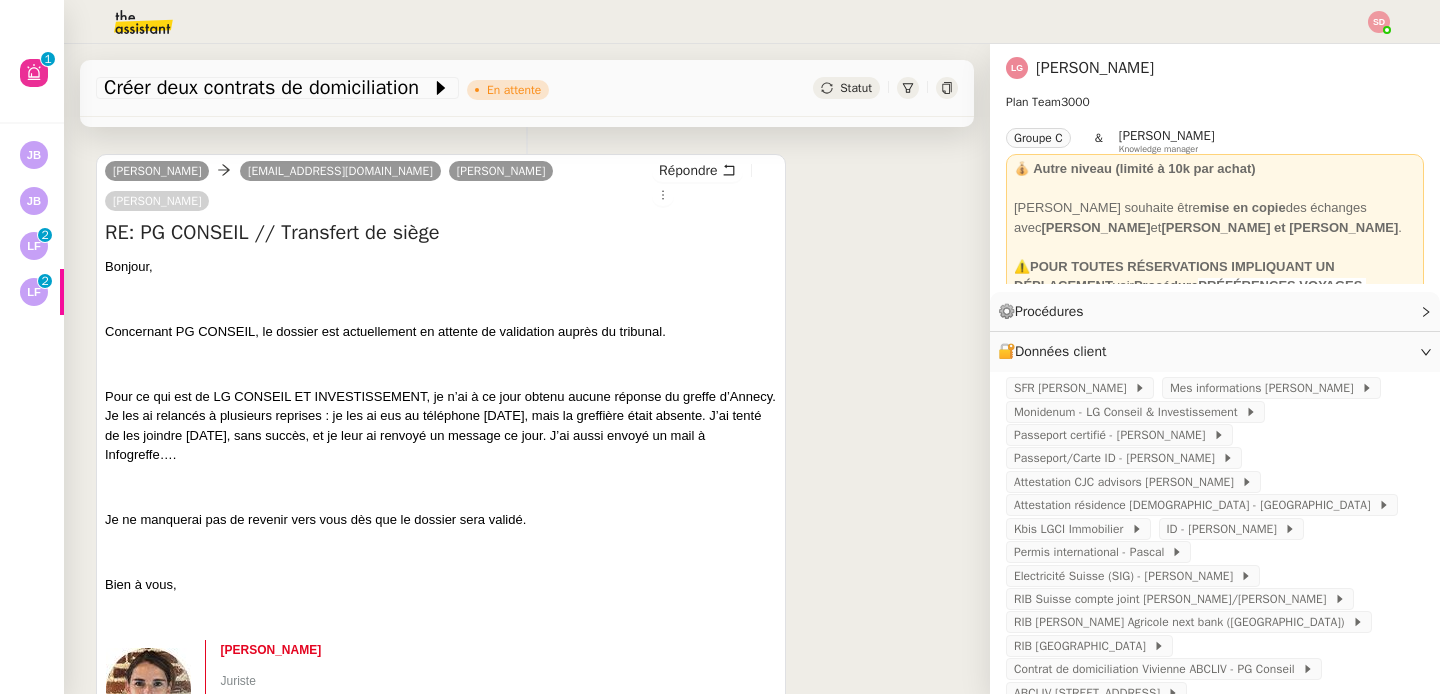 scroll, scrollTop: 386, scrollLeft: 0, axis: vertical 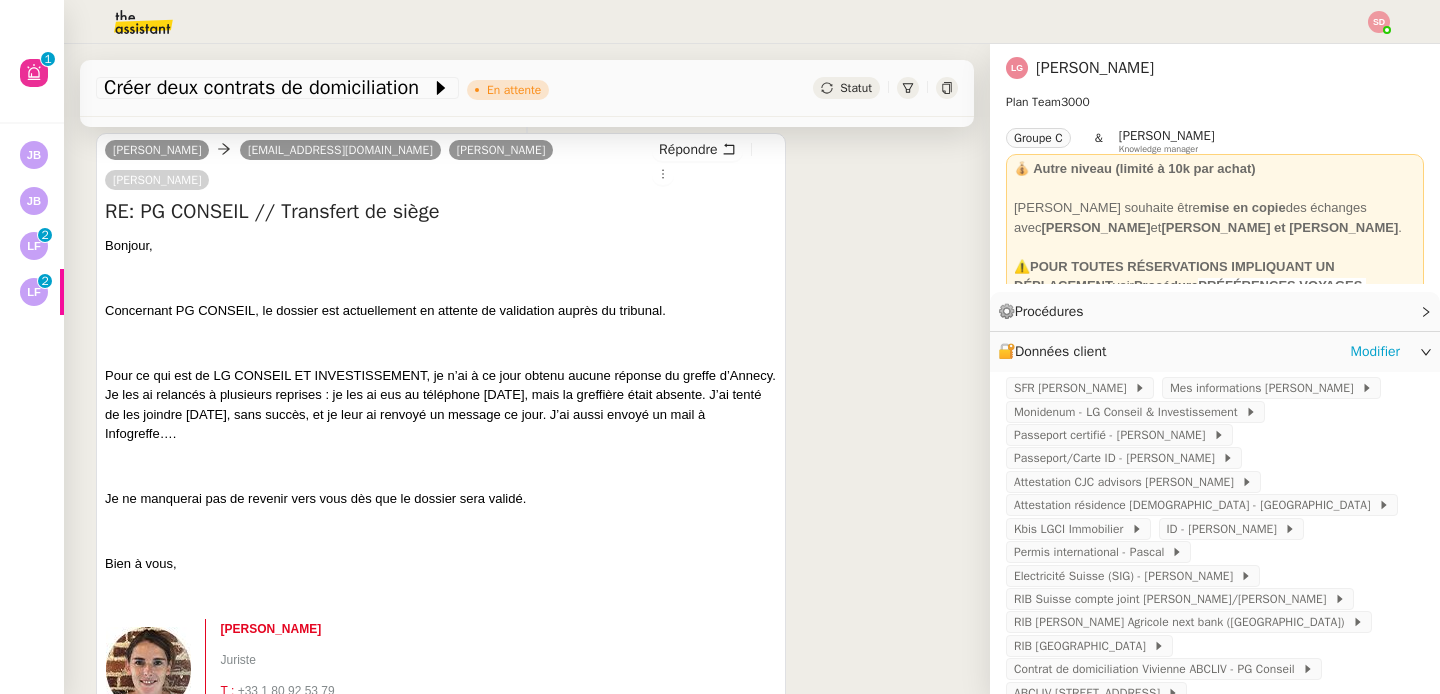 click on "🔐  Données client     Modifier" 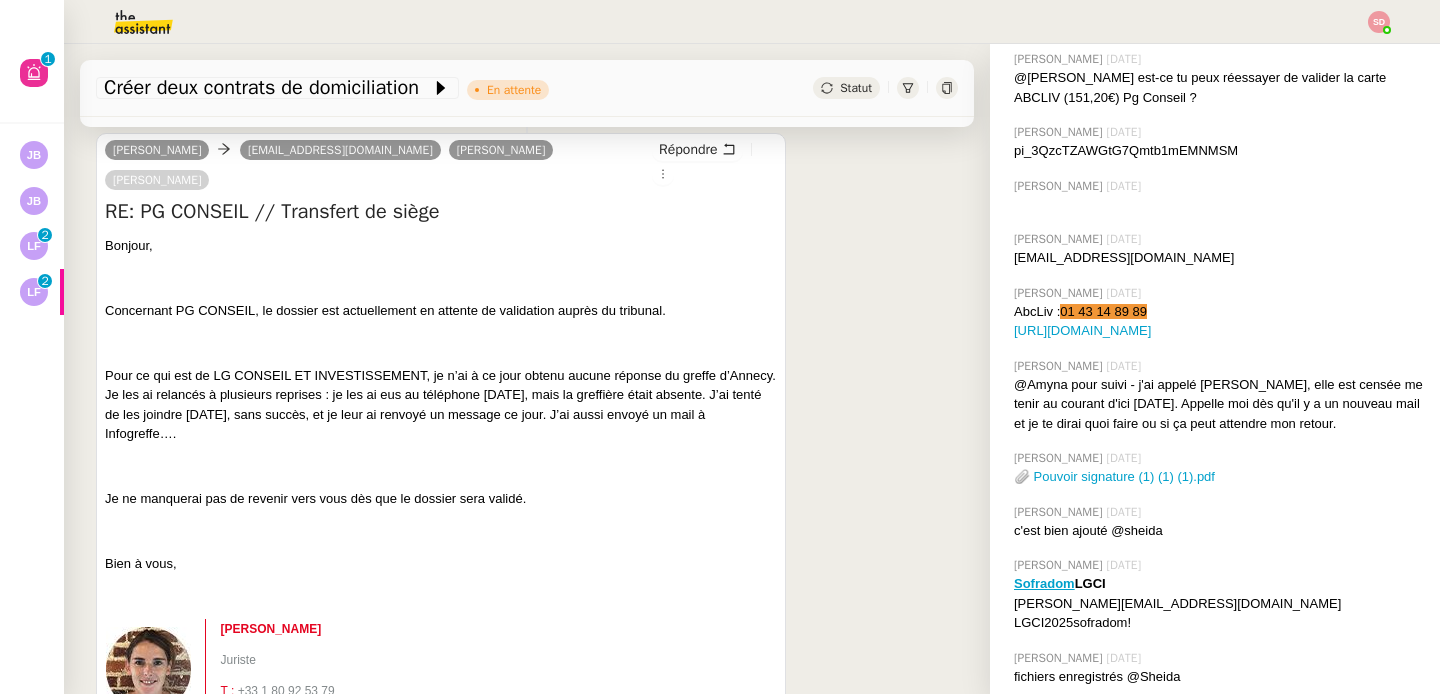 scroll, scrollTop: 489, scrollLeft: 0, axis: vertical 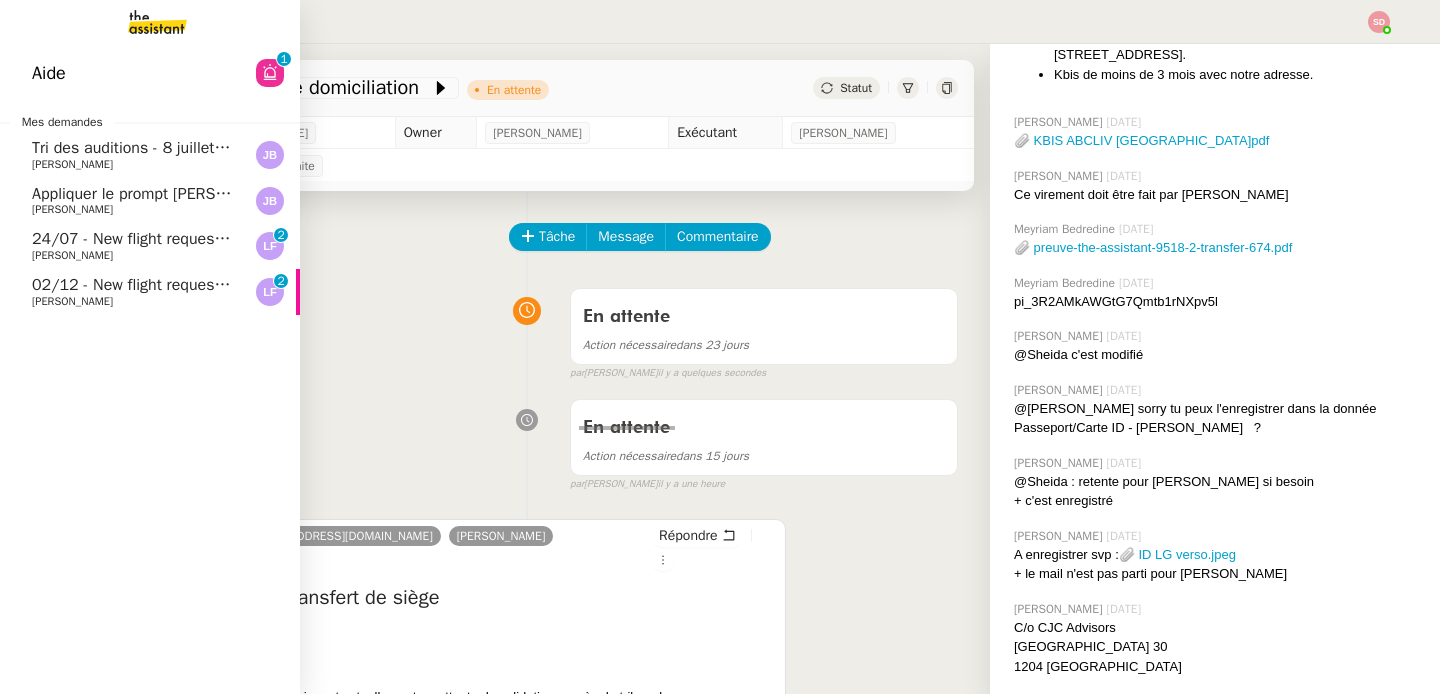 click on "24/07 - New flight request - [PERSON_NAME]" 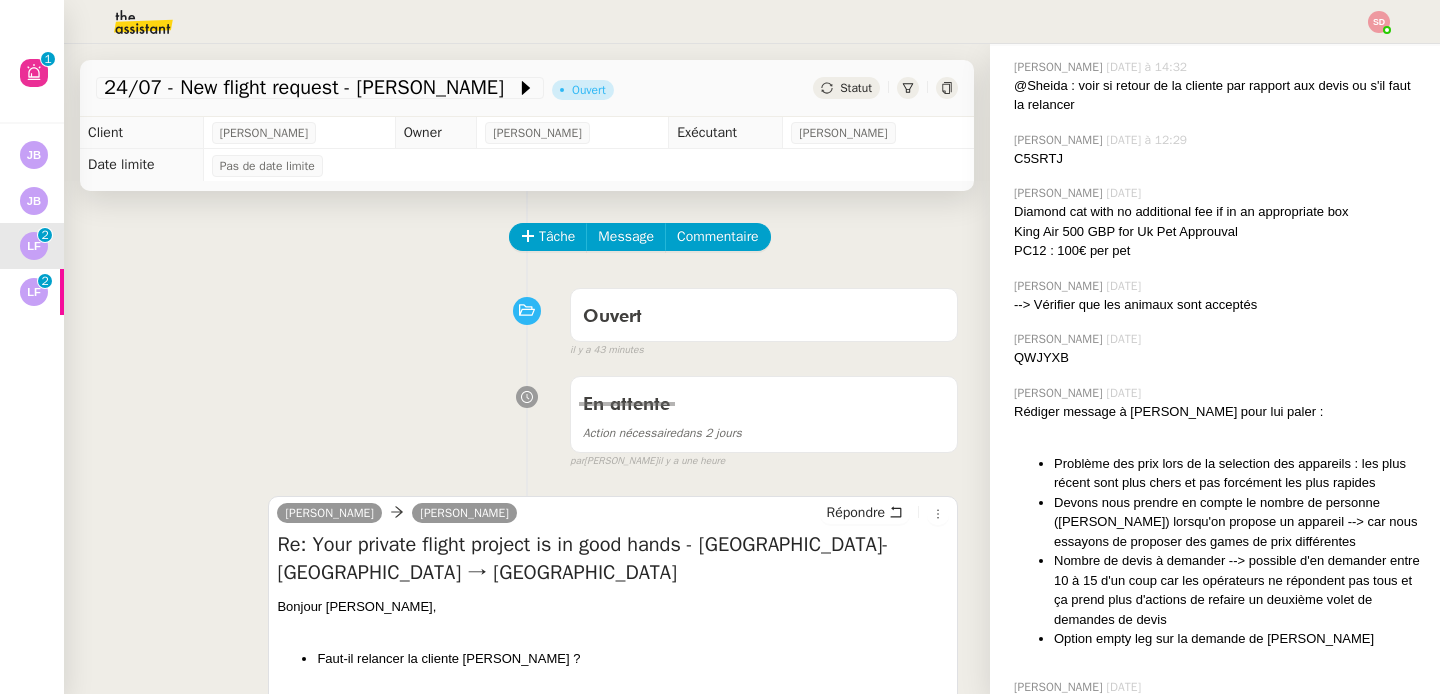 scroll, scrollTop: 571, scrollLeft: 0, axis: vertical 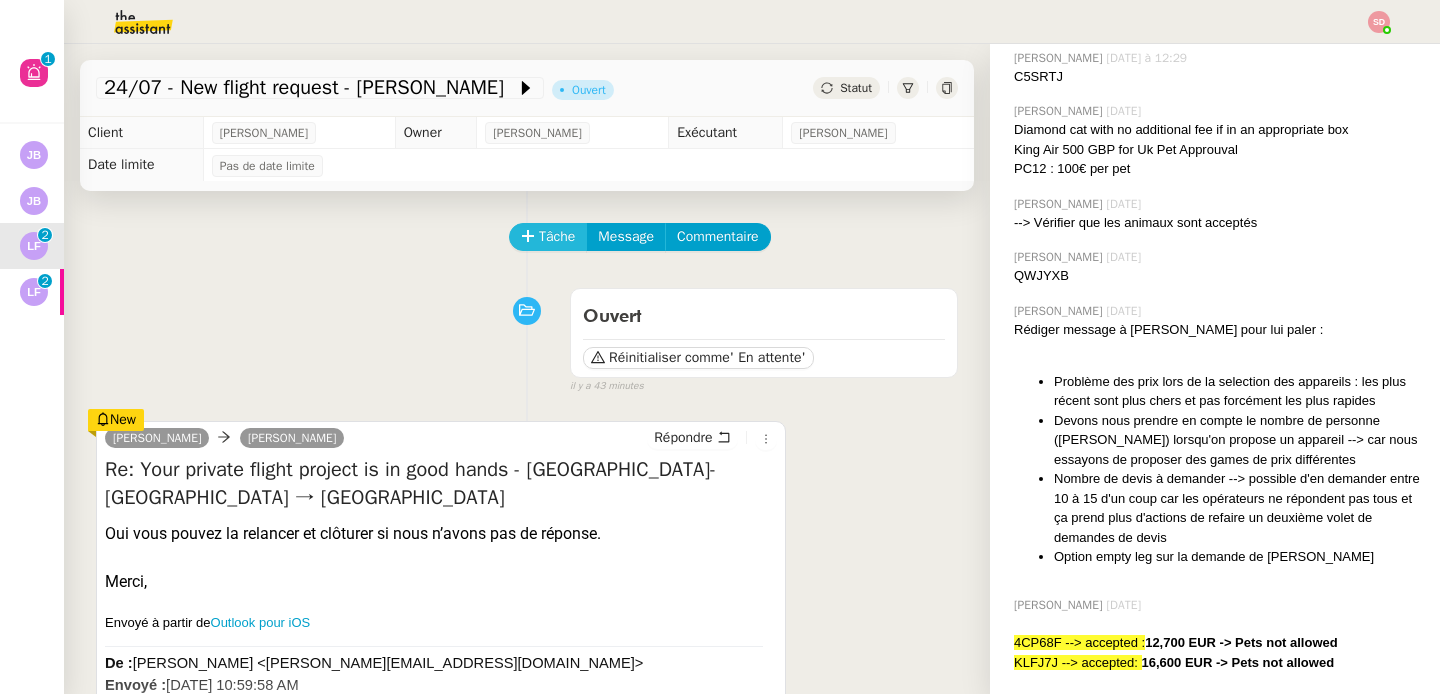 click on "Tâche" 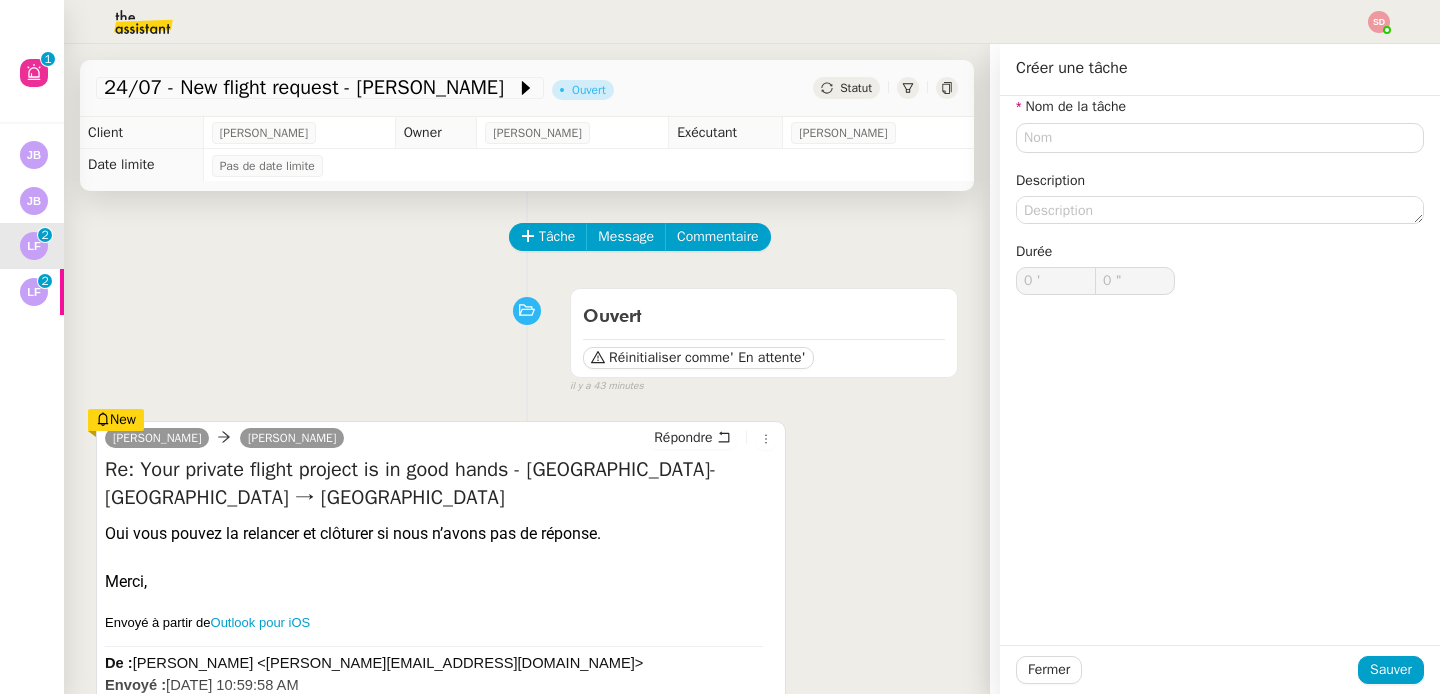 click on "Tâche Message Commentaire" 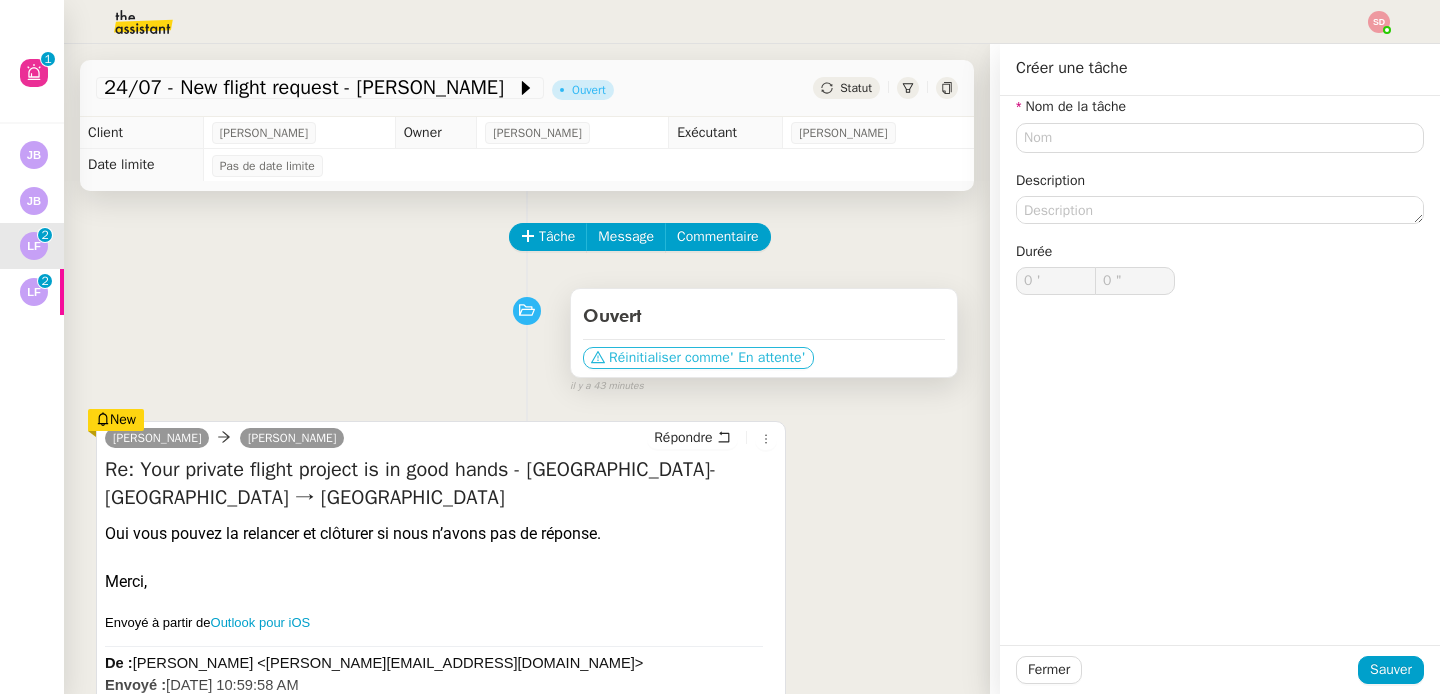 scroll, scrollTop: 0, scrollLeft: 0, axis: both 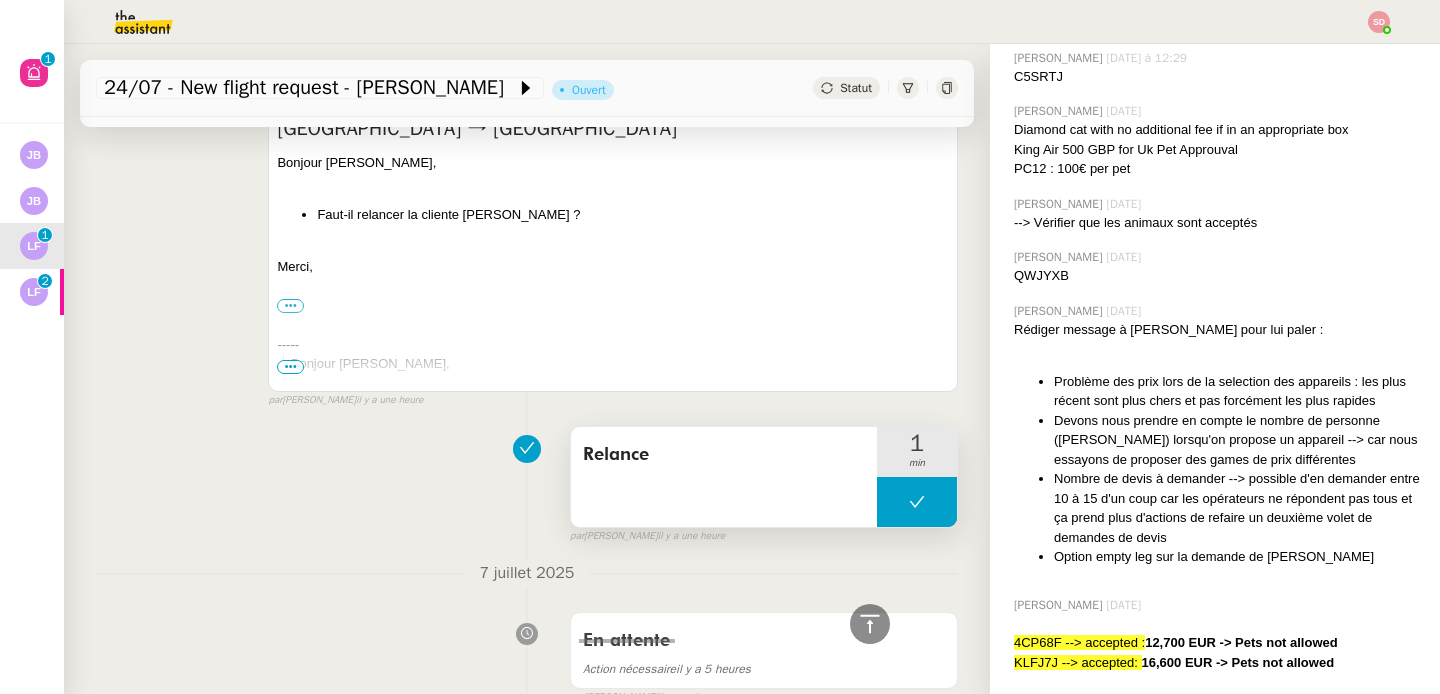 click at bounding box center (917, 502) 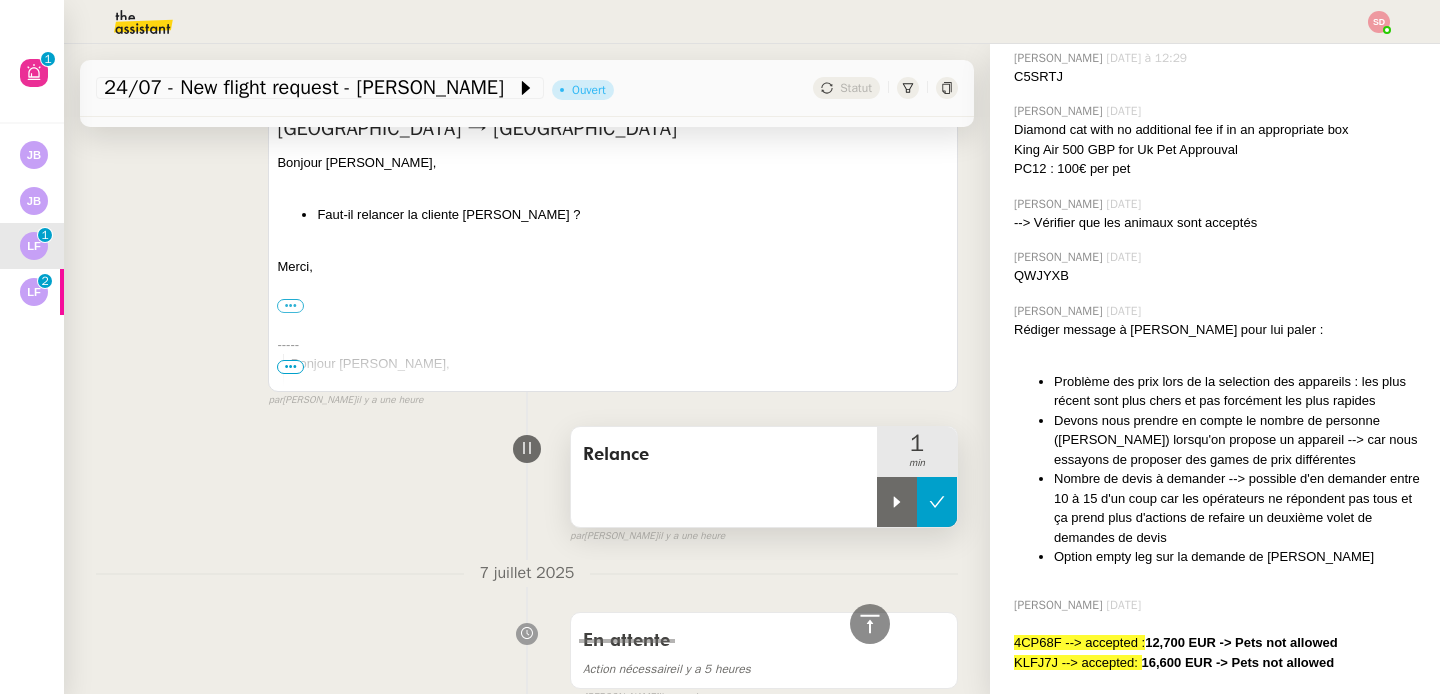 click at bounding box center (897, 502) 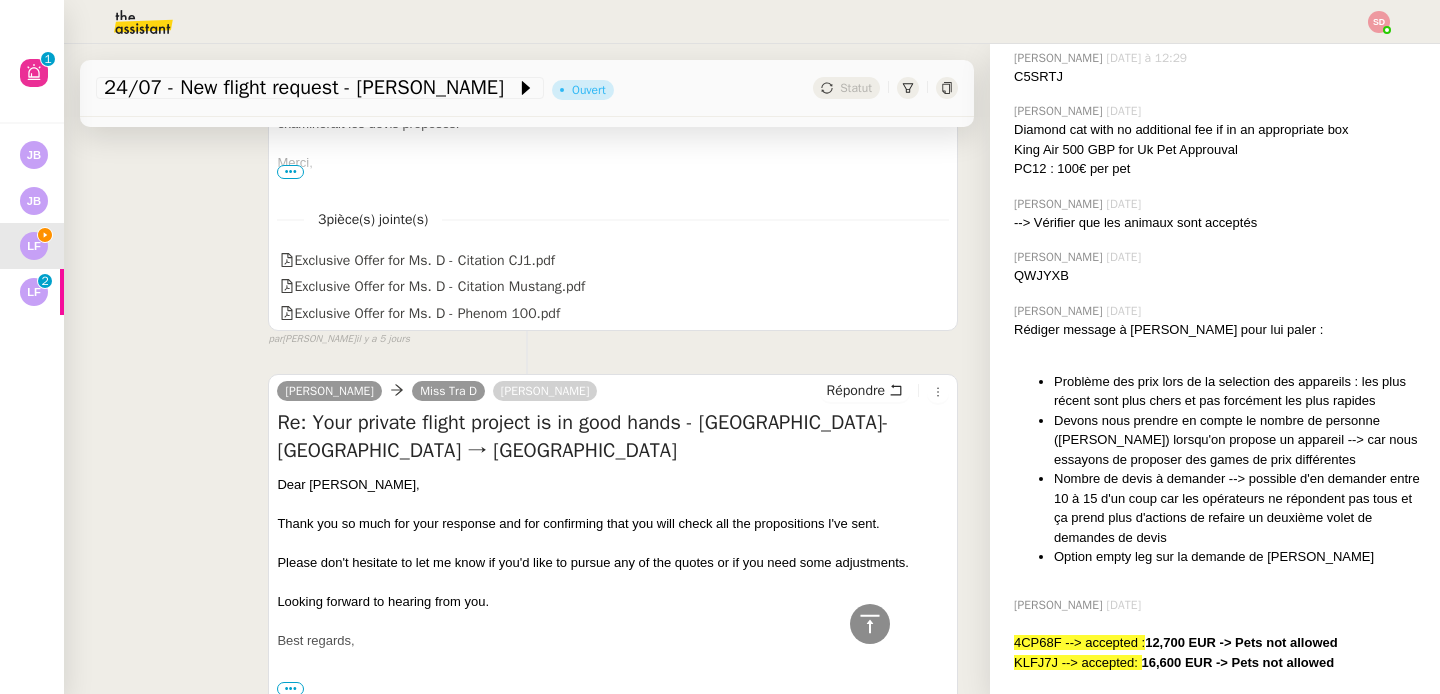 scroll, scrollTop: 2915, scrollLeft: 0, axis: vertical 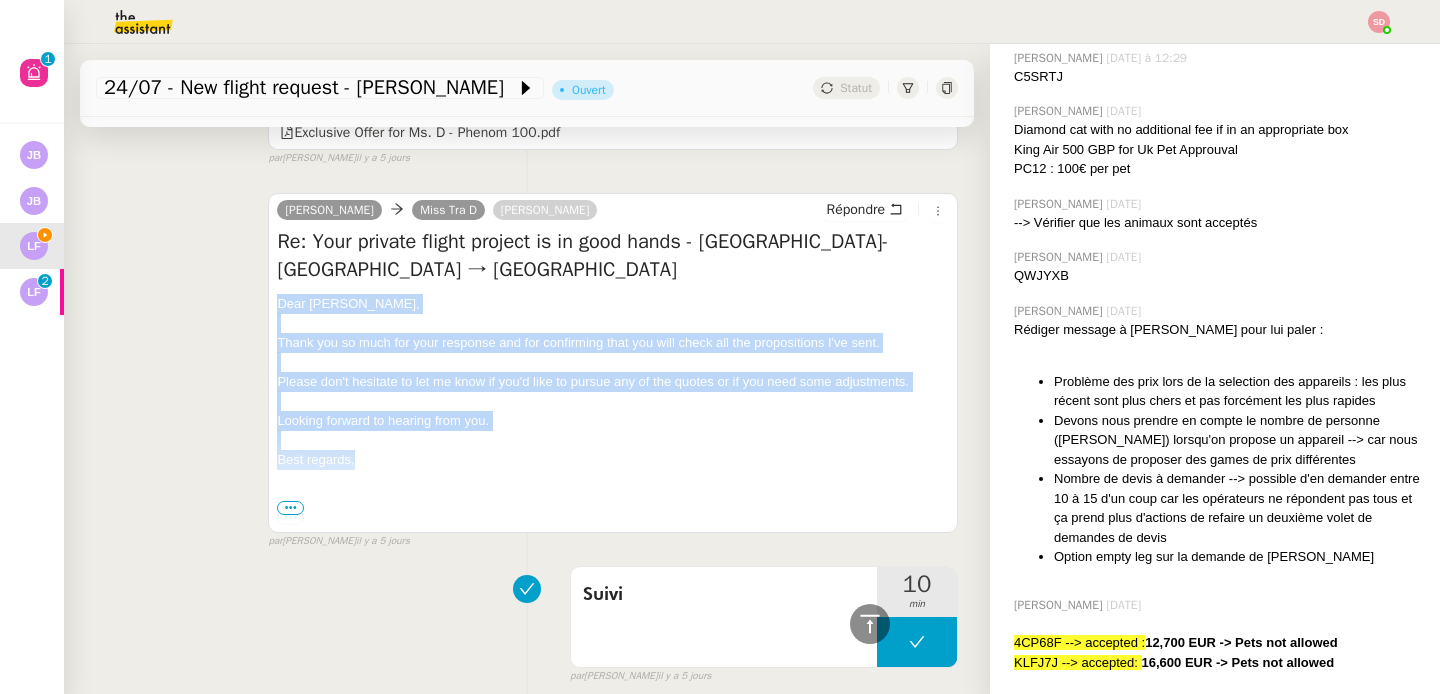 drag, startPoint x: 273, startPoint y: 305, endPoint x: 430, endPoint y: 452, distance: 215.07674 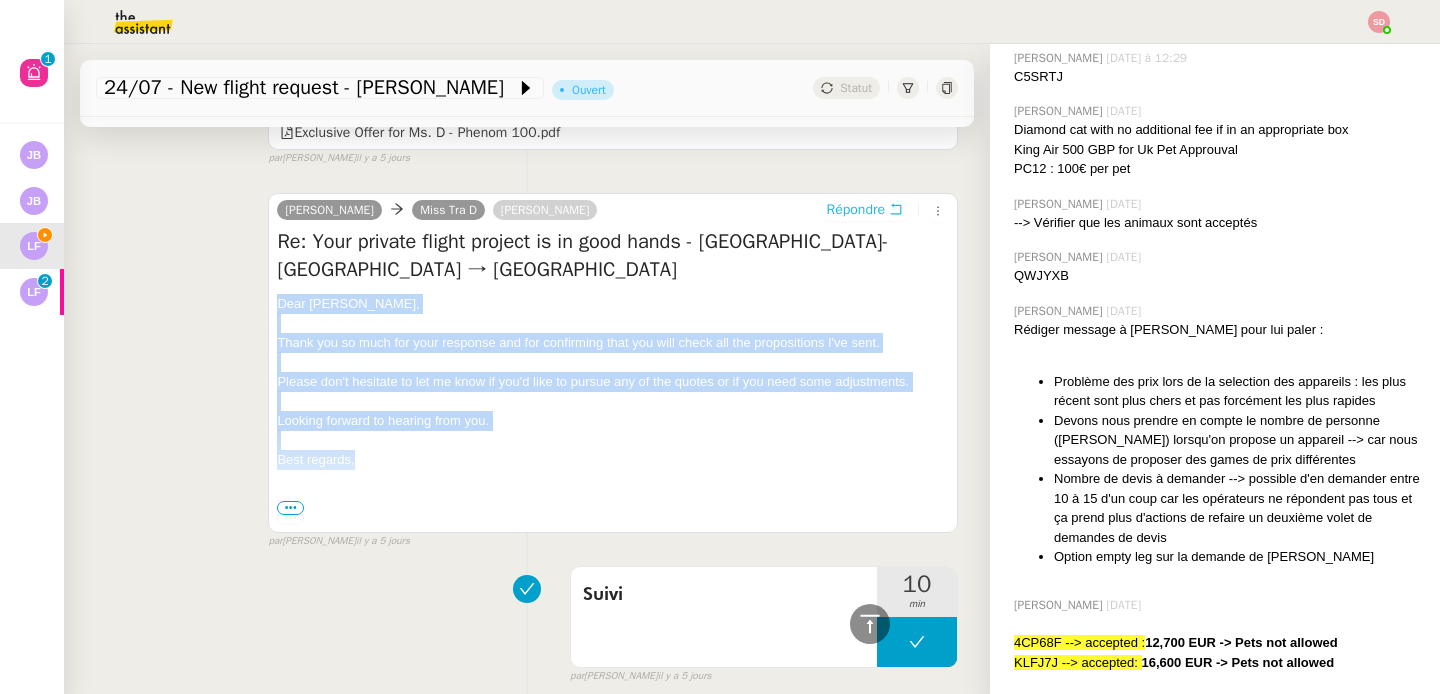 click on "Répondre" at bounding box center [856, 210] 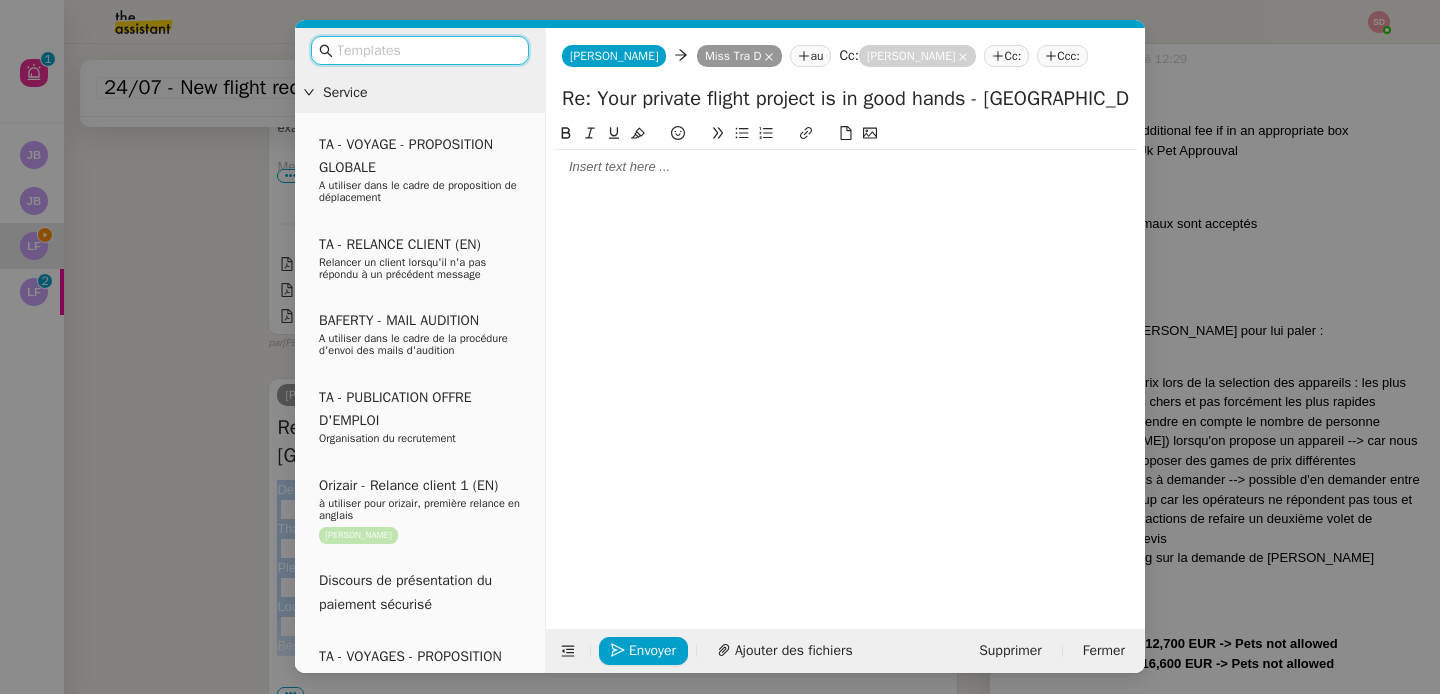 scroll, scrollTop: 3099, scrollLeft: 0, axis: vertical 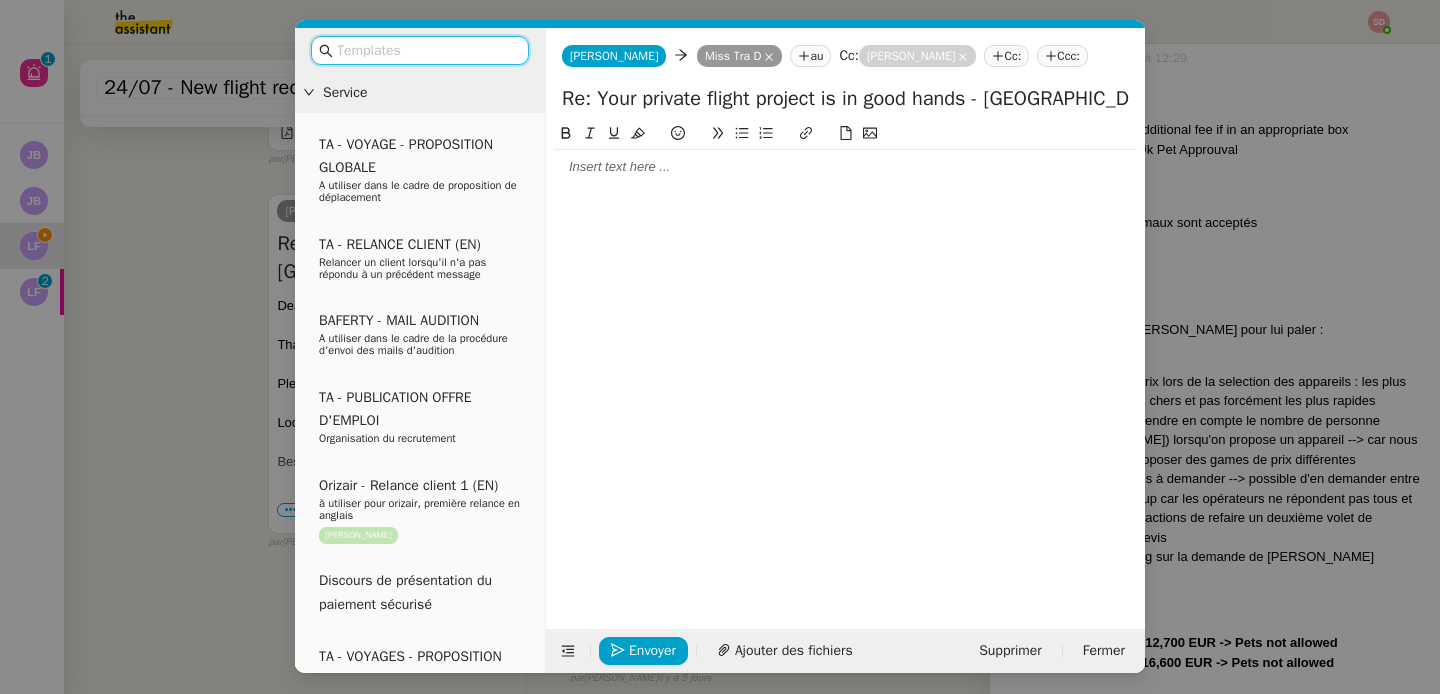 click 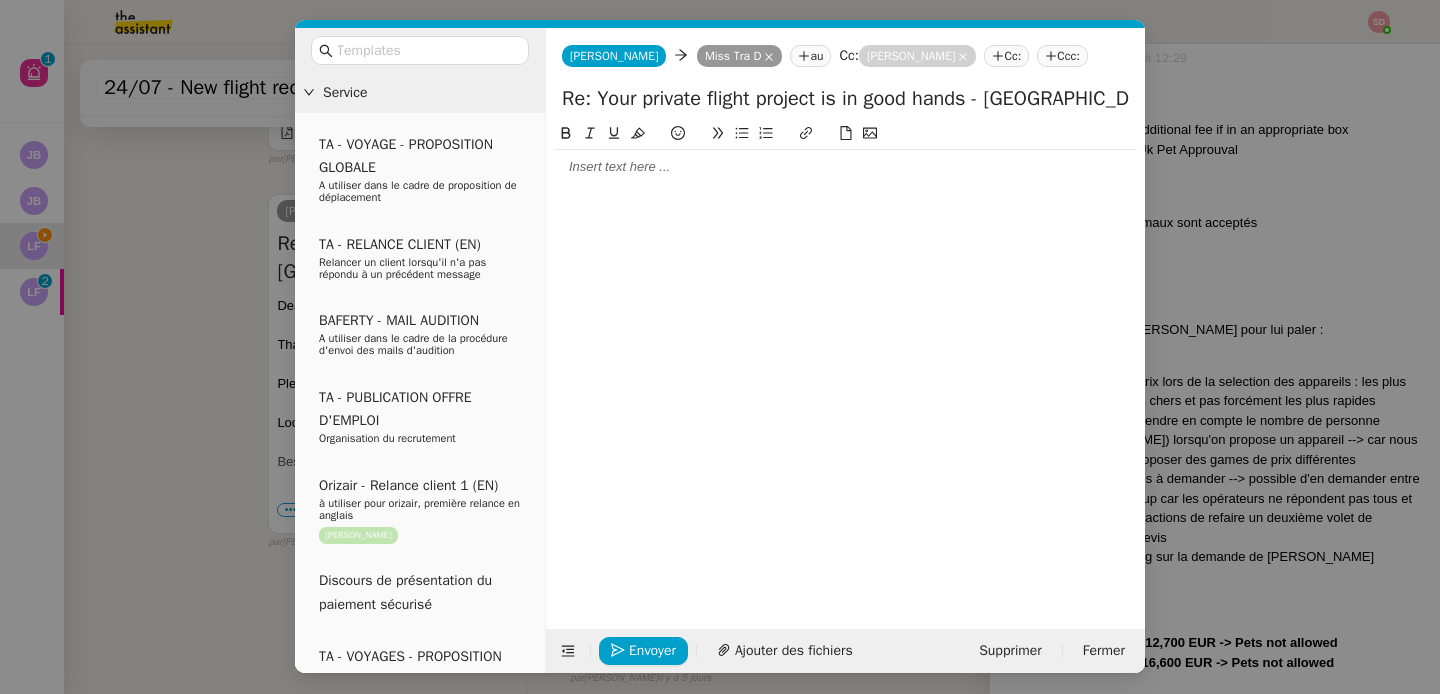 paste 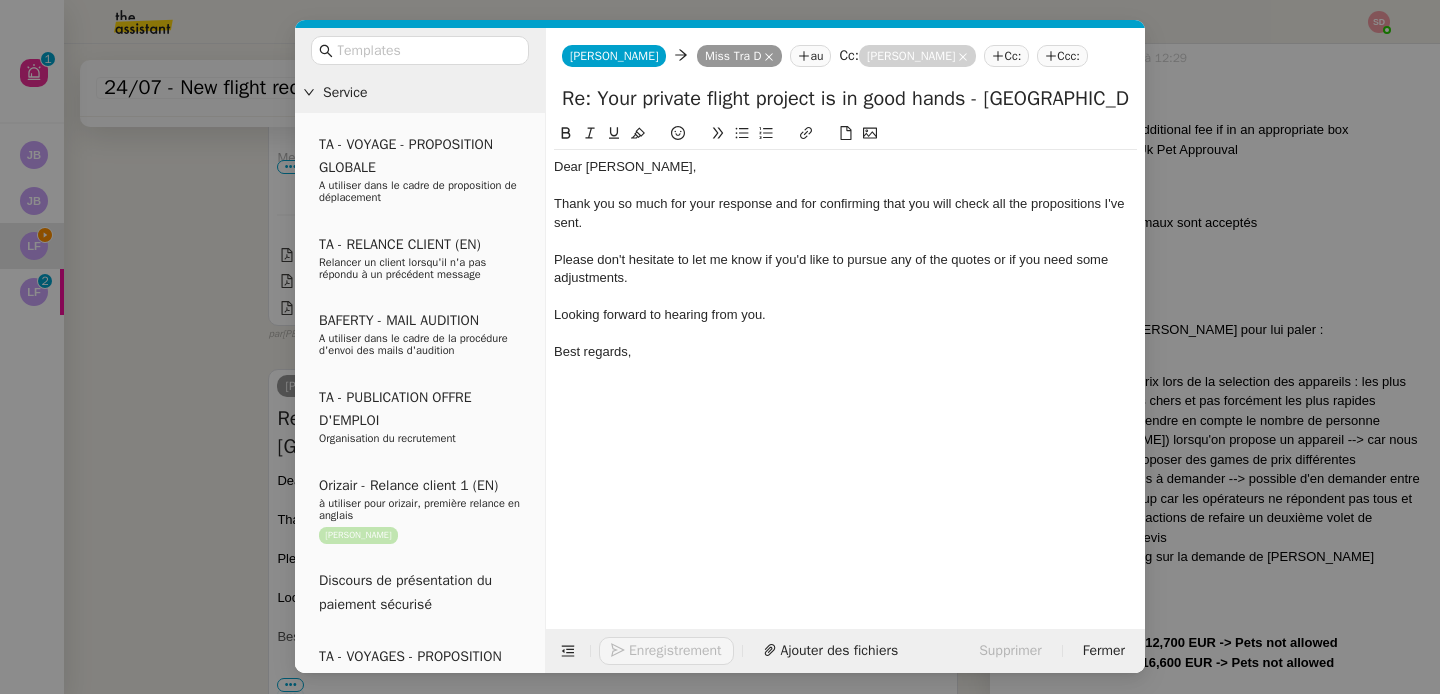 scroll, scrollTop: 3275, scrollLeft: 0, axis: vertical 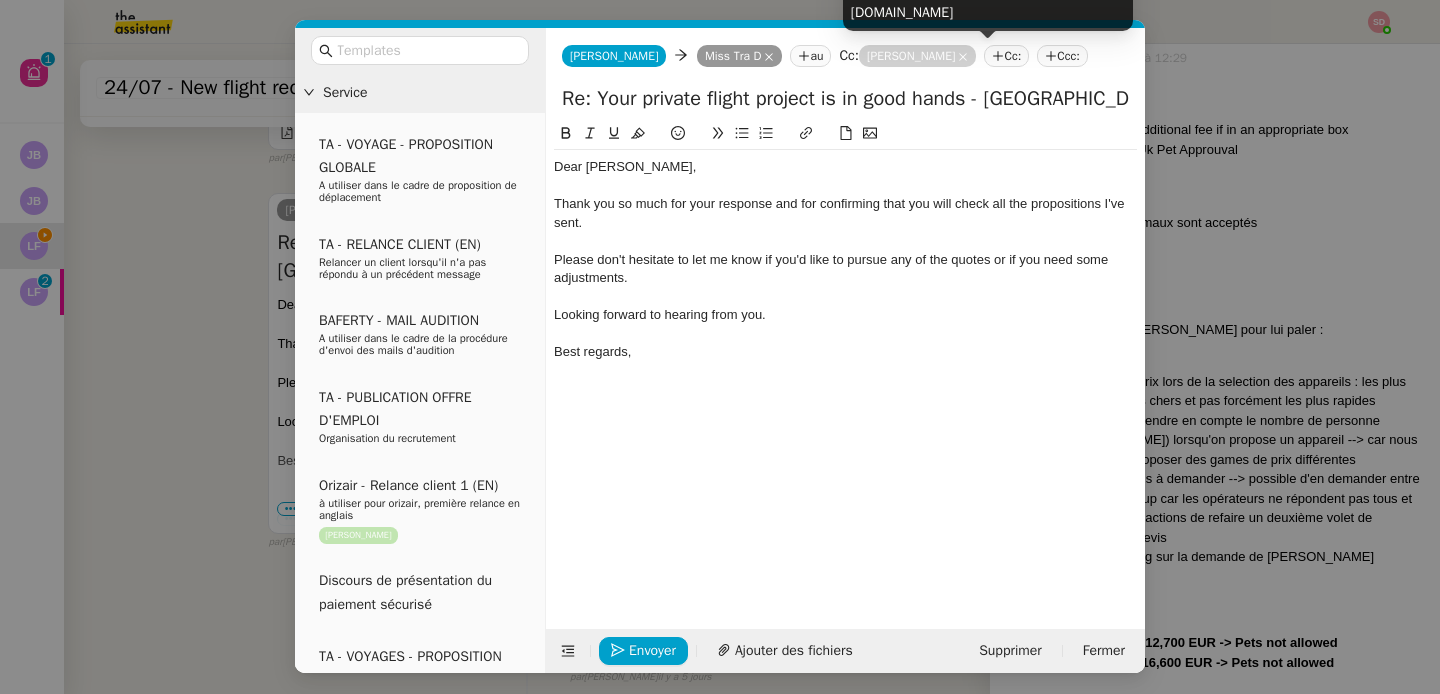 click 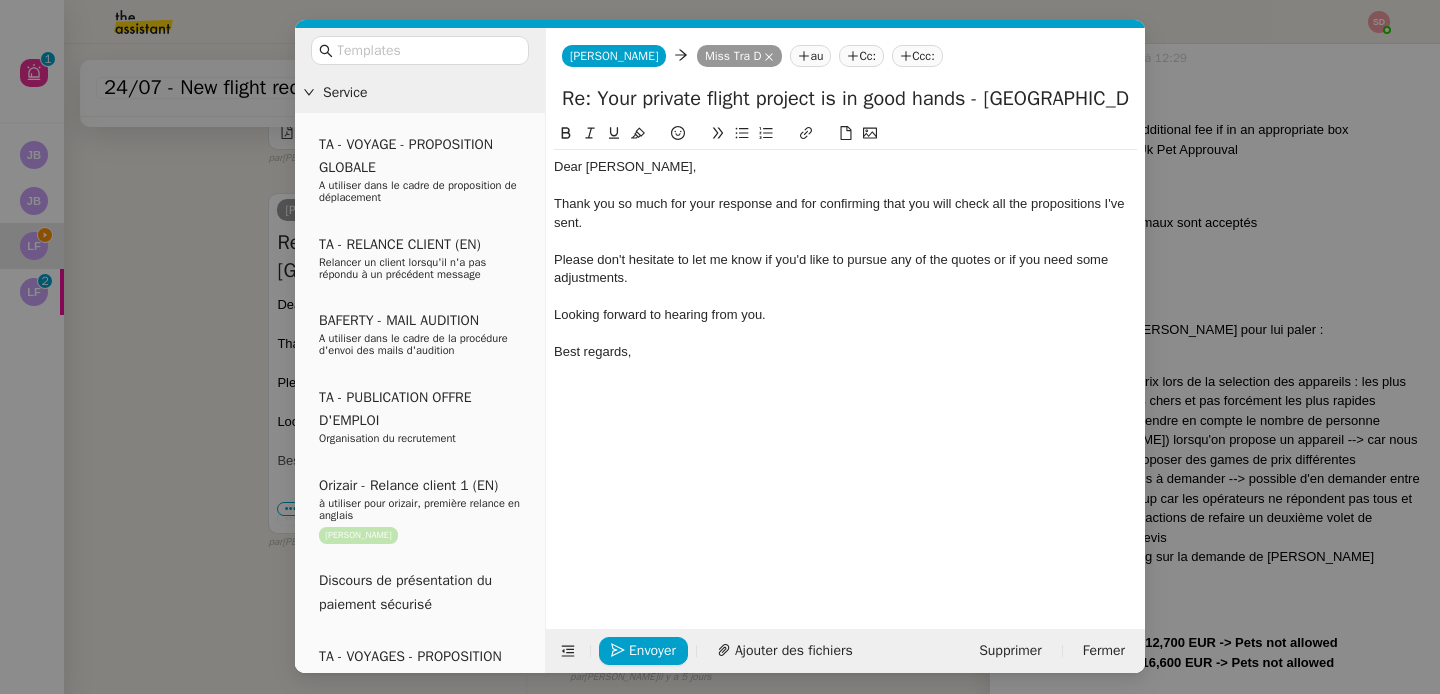 click on "Ccc:" 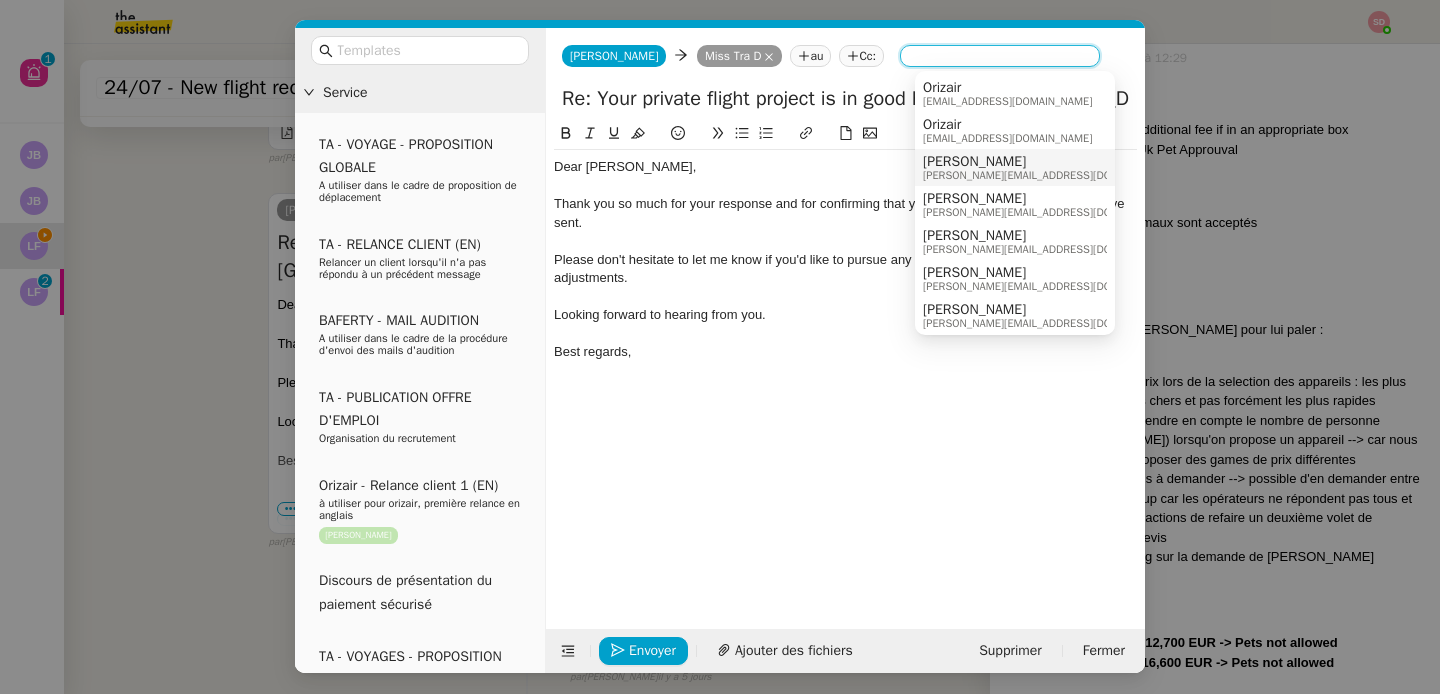 click on "[PERSON_NAME] [PERSON_NAME][EMAIL_ADDRESS][DOMAIN_NAME]" at bounding box center [1015, 167] 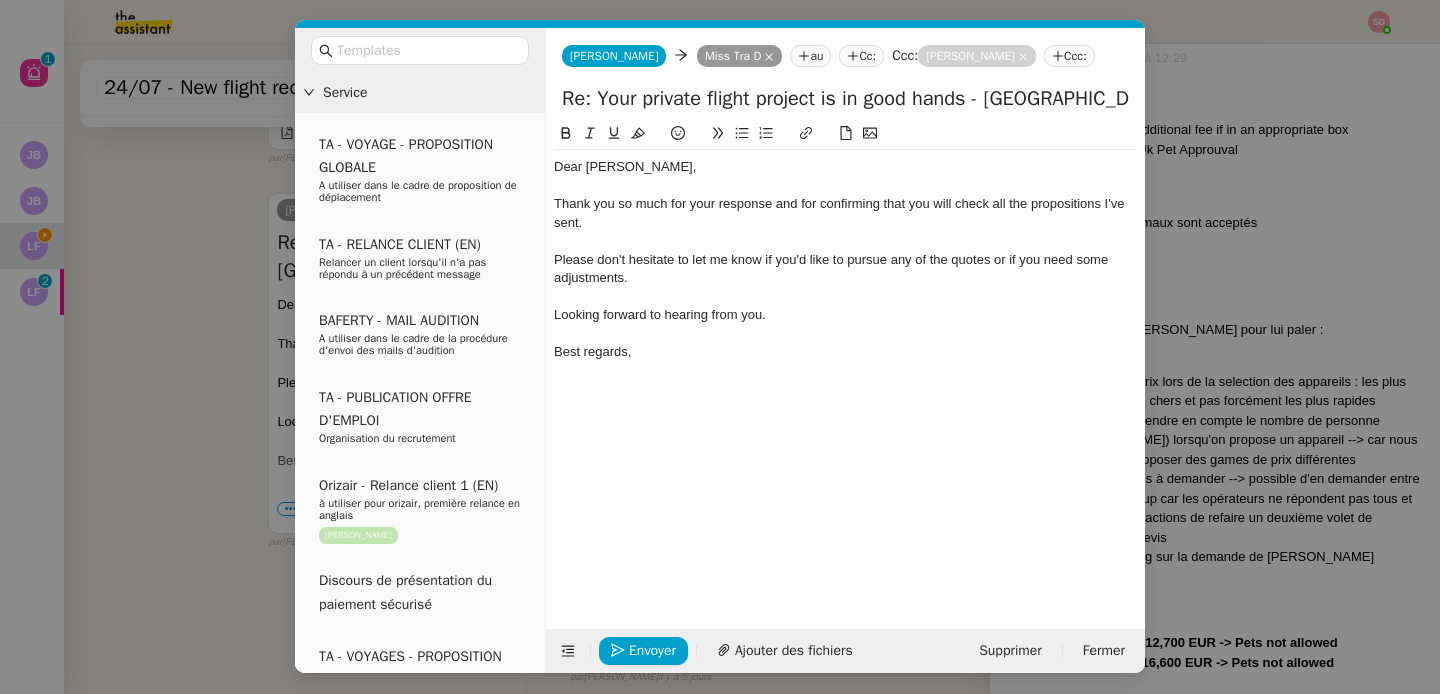 click on "Best regards," 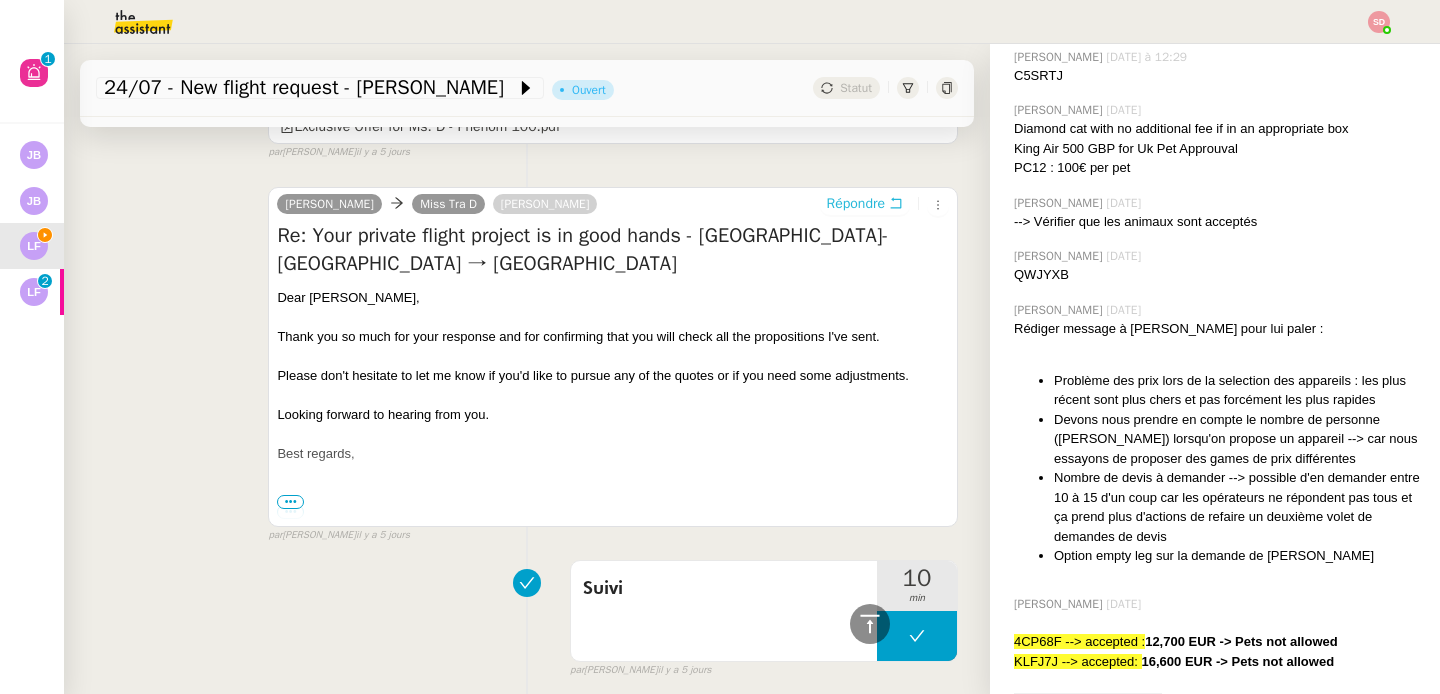 scroll, scrollTop: 3269, scrollLeft: 0, axis: vertical 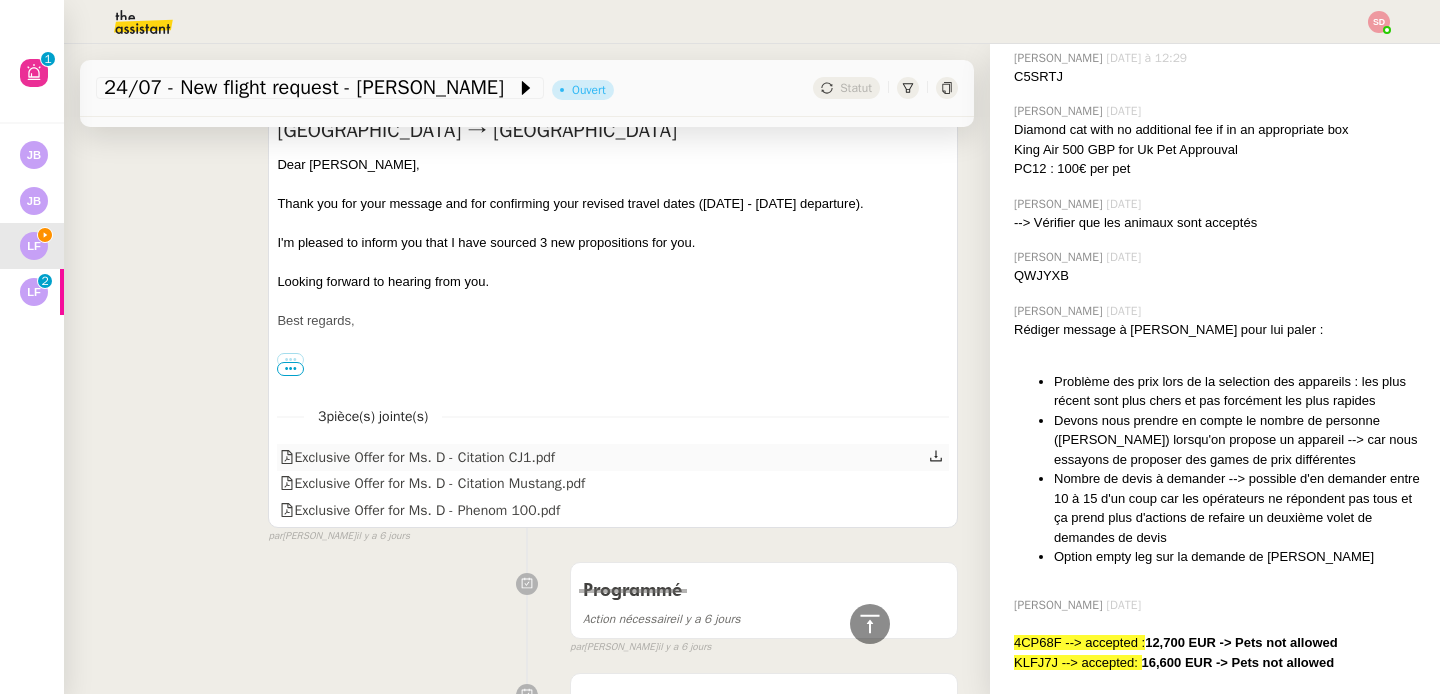 click on "Exclusive Offer for Ms. D - Citation CJ1.pdf" 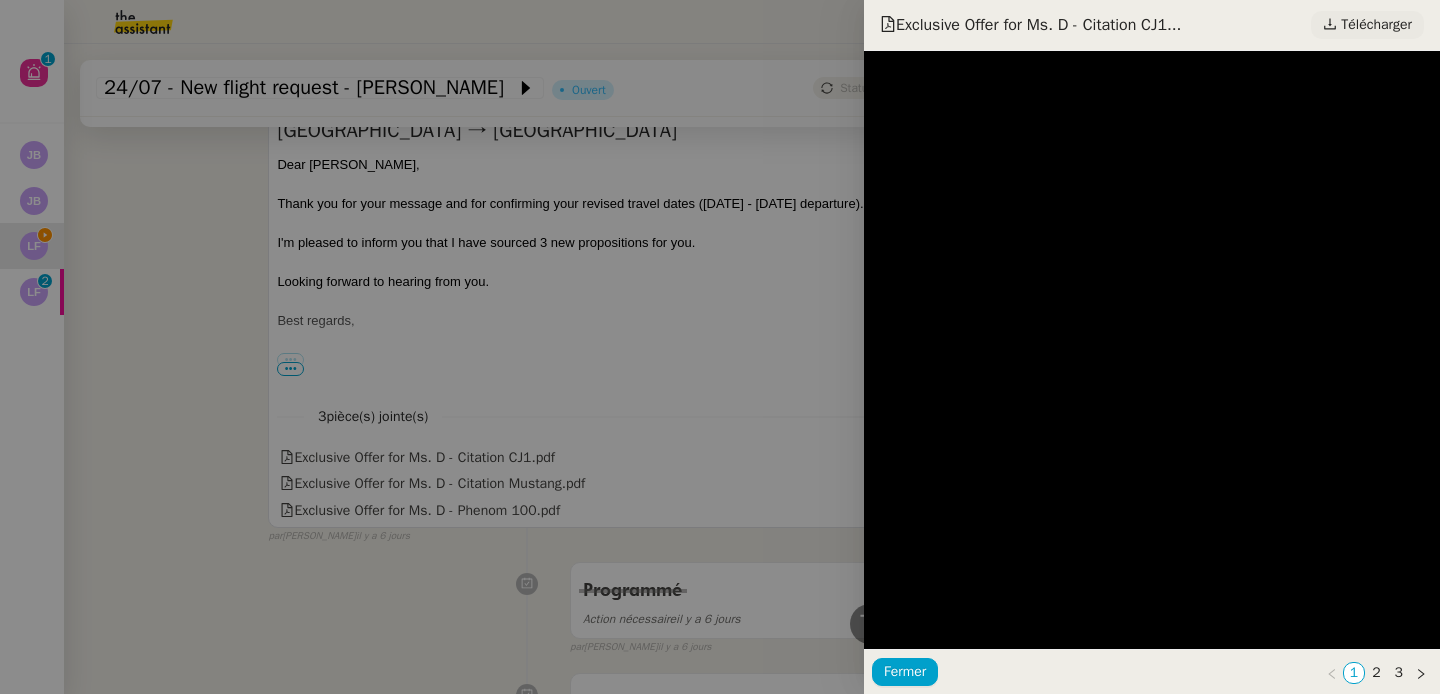 click on "Télécharger" at bounding box center (1376, 25) 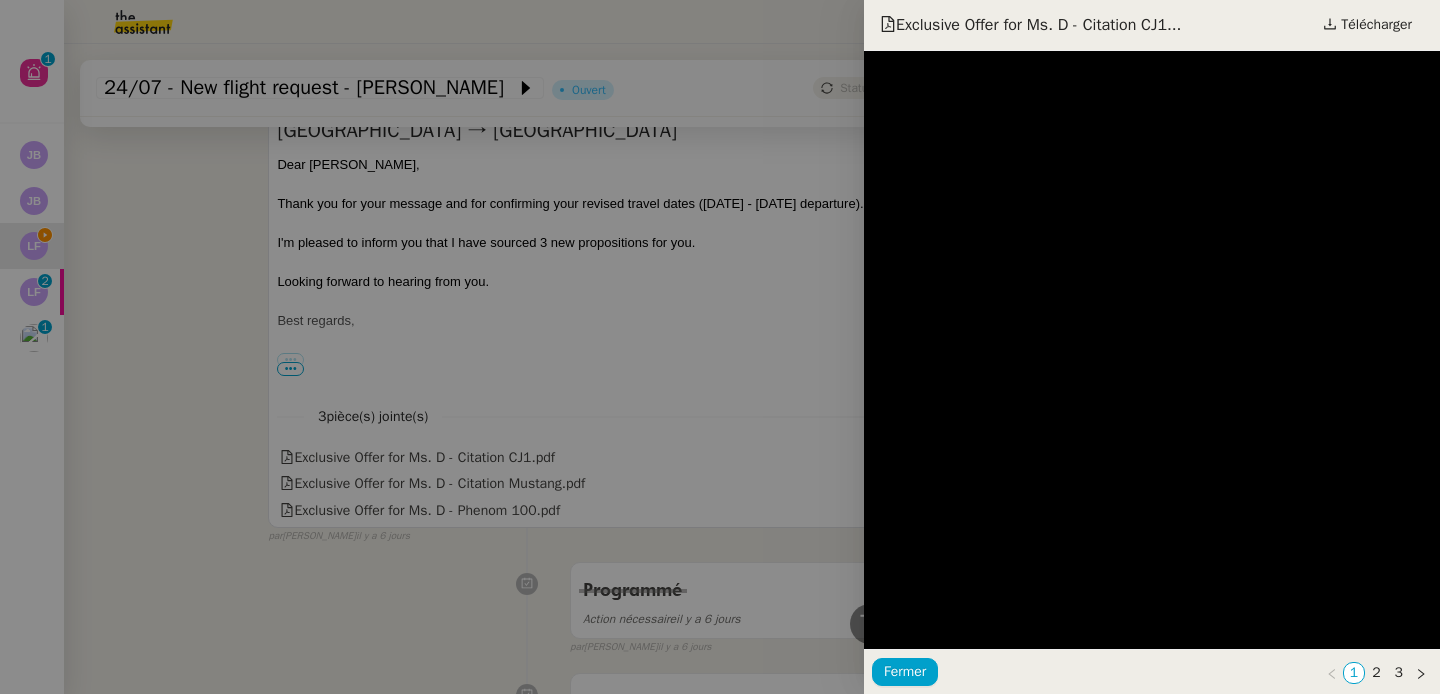 click at bounding box center (720, 347) 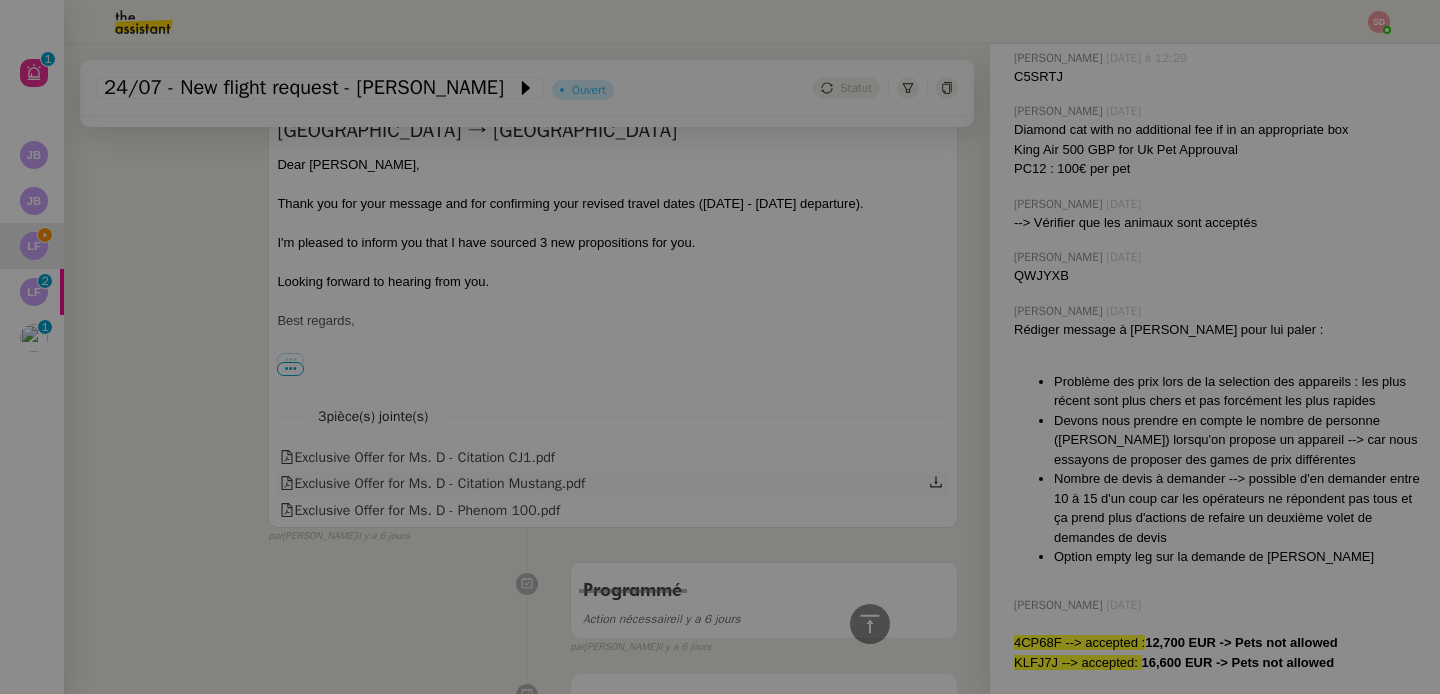 click on "Exclusive Offer for Ms. D - Citation Mustang.pdf" 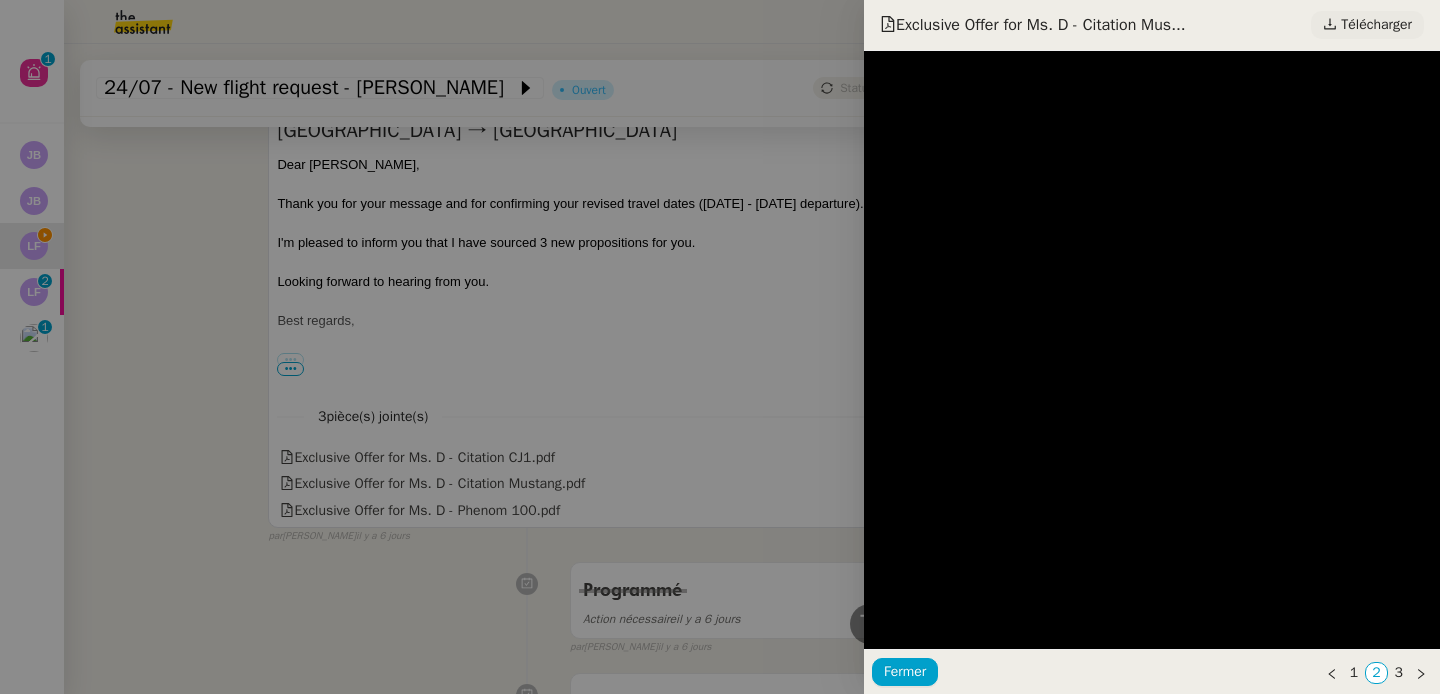 click on "Télécharger" at bounding box center [1376, 25] 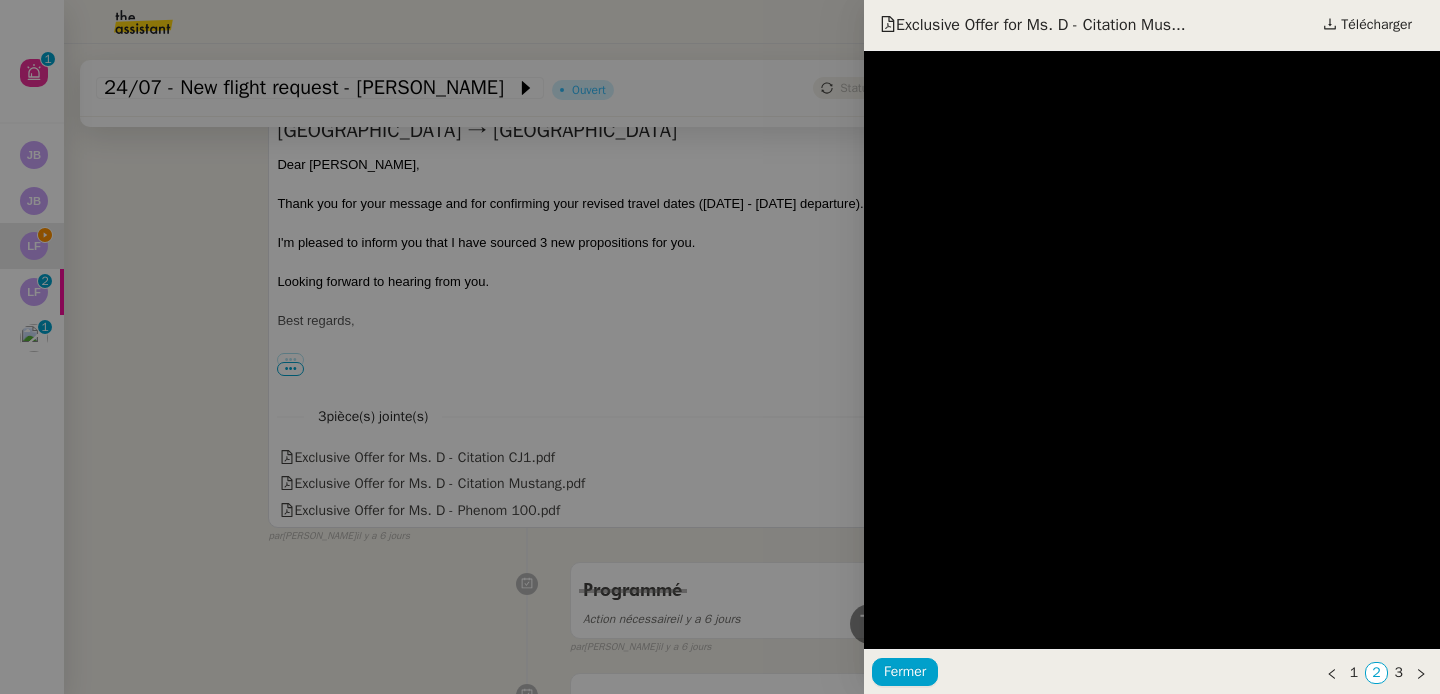 click at bounding box center [720, 347] 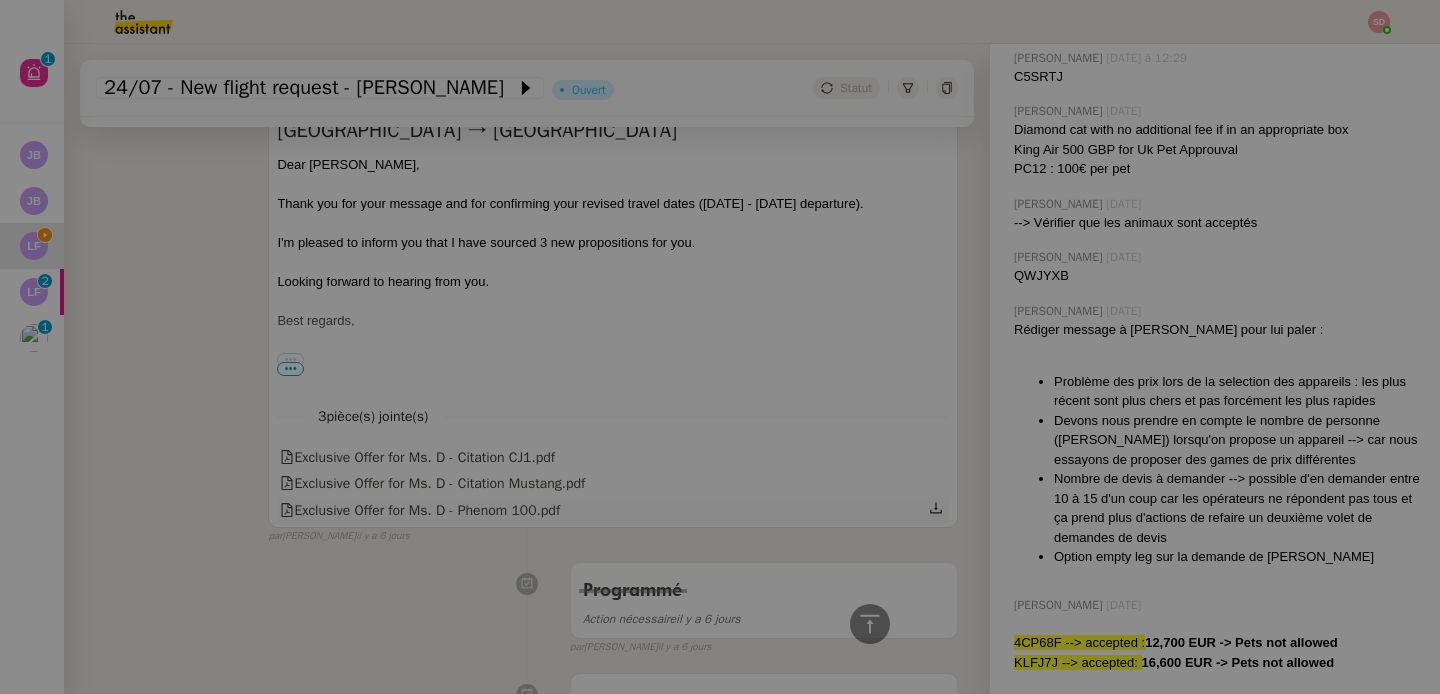 click on "Exclusive Offer for Ms. D - Phenom 100.pdf" 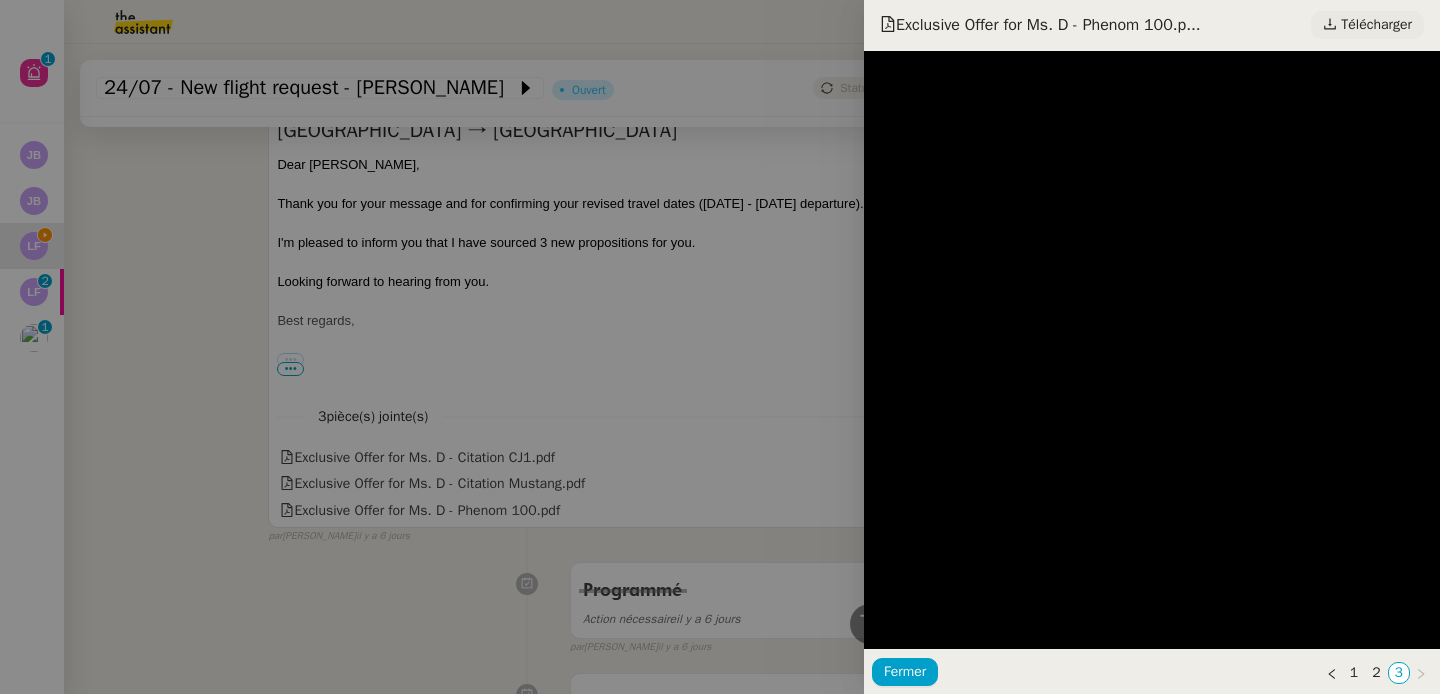 click on "Télécharger" at bounding box center [1376, 25] 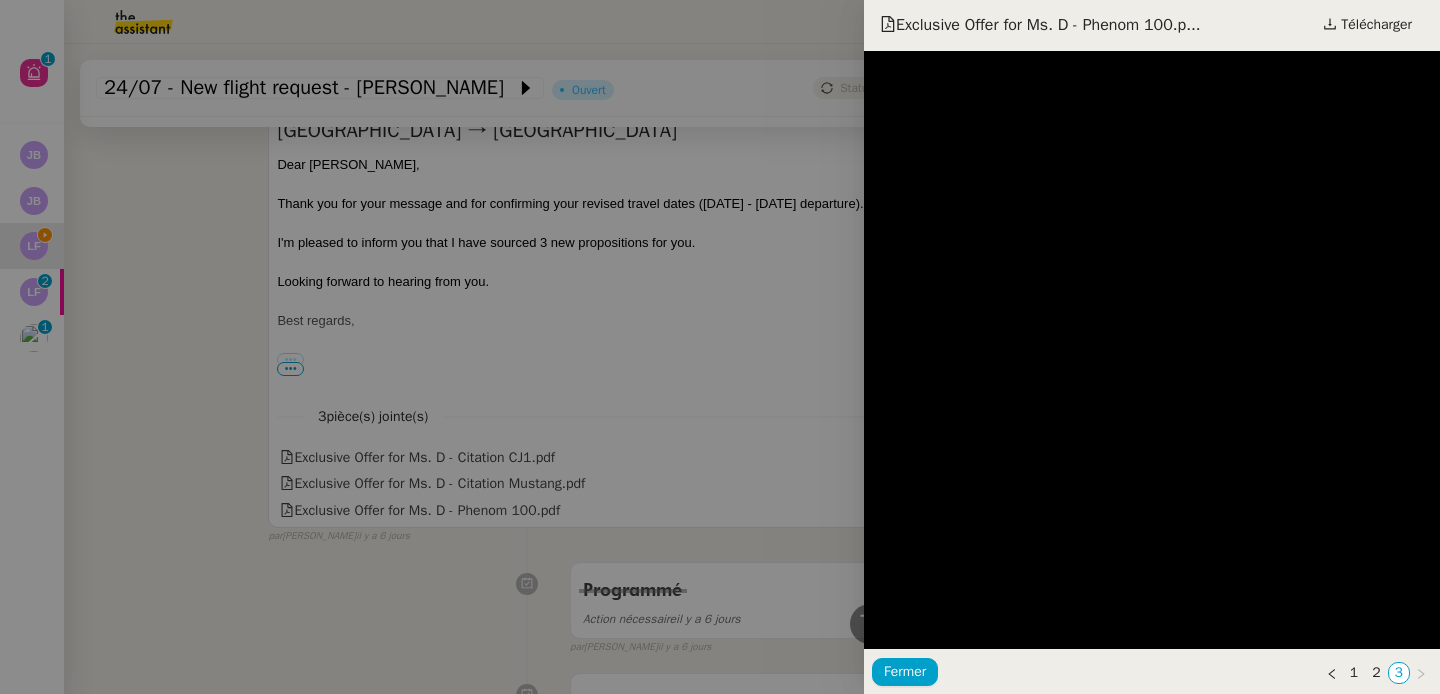 click at bounding box center (720, 347) 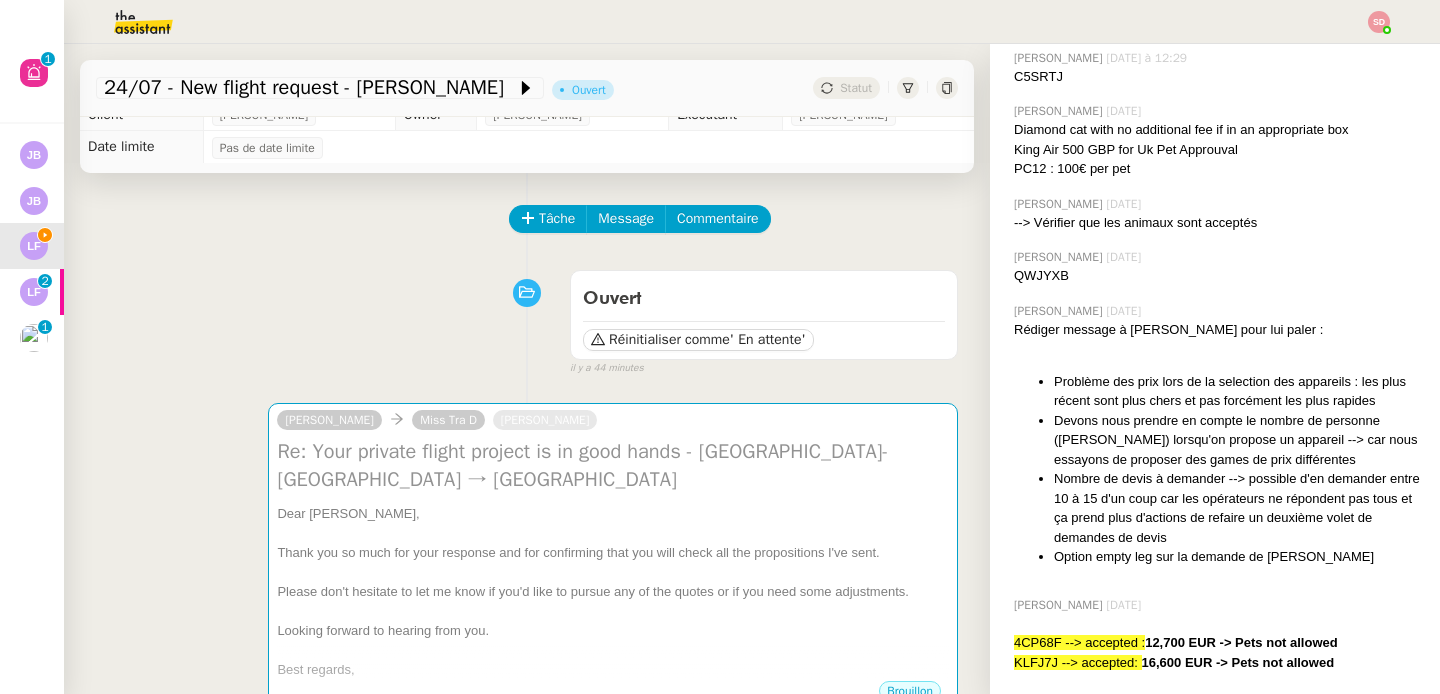 scroll, scrollTop: 0, scrollLeft: 0, axis: both 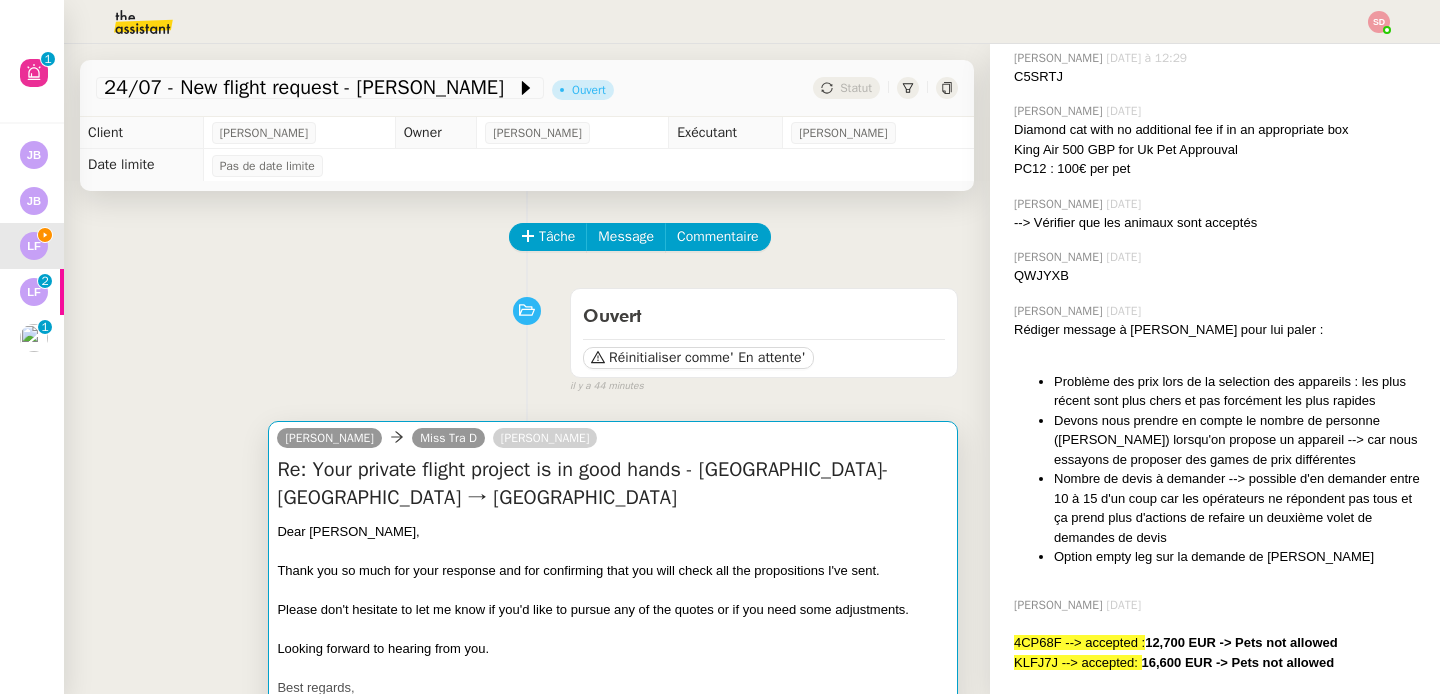 click on "Re: Your private flight project is in good hands - [GEOGRAPHIC_DATA]-[GEOGRAPHIC_DATA] → [GEOGRAPHIC_DATA]" at bounding box center (613, 484) 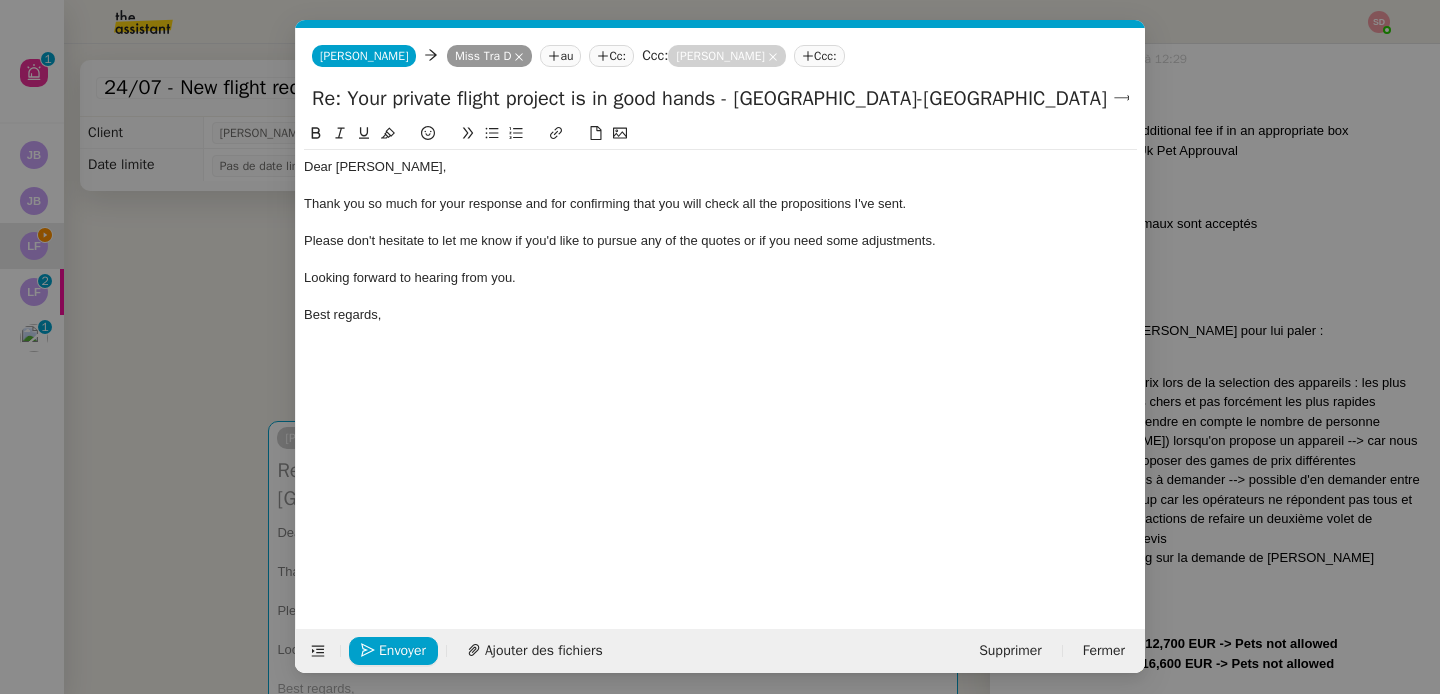 scroll, scrollTop: 572, scrollLeft: 0, axis: vertical 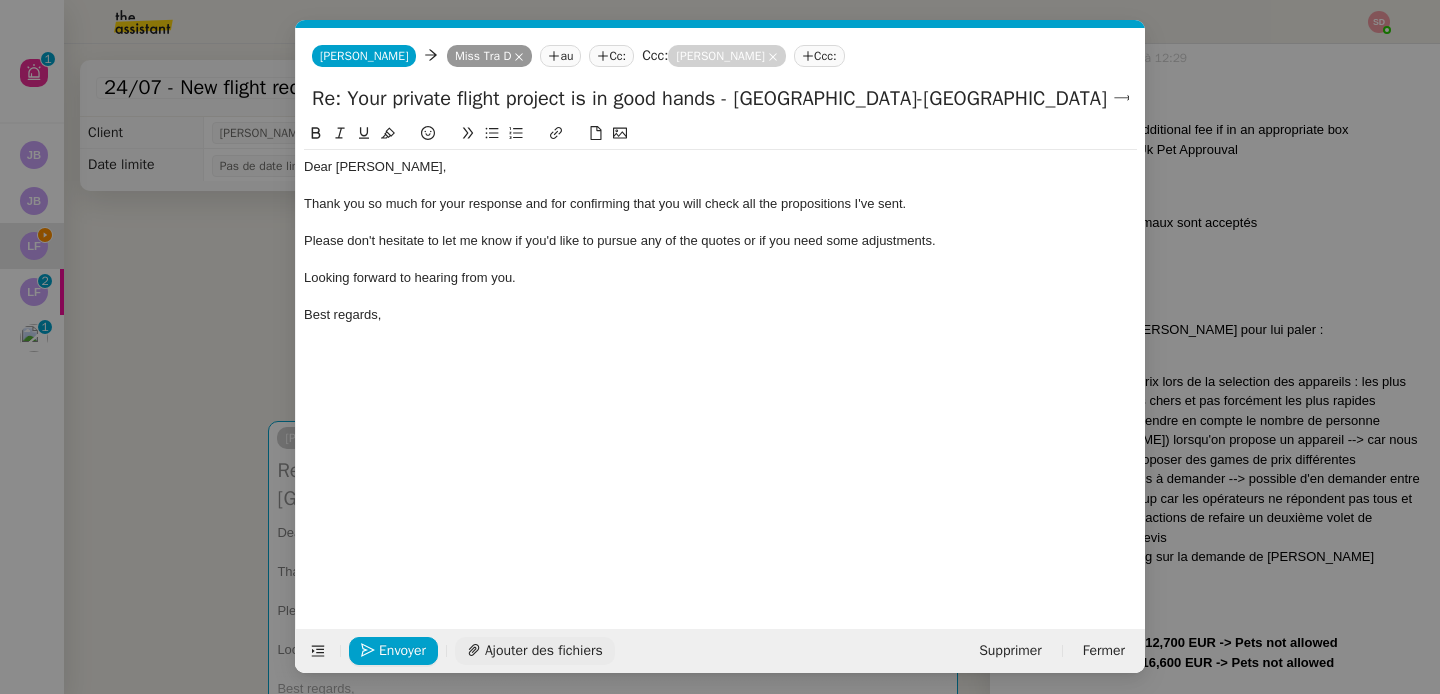 click on "Ajouter des fichiers" 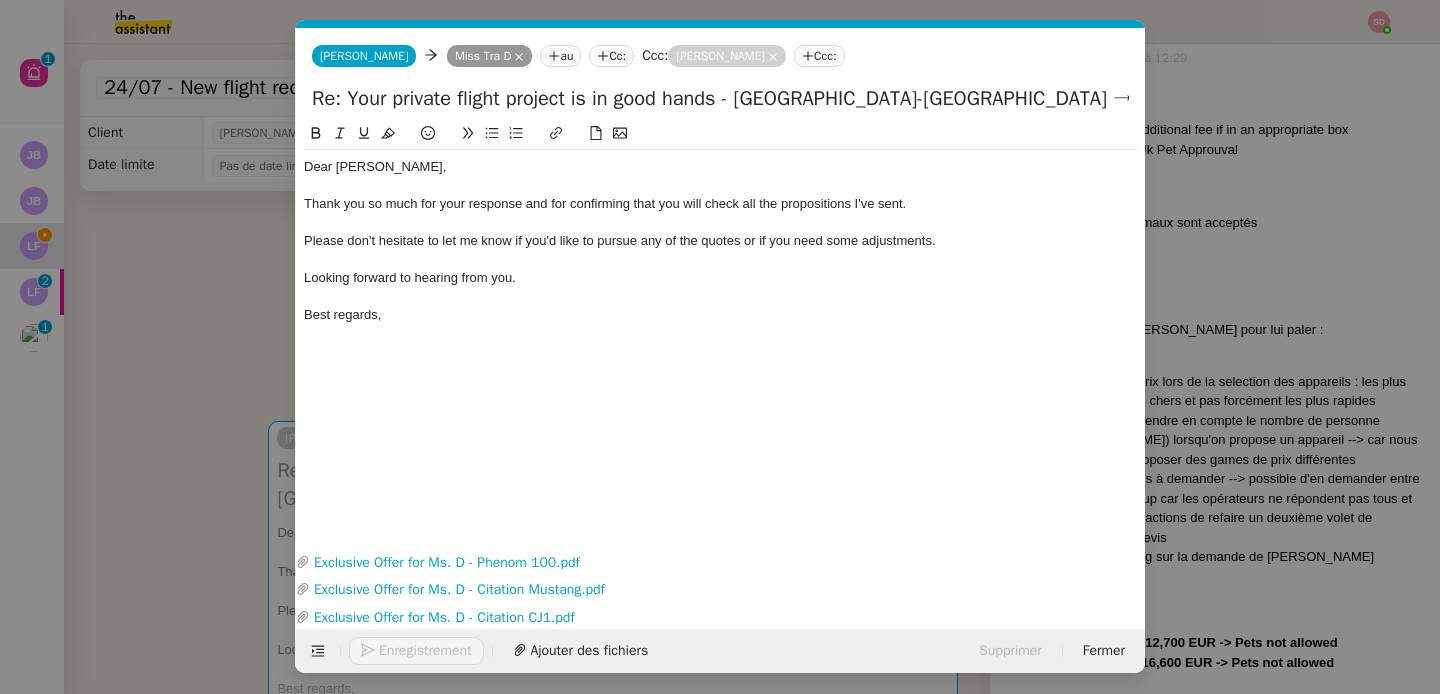 click on "Enregistrement" 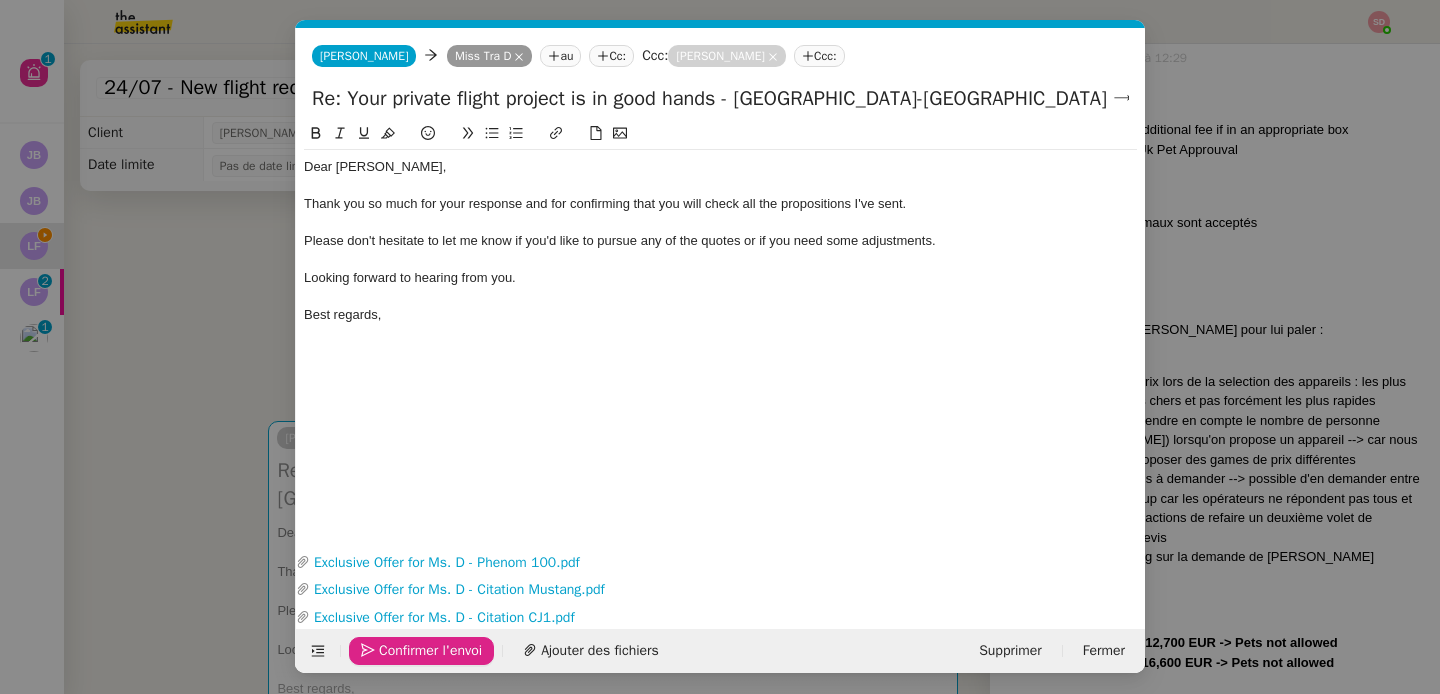 click on "Confirmer l'envoi" 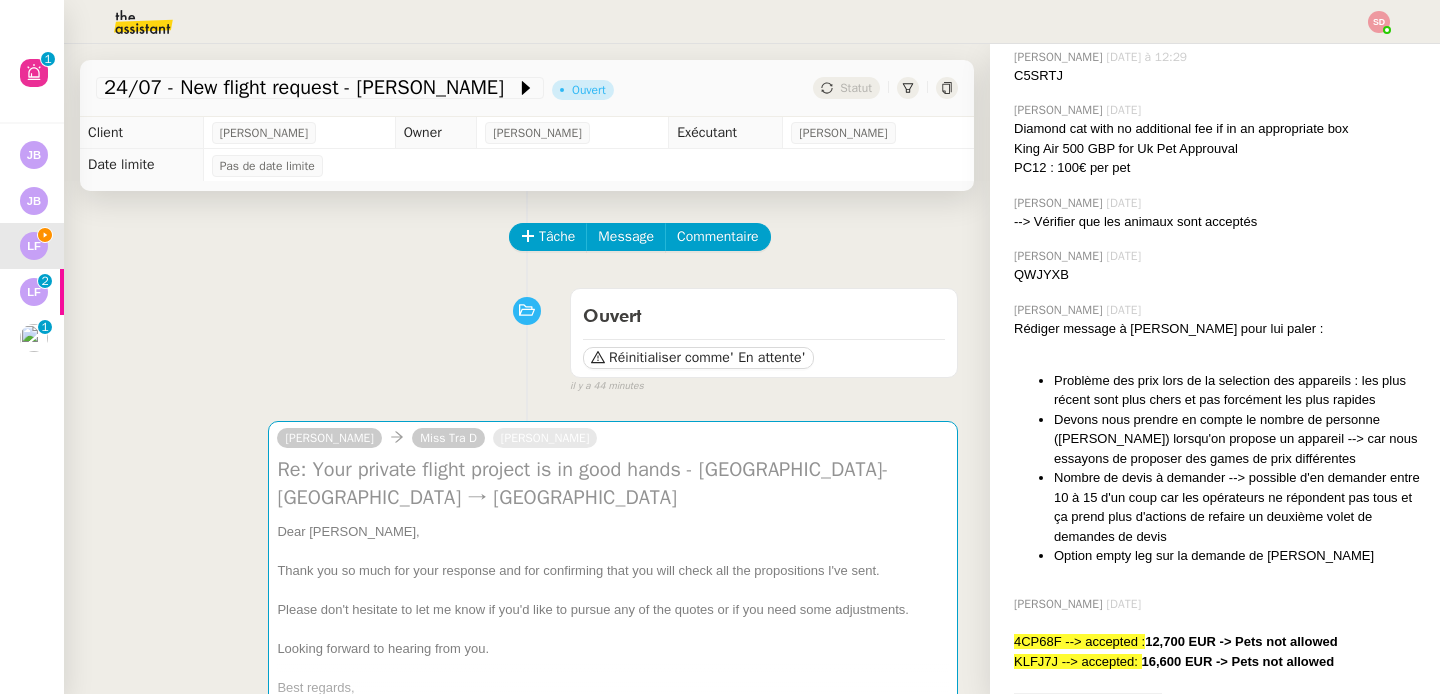 scroll, scrollTop: 571, scrollLeft: 0, axis: vertical 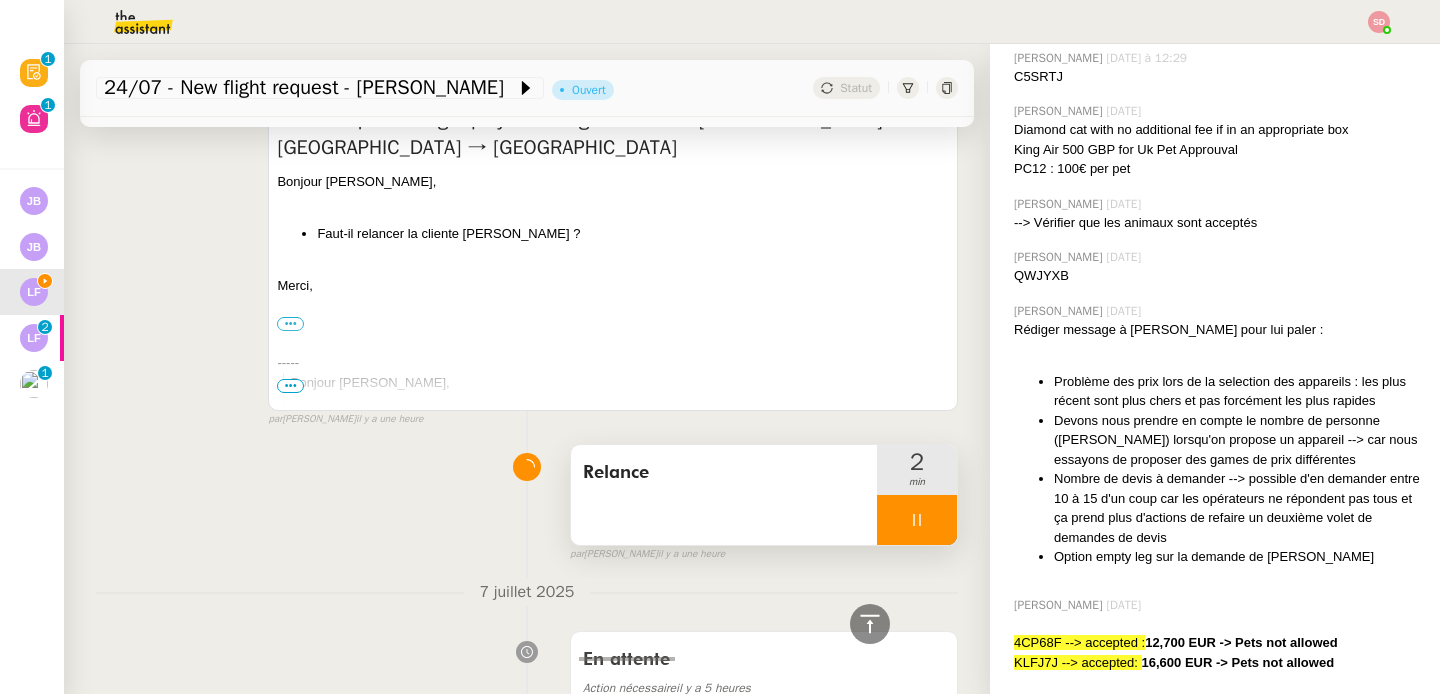 click at bounding box center (917, 520) 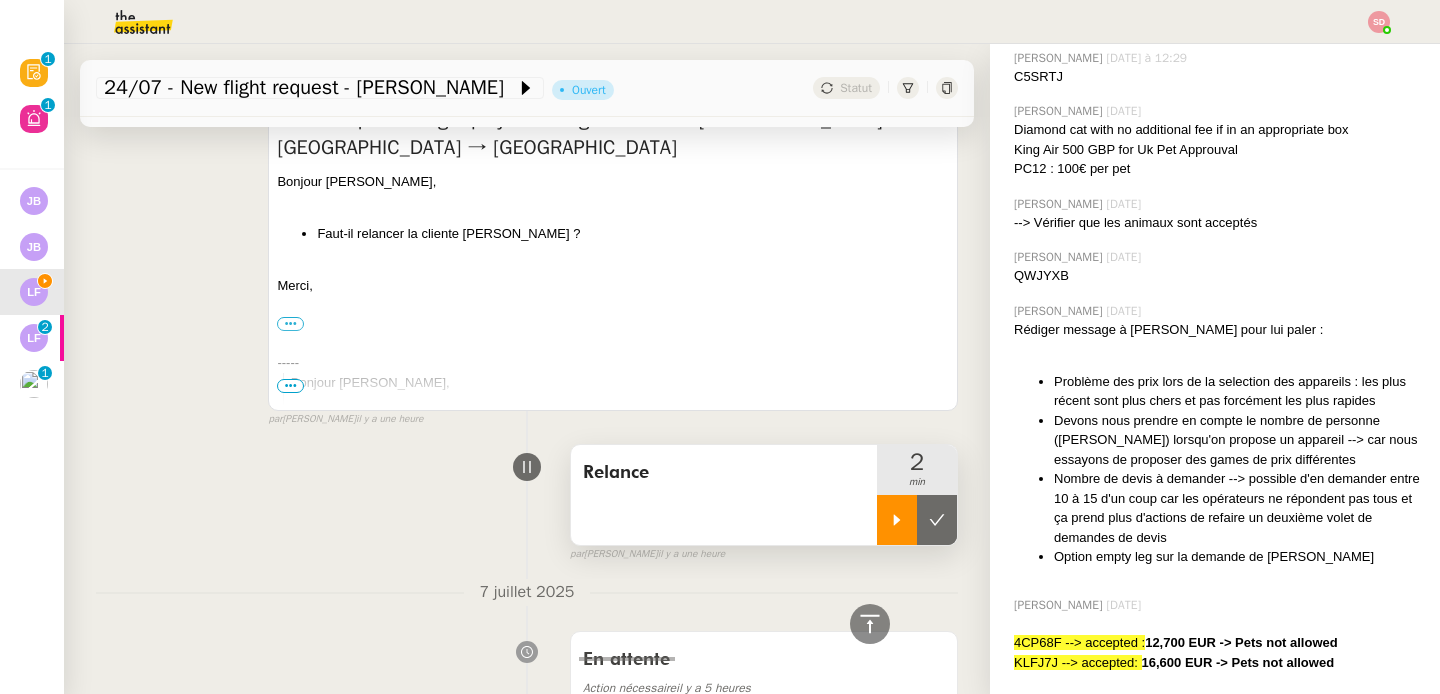 click 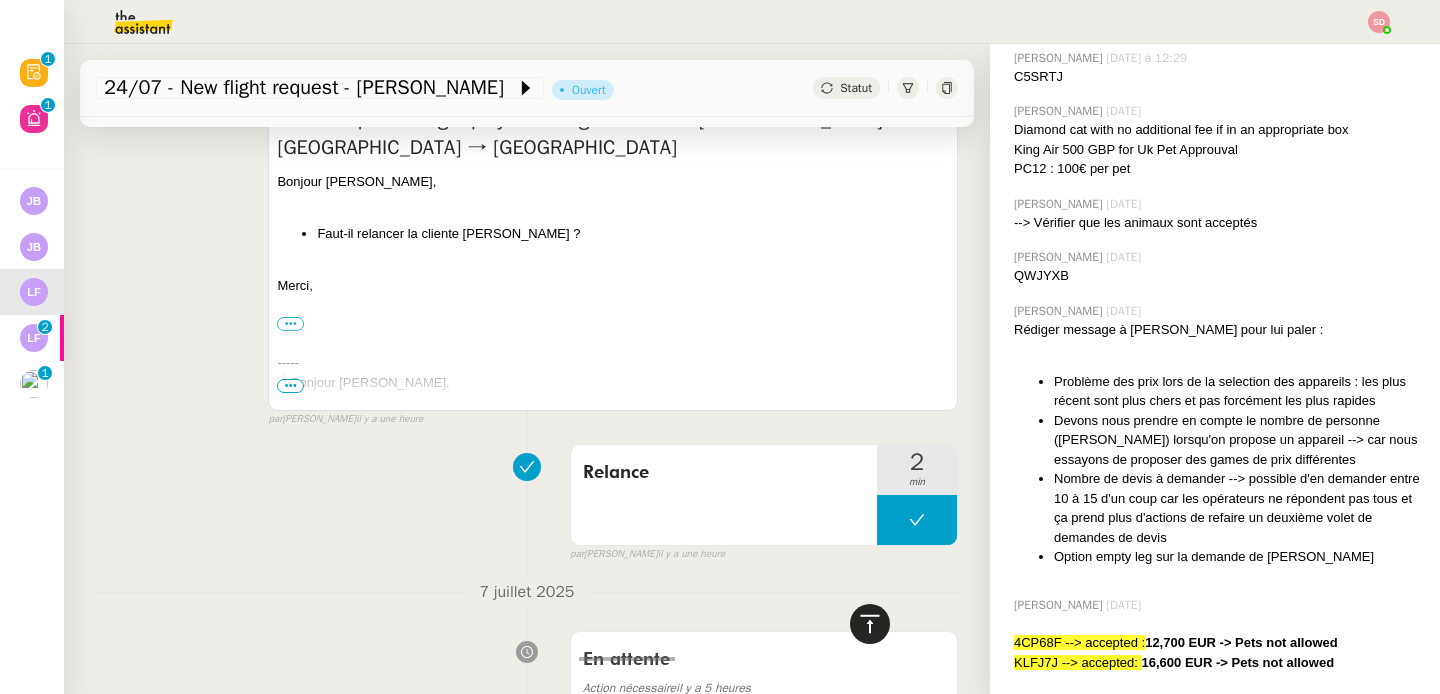 click 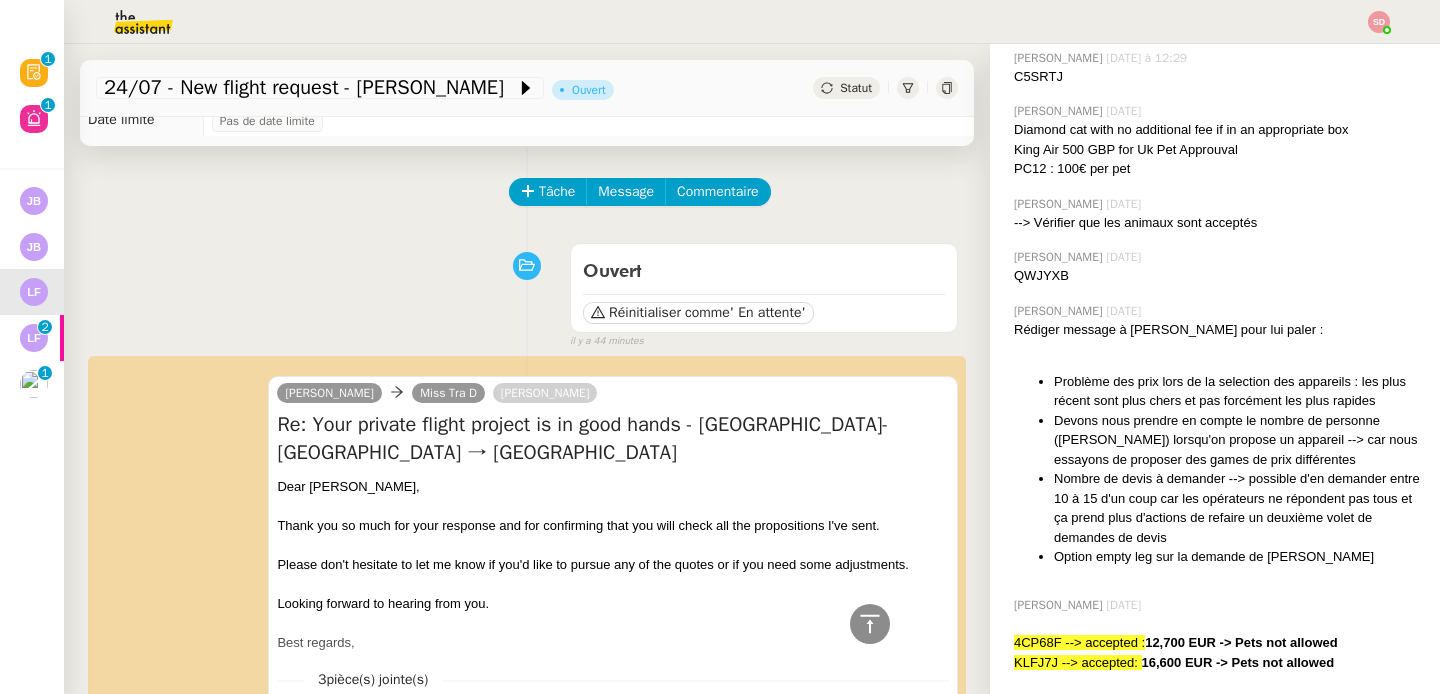 scroll, scrollTop: 0, scrollLeft: 0, axis: both 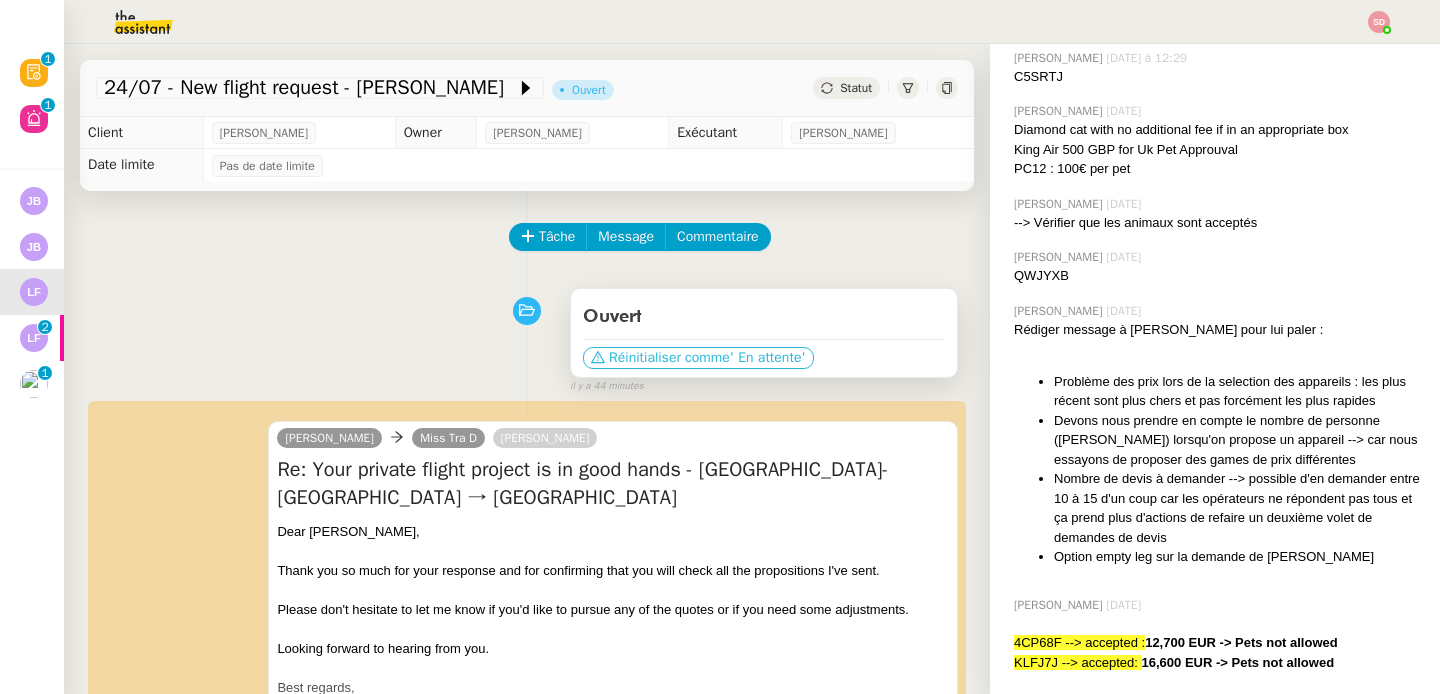 click on "' En attente'" at bounding box center [768, 358] 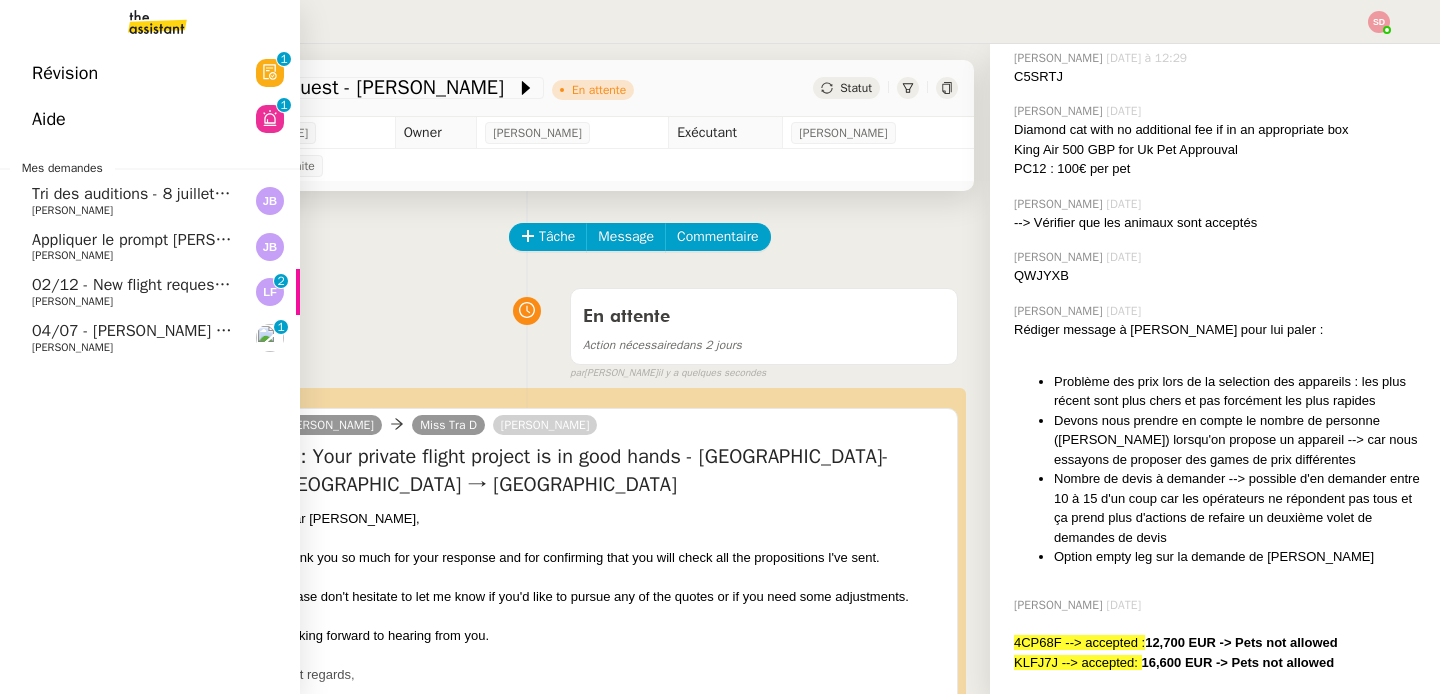 click on "02/12 - New flight request - [PERSON_NAME]" 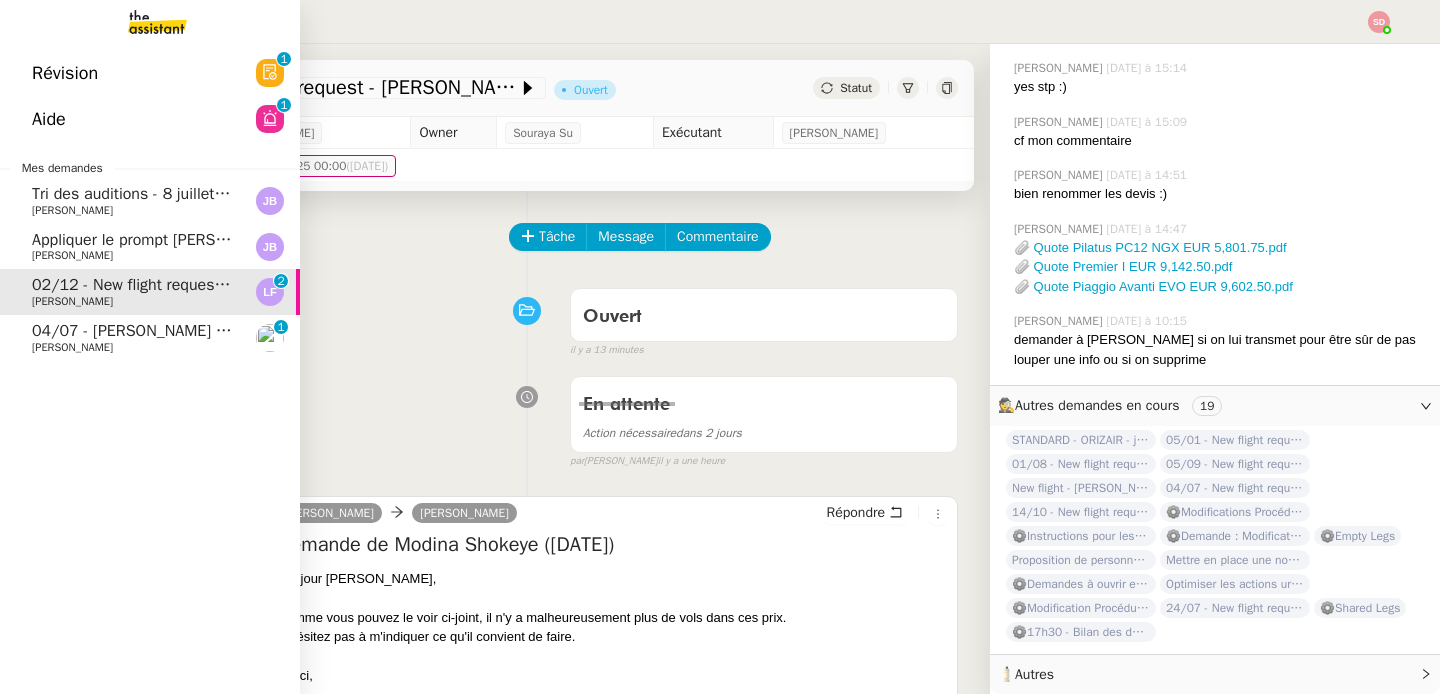 scroll, scrollTop: 524, scrollLeft: 0, axis: vertical 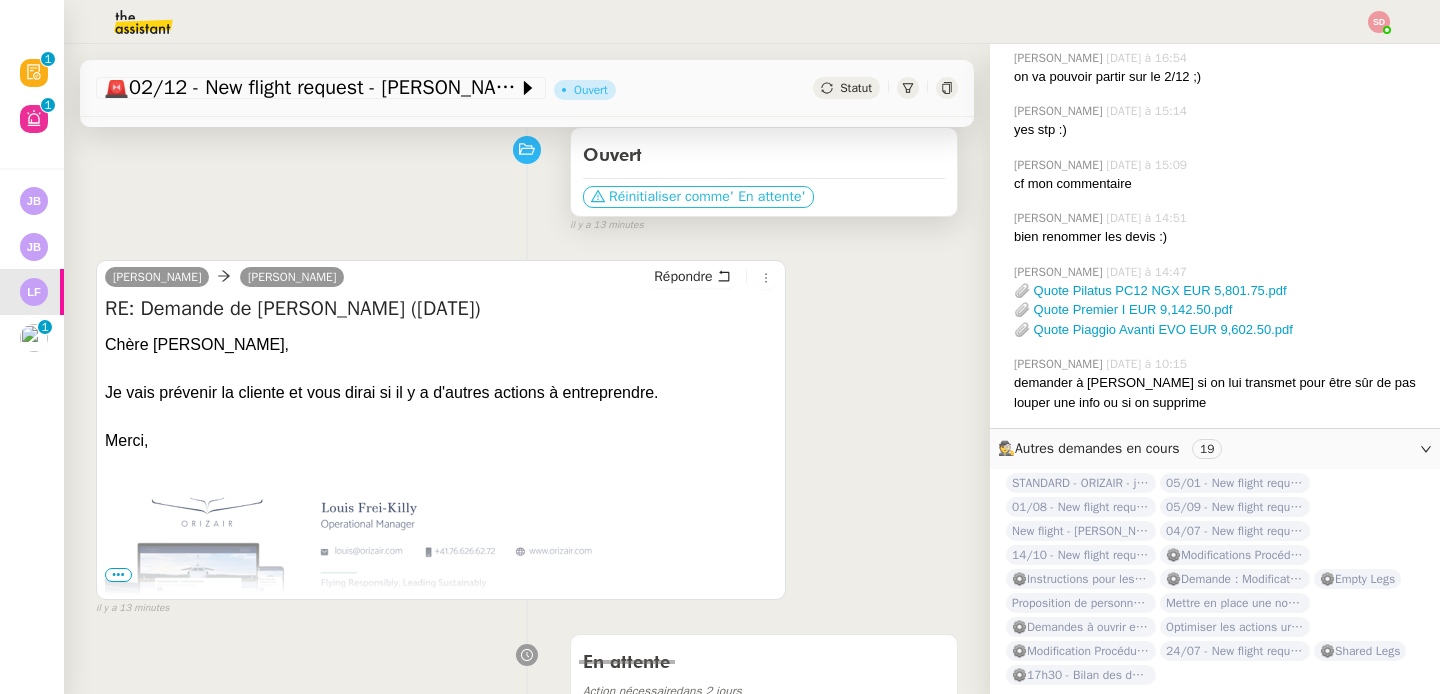 click on "' En attente'" at bounding box center [768, 197] 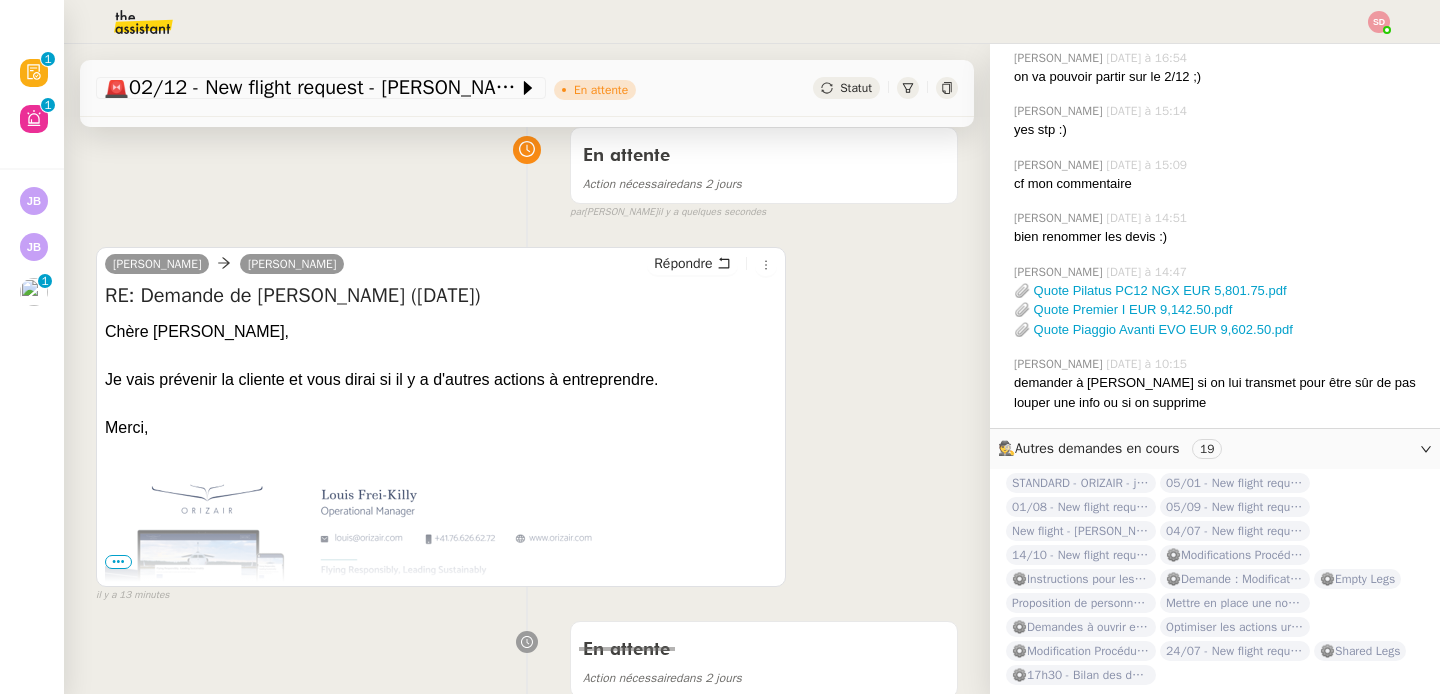 scroll, scrollTop: 0, scrollLeft: 0, axis: both 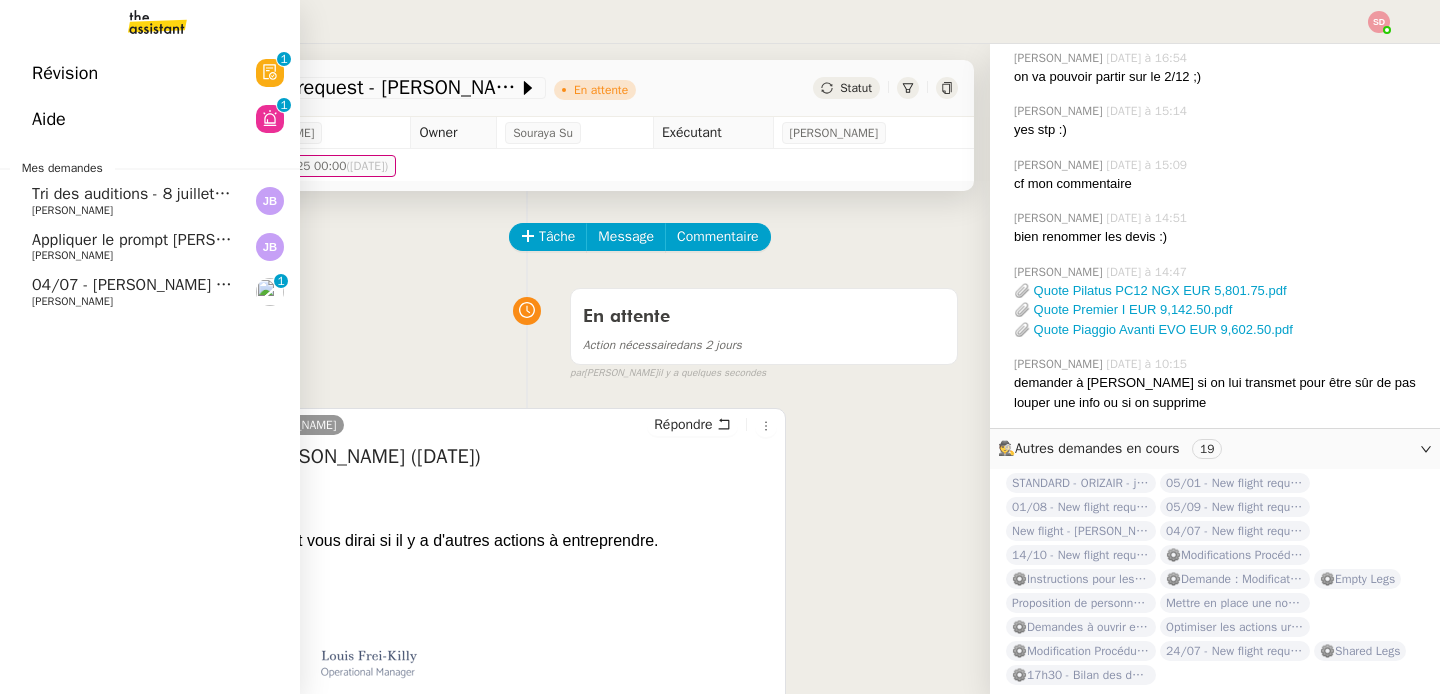 click on "[PERSON_NAME]" 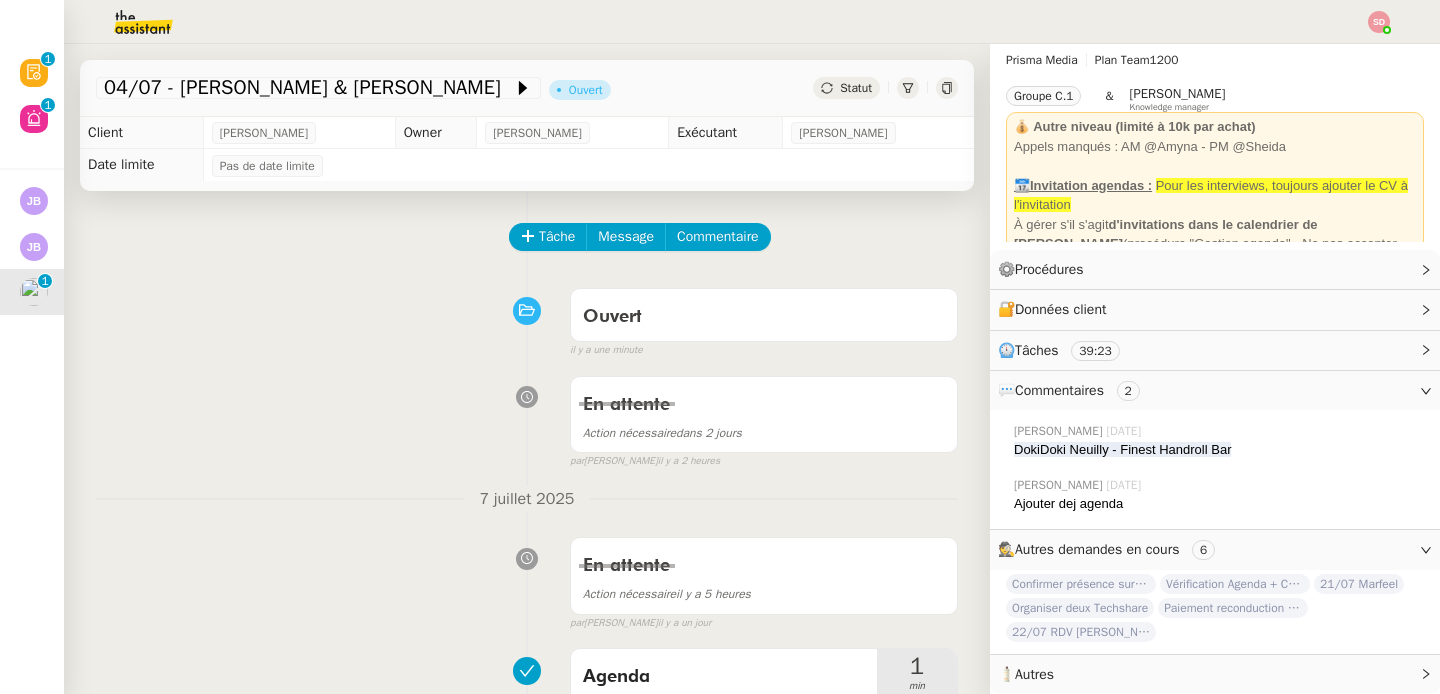 scroll, scrollTop: 53, scrollLeft: 0, axis: vertical 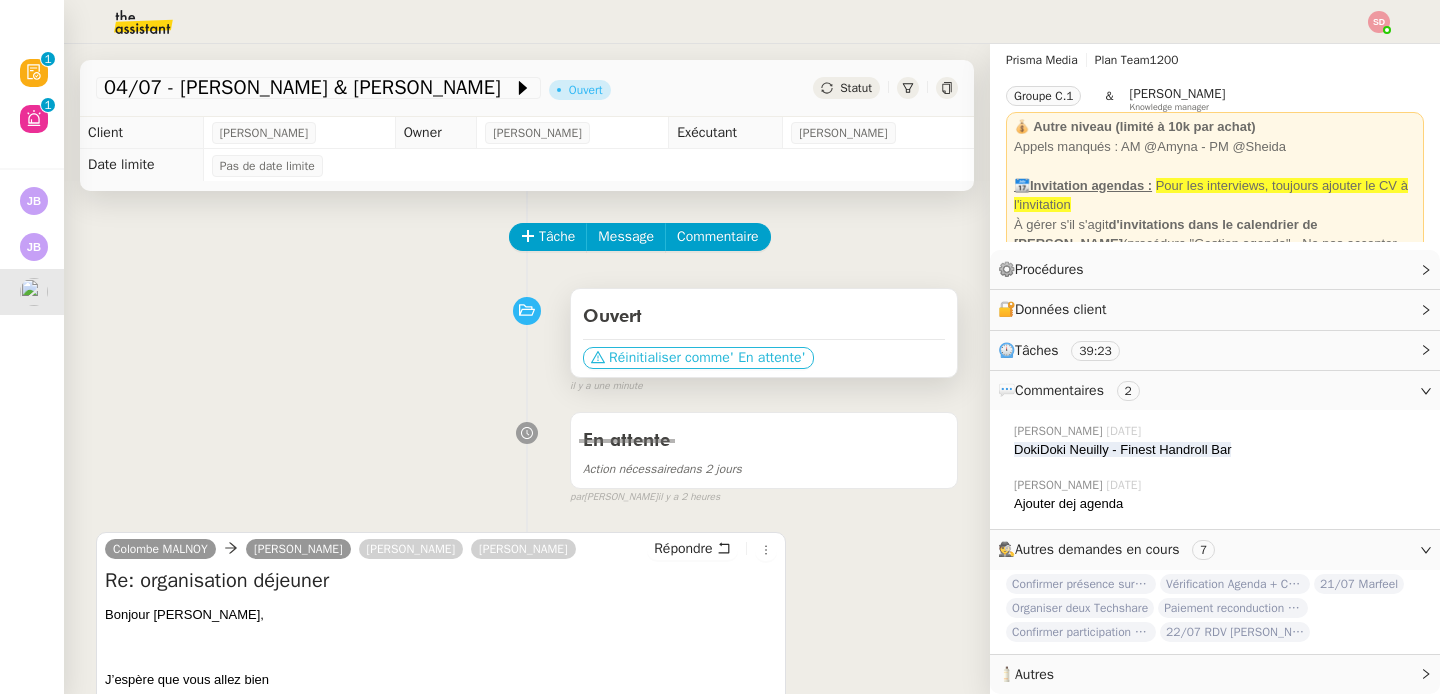 click on "Réinitialiser comme" at bounding box center (669, 358) 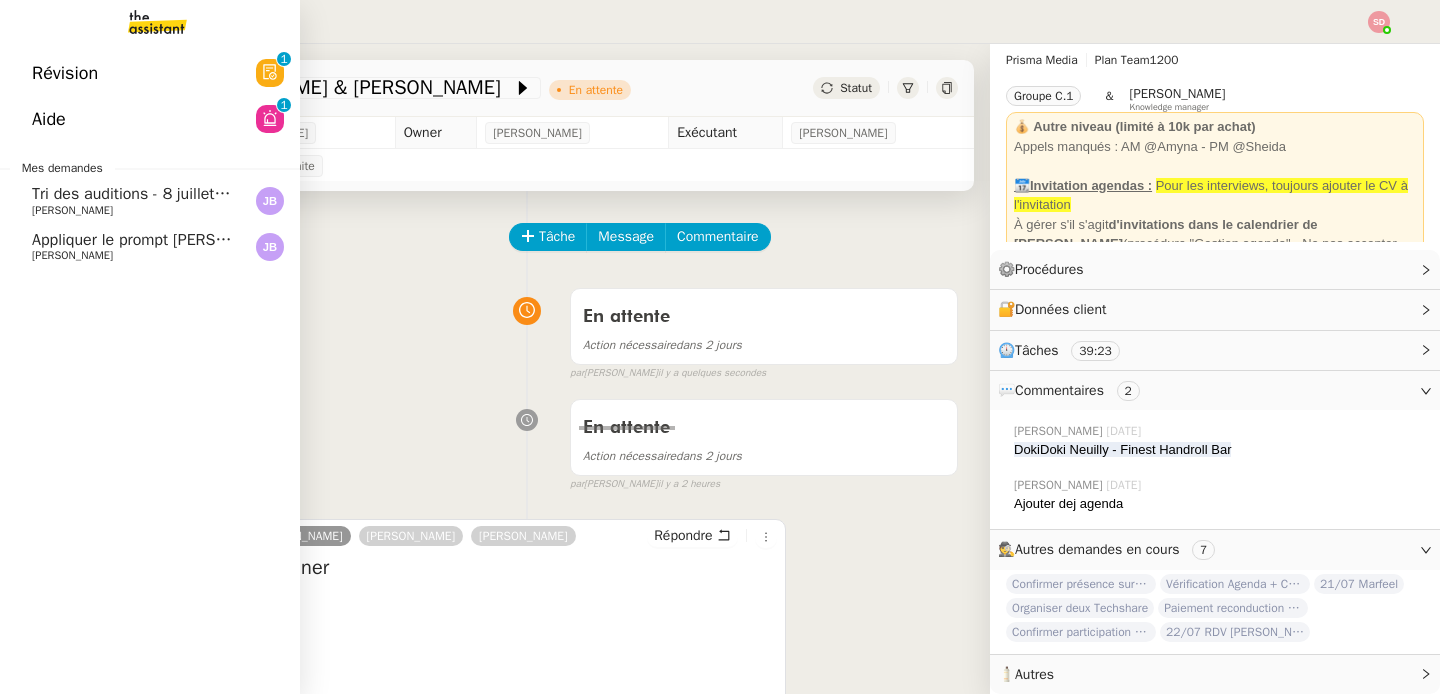 click on "[PERSON_NAME]" 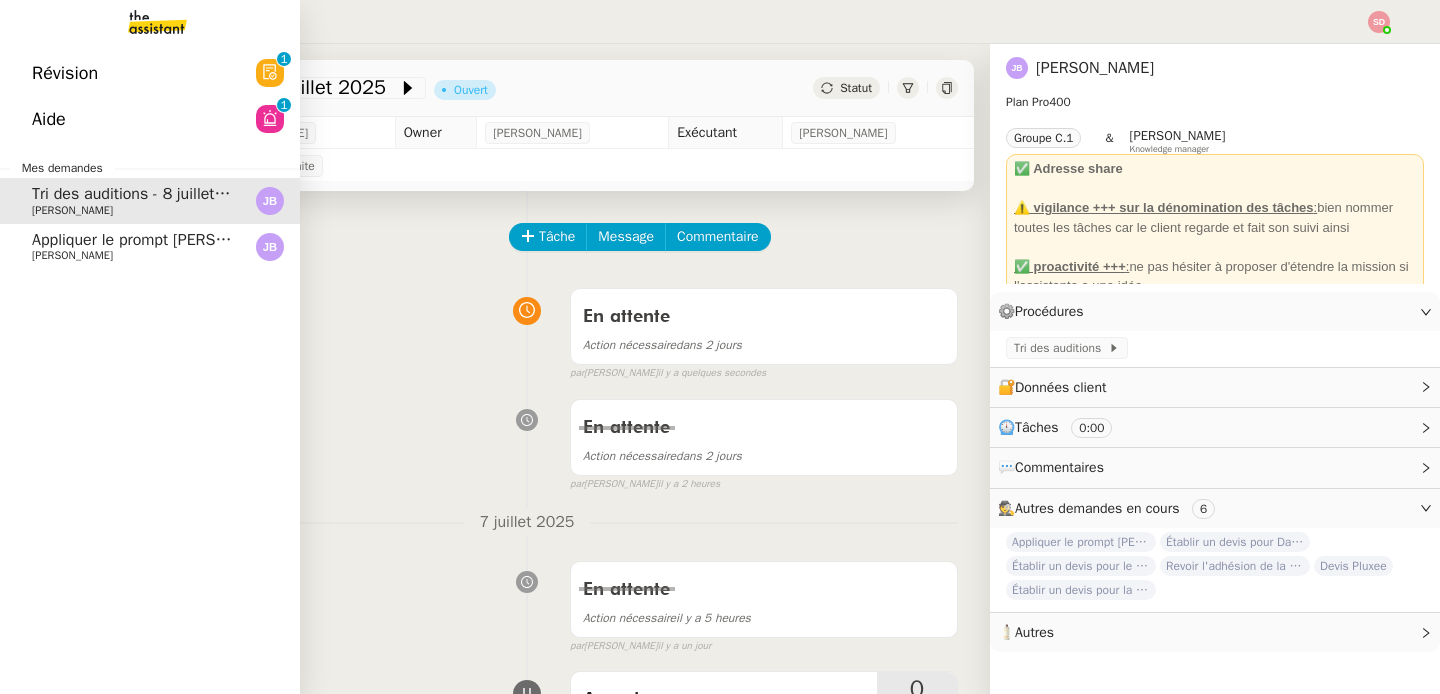 scroll, scrollTop: 0, scrollLeft: 0, axis: both 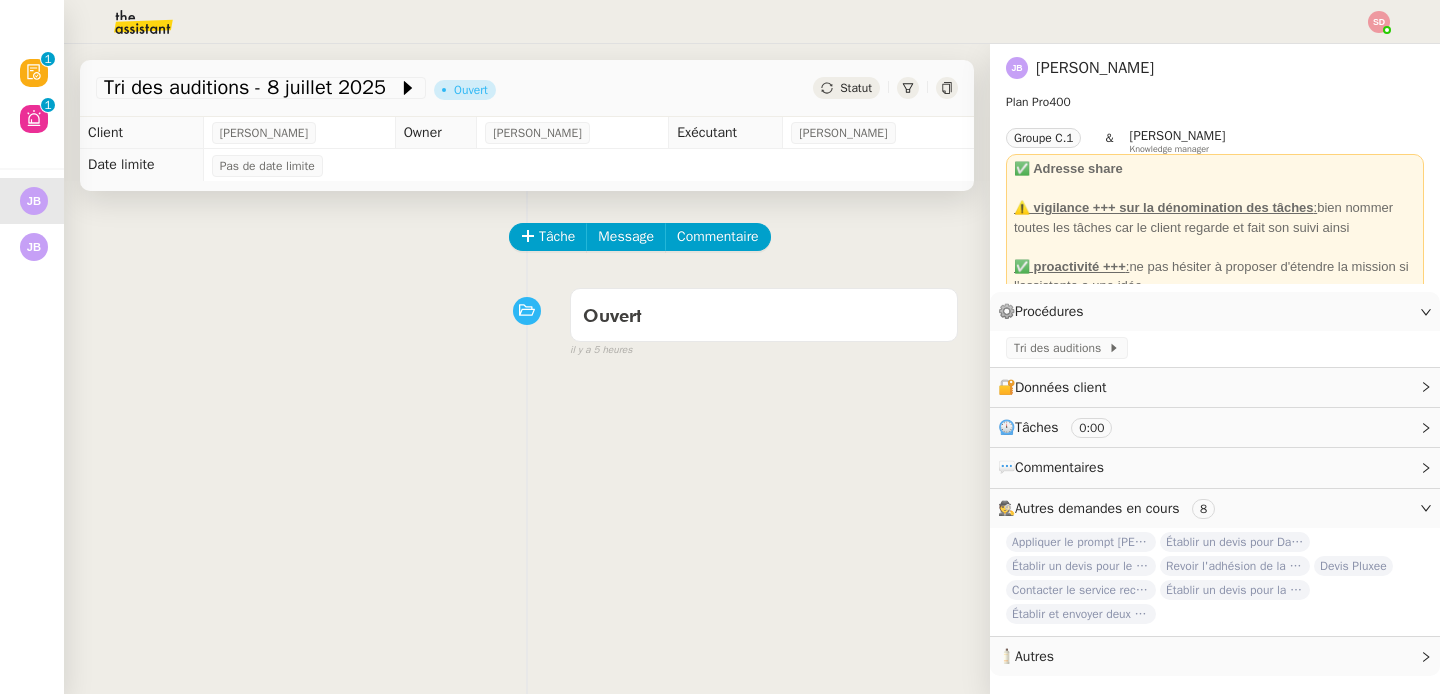 click on "Tri des auditions - [DATE]         [PERSON_NAME]" 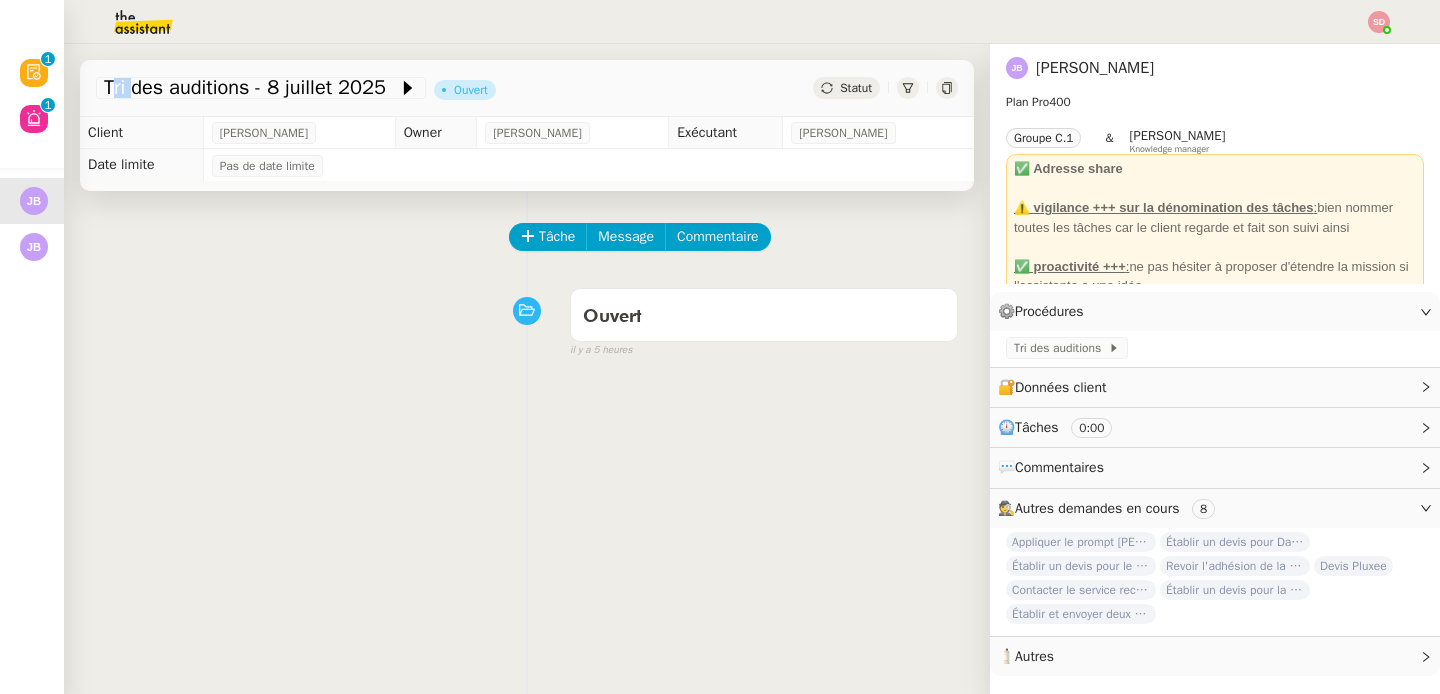 click on "Tri des auditions - [DATE]         [PERSON_NAME]" 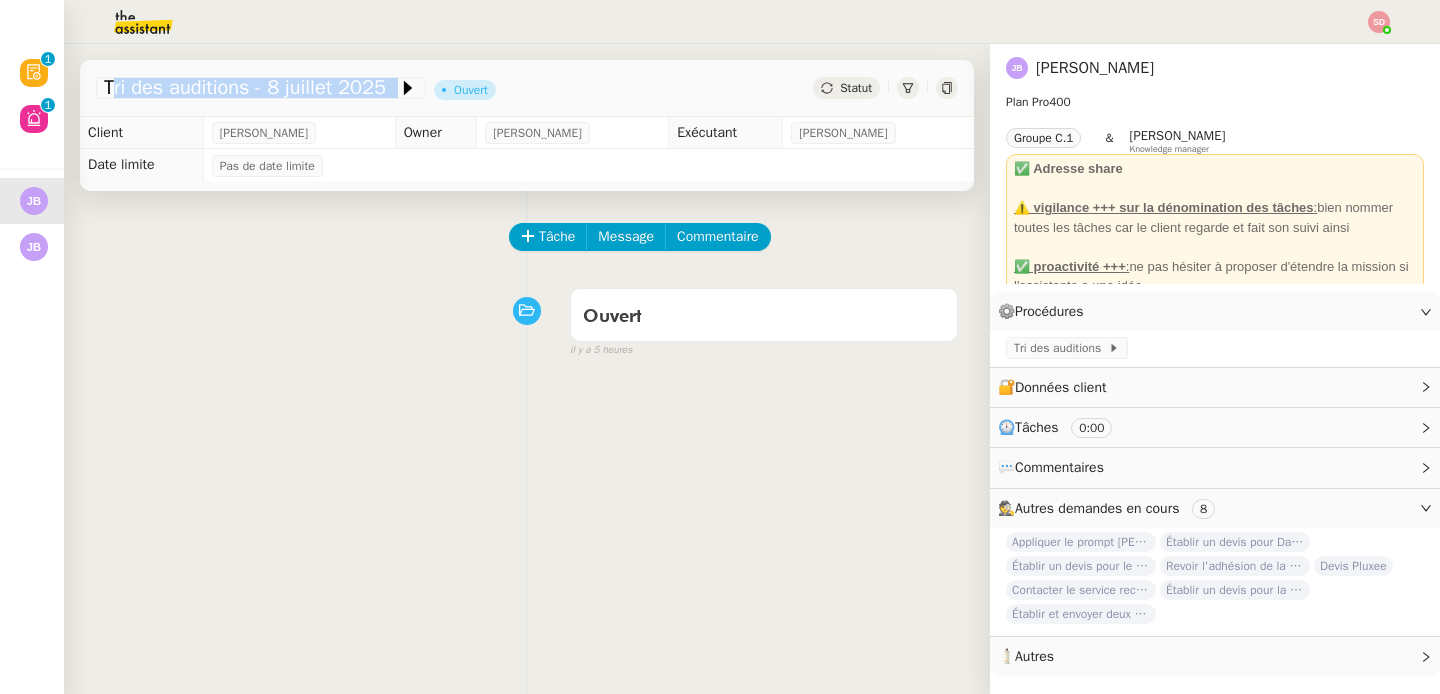click on "Tri des auditions - [DATE]         [PERSON_NAME]" 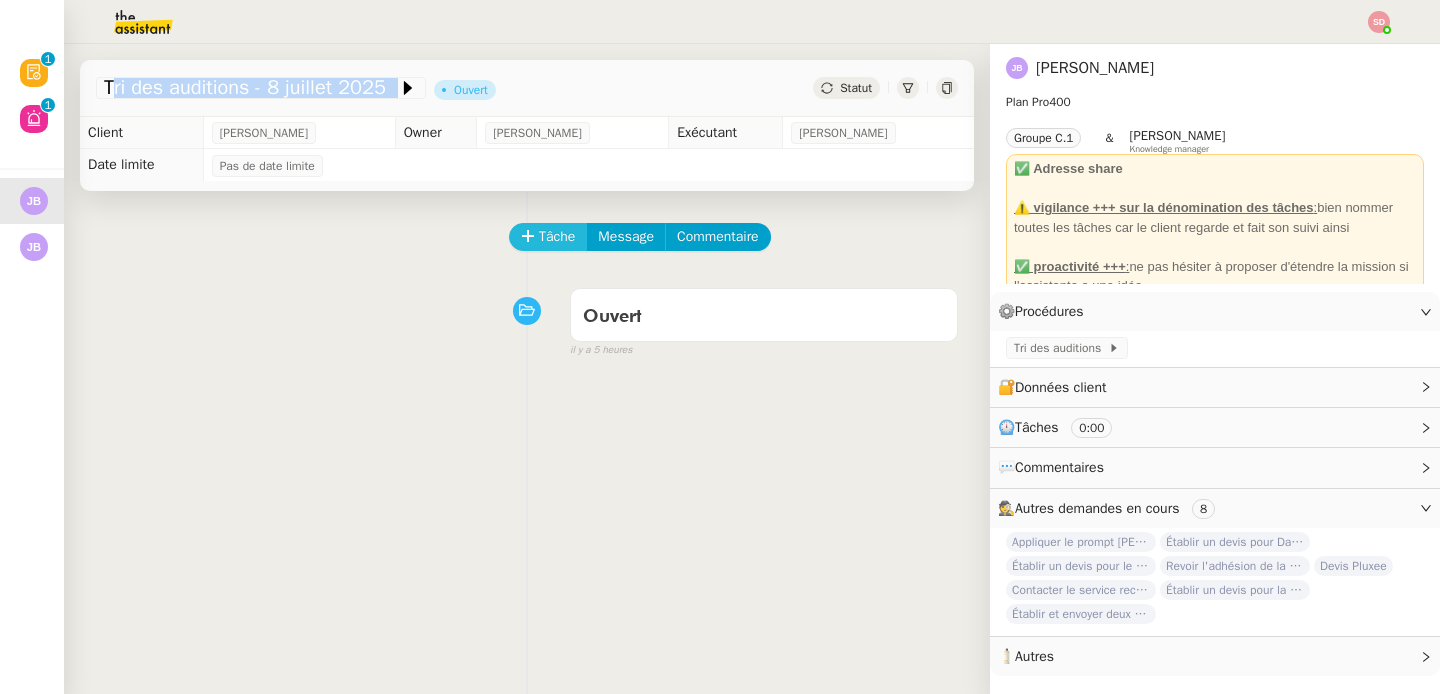 click 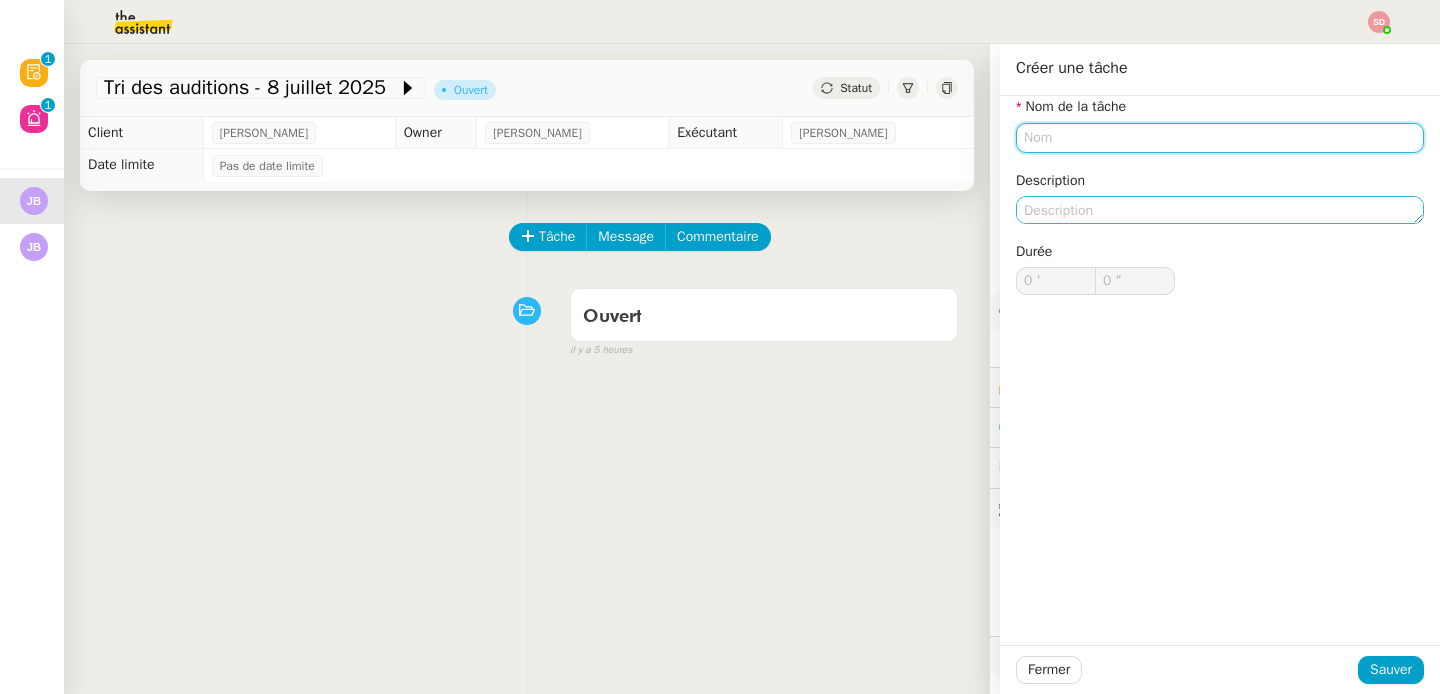 paste on "Tri des auditions - 8 juillet 2025" 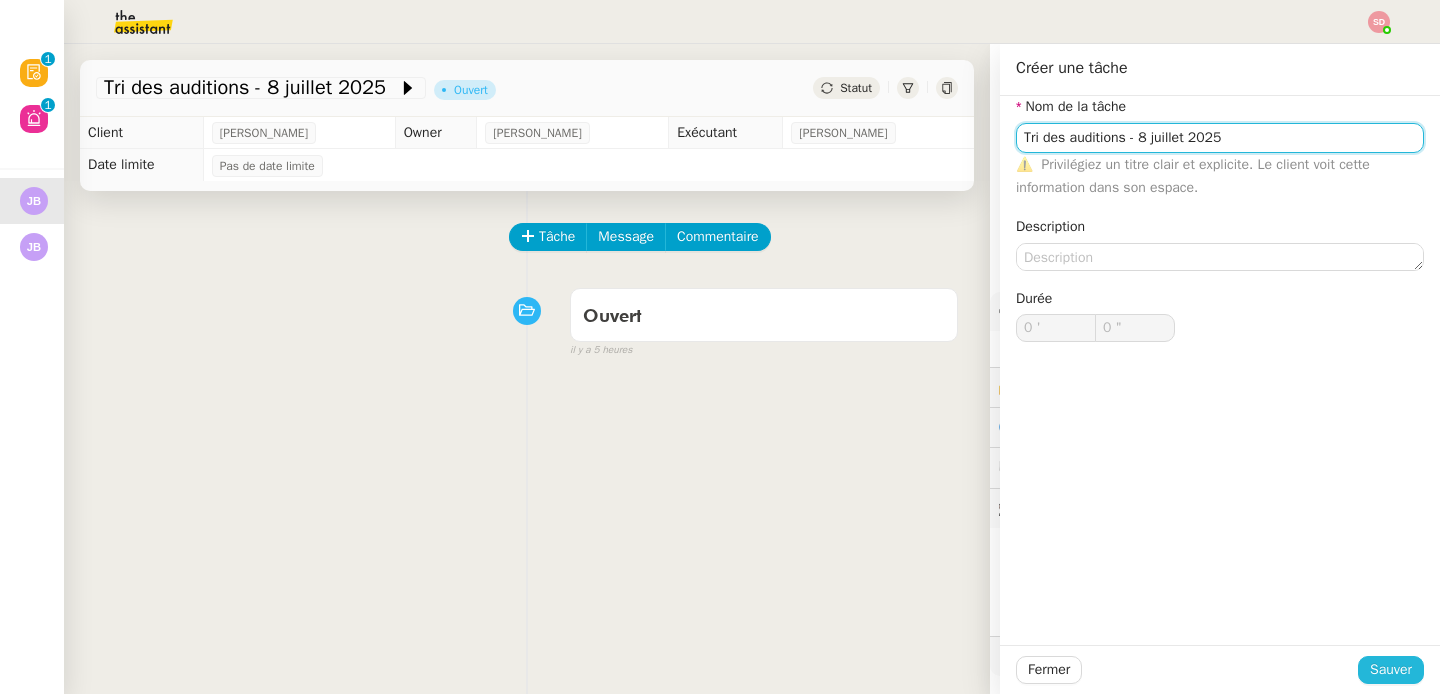 type on "Tri des auditions - 8 juillet 2025" 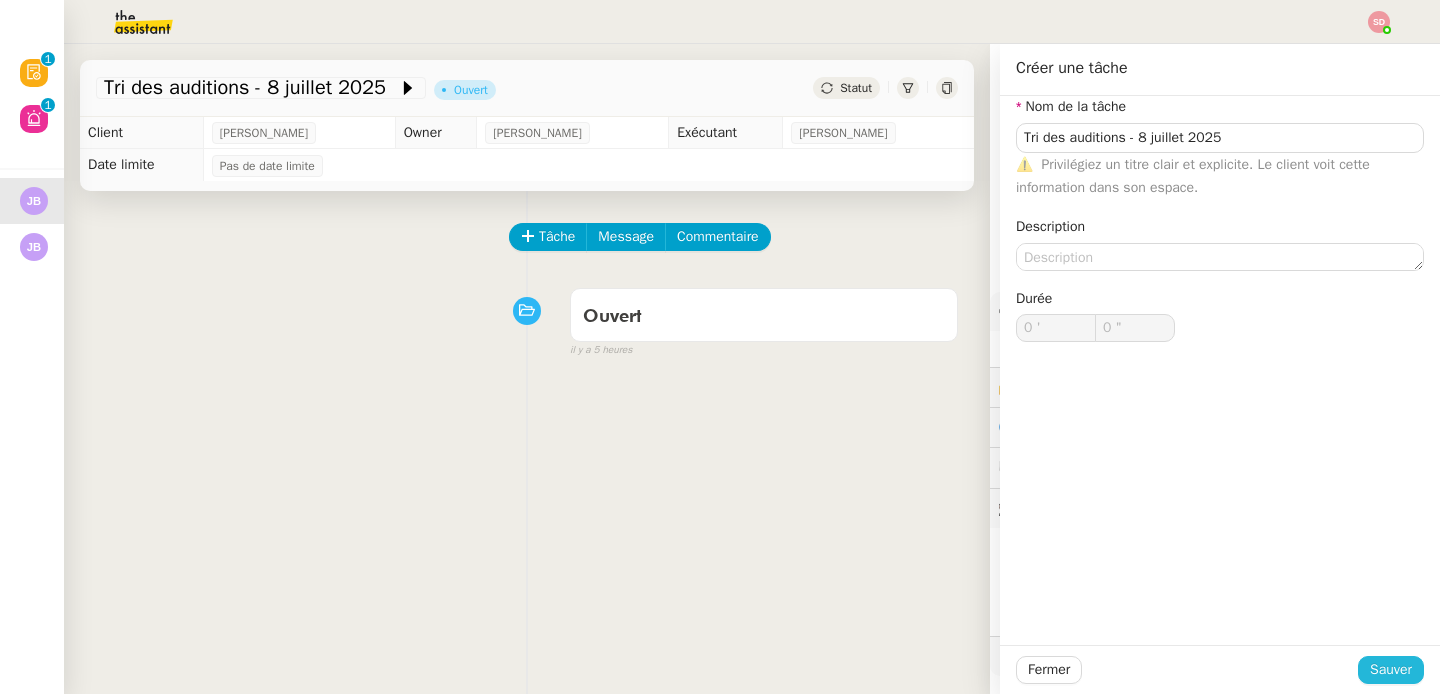 click on "Sauver" 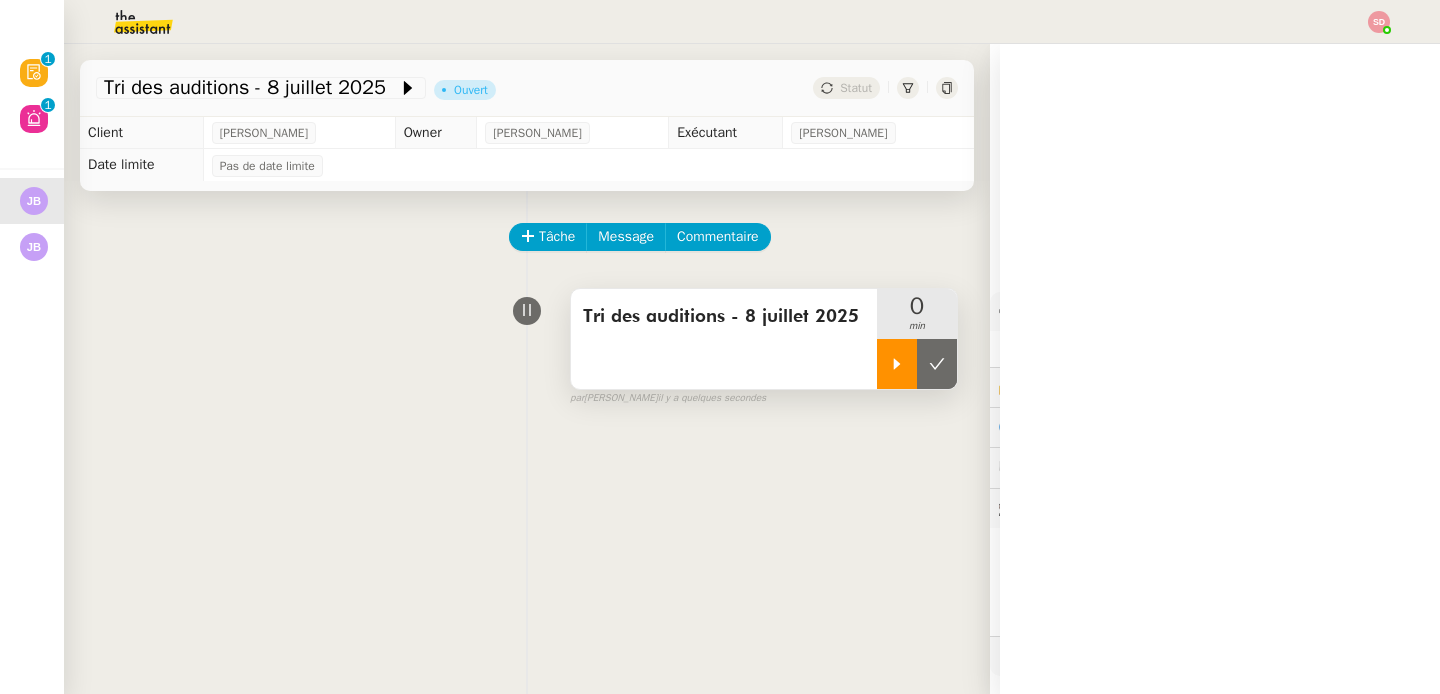click at bounding box center [897, 364] 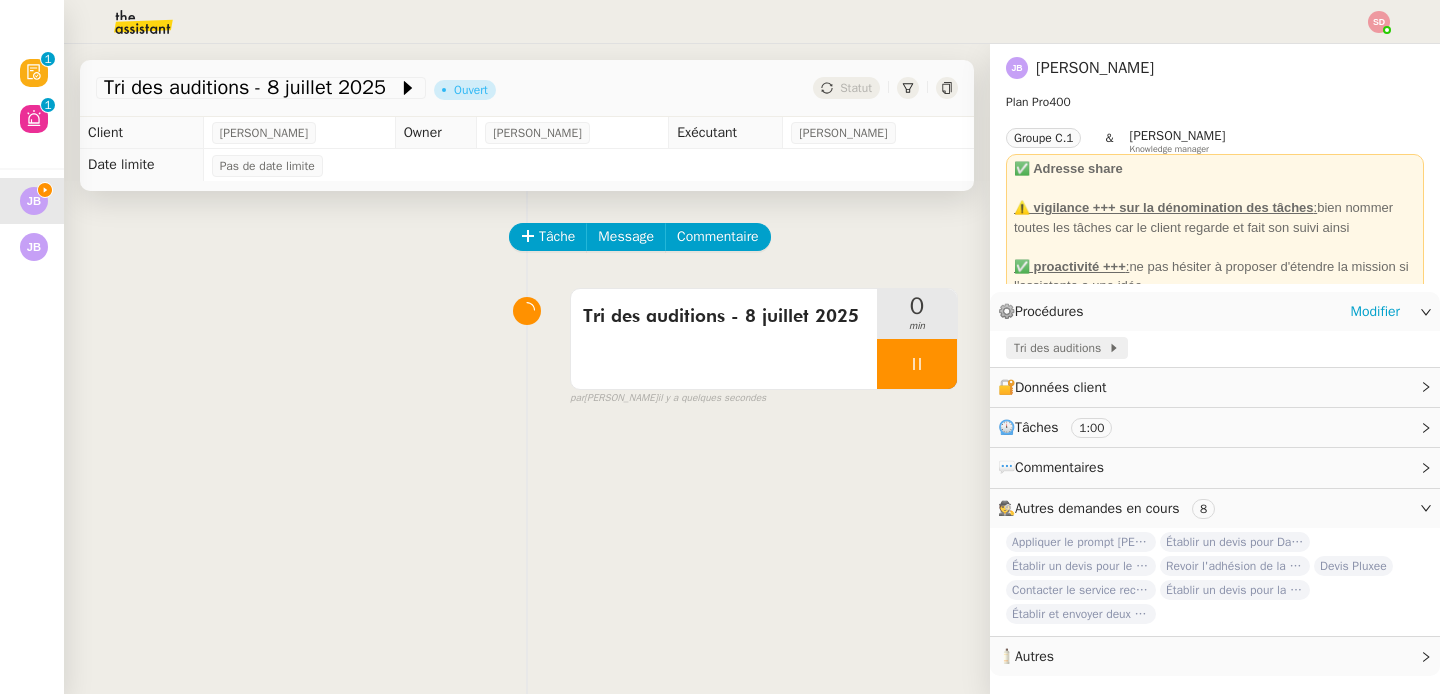click on "Tri des auditions" 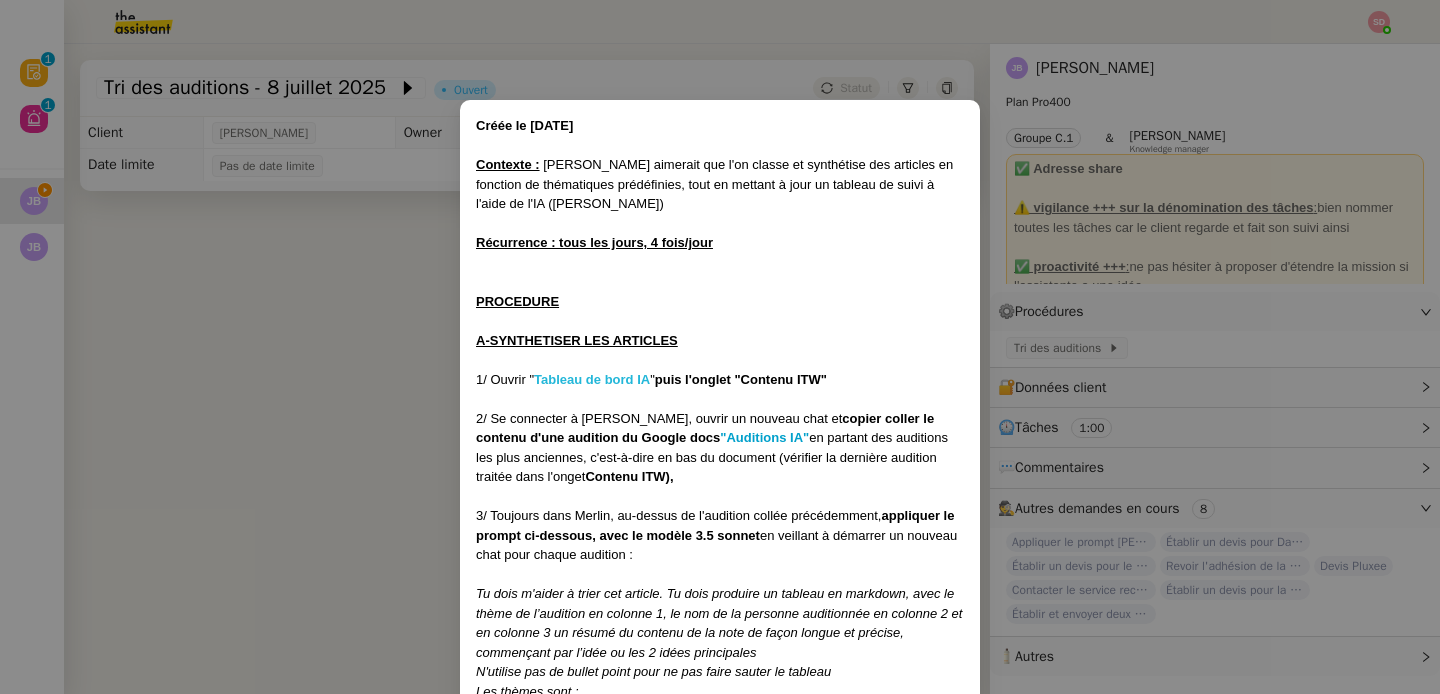 click on "Tableau de bord IA" at bounding box center [592, 379] 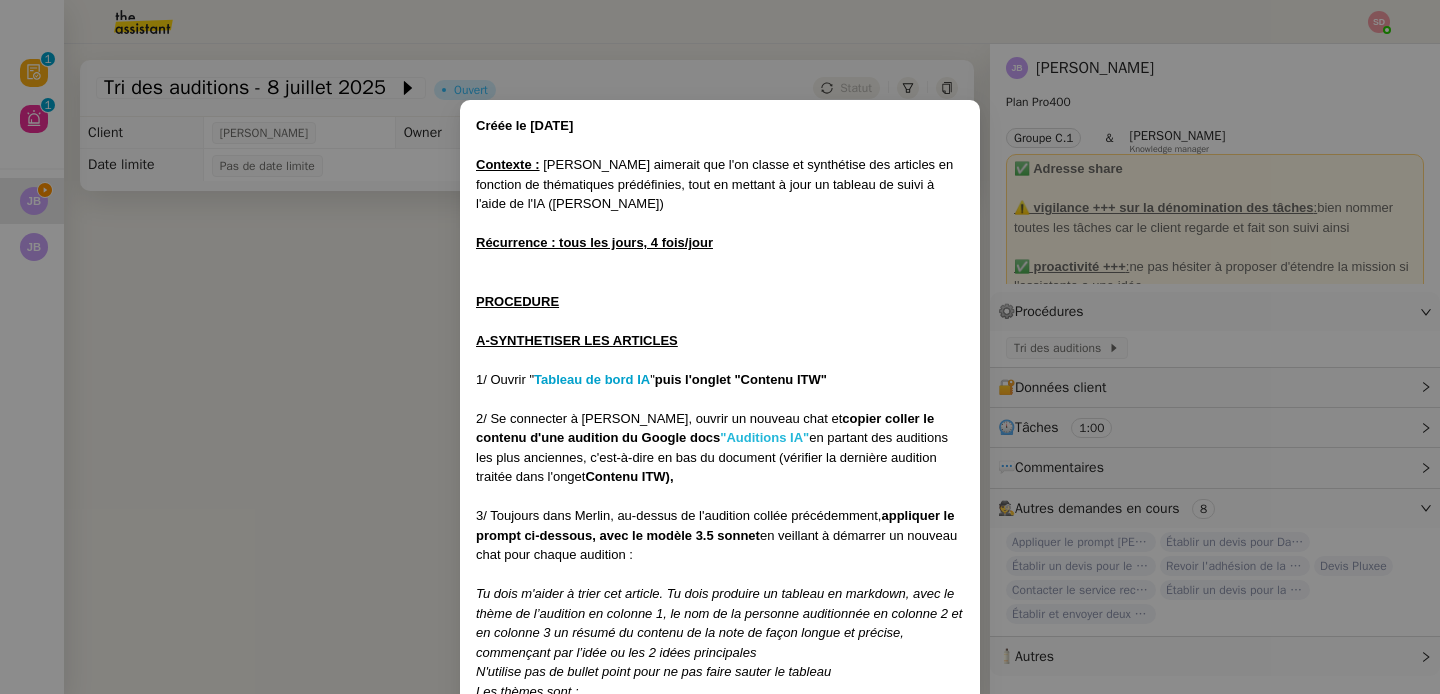 click on ""Auditions IA"" at bounding box center [764, 437] 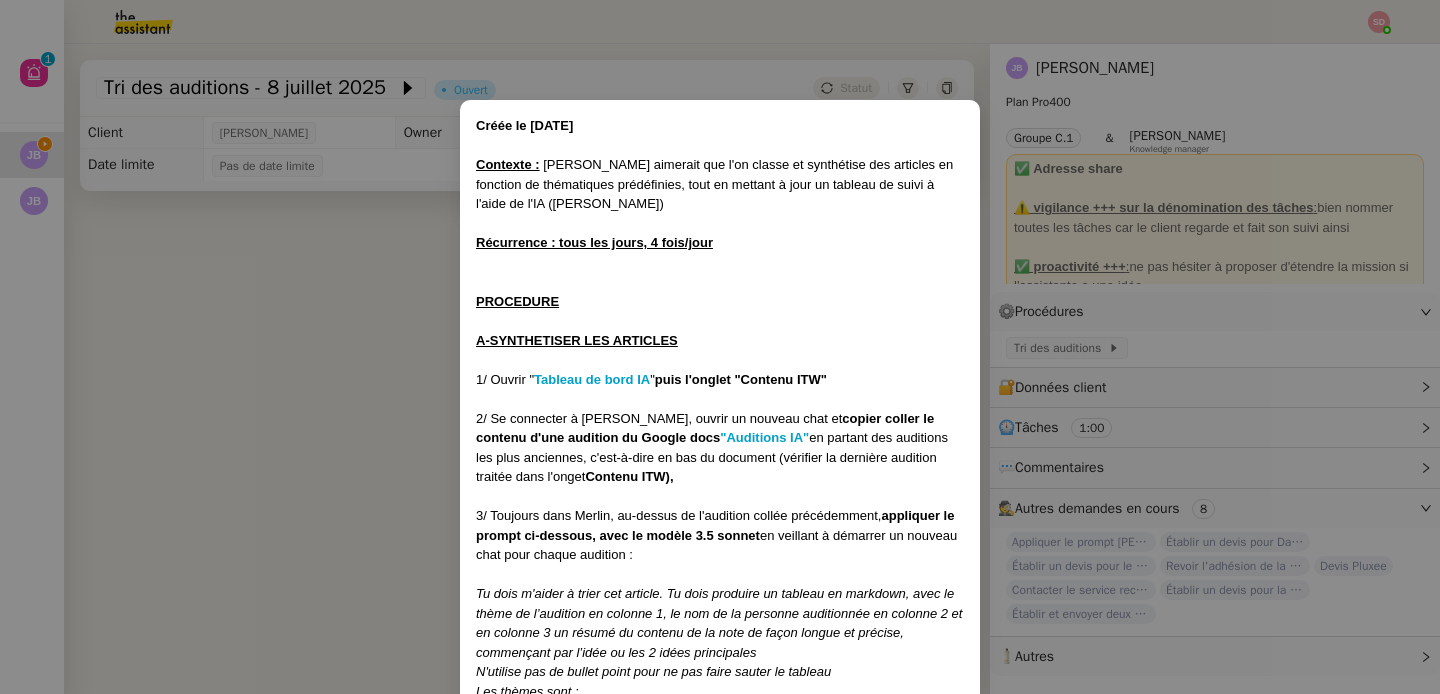 click on "Créée le [DATE] Contexte :   [PERSON_NAME] aimerait que l'on classe et synthétise des articles en fonction de thématiques prédéfinies, tout en mettant à jour un tableau de suivi à l'aide de l'IA (Merlin) Récurrence : tous les jours, 4 fois/jour PROCEDURE A-SYNTHETISER LES ARTICLES 1/ Ouvrir " Tableau de bord IA "  puis l'onglet "Contenu ITW" 2/ Se connecter à [PERSON_NAME], ouvrir un nouveau chat et  copier coller le contenu d'une audition du Google docs  "Auditions IA"  en partant des auditions les plus anciennes, c'est-à-dire en bas du document (vérifier la dernière audition traitée dans l'onget  Contenu ITW), 3/ Toujours dans Merlin, au-dessus de l'audition collée précédemment,  appliquer le prompt ci-dessous, avec le modèle 3.5 sonnet  en veillant à démarrer un nouveau chat pour chaque audition : N'utilise pas de bullet point pour ne pas faire sauter le tableau Les thèmes sont : Adoption et utilisation dans les organisations Aspects critiques et éthiques Impact sur l'emploi RH" at bounding box center [720, 347] 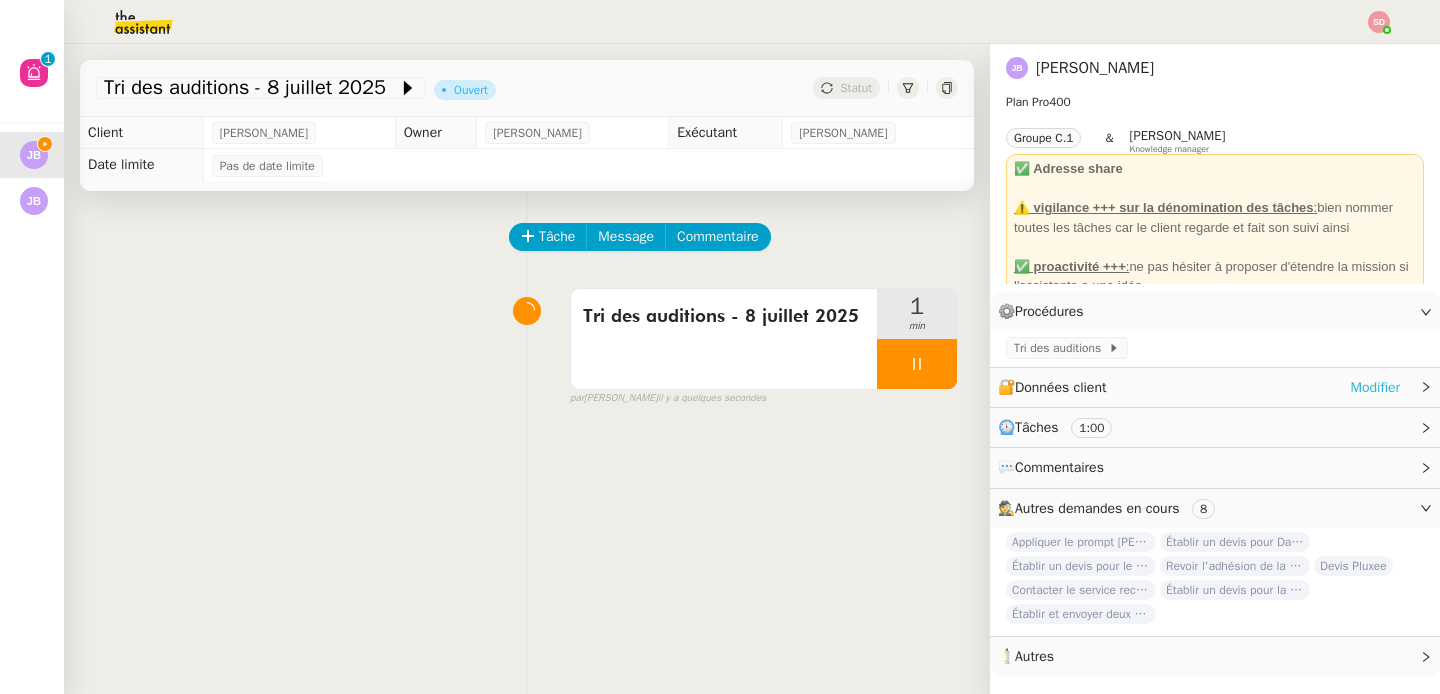 click on "Modifier" 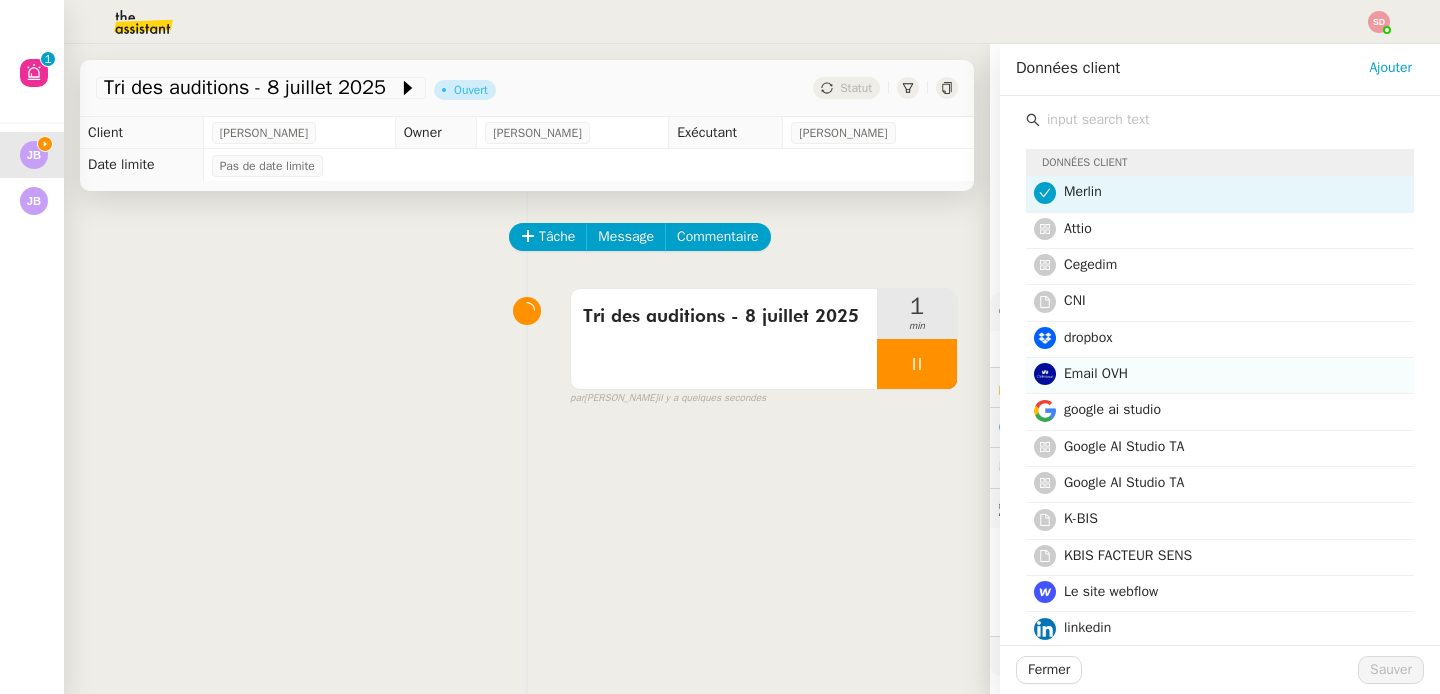 scroll, scrollTop: 273, scrollLeft: 0, axis: vertical 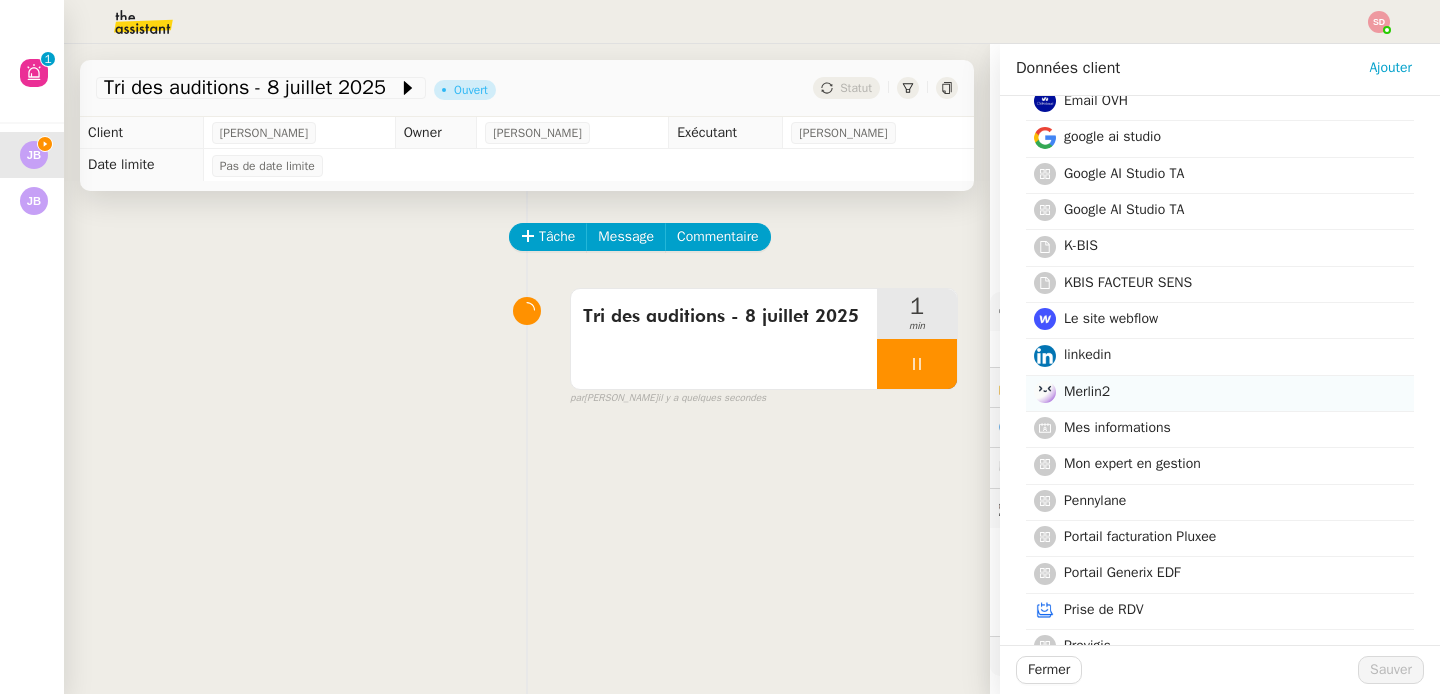 click on "Merlin2" 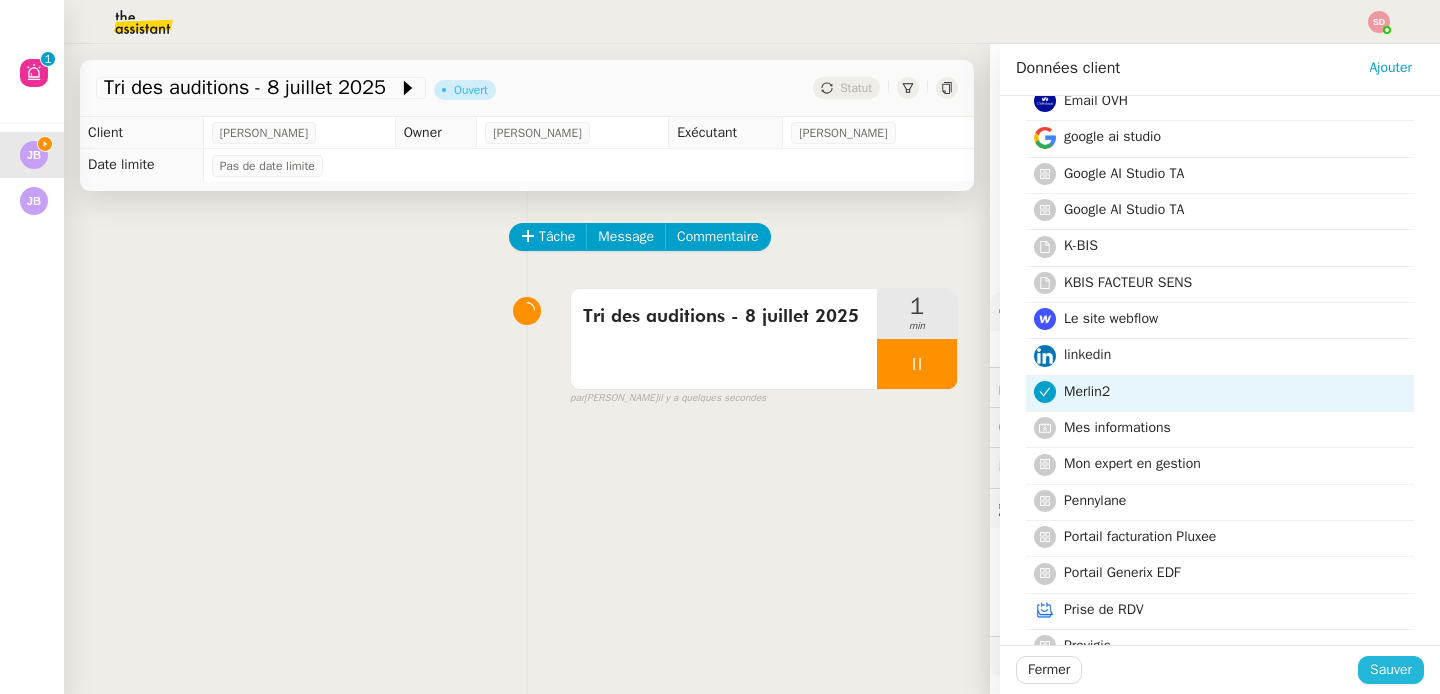 click on "Sauver" 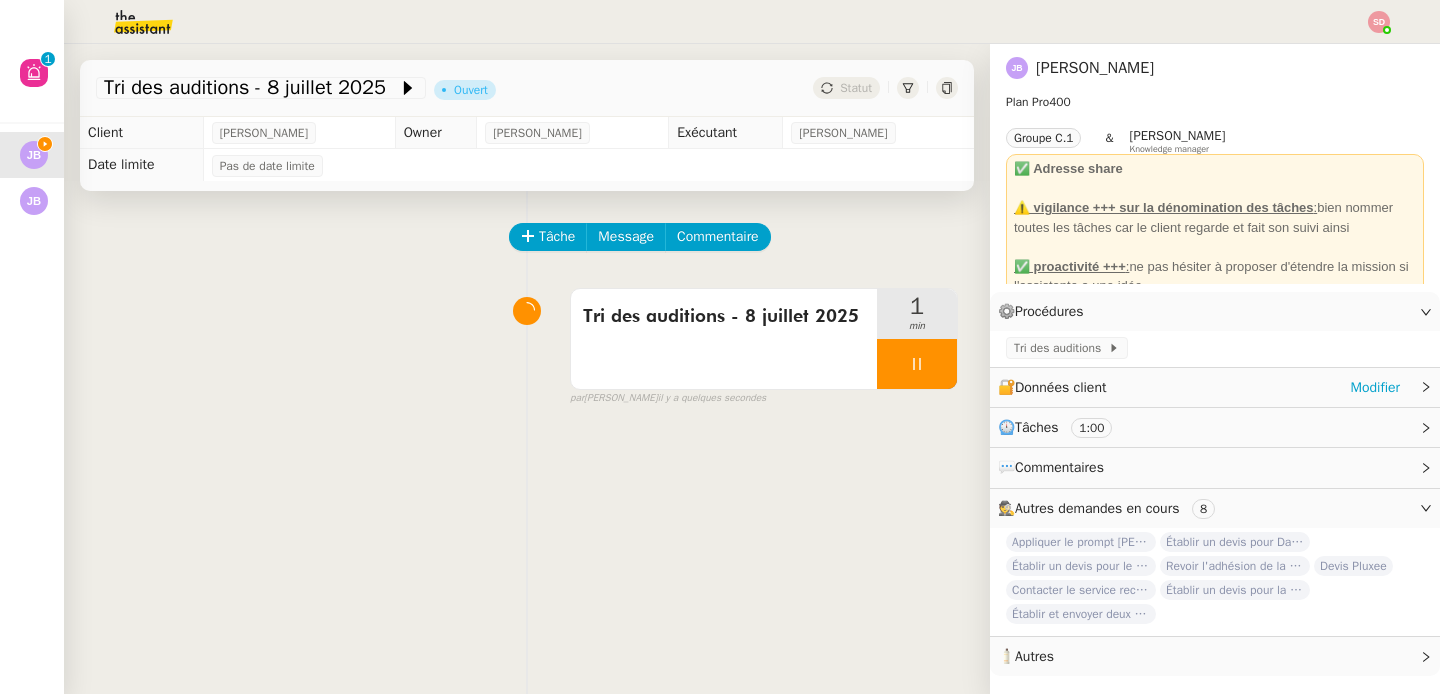 click on "🔐  Données client     Modifier" 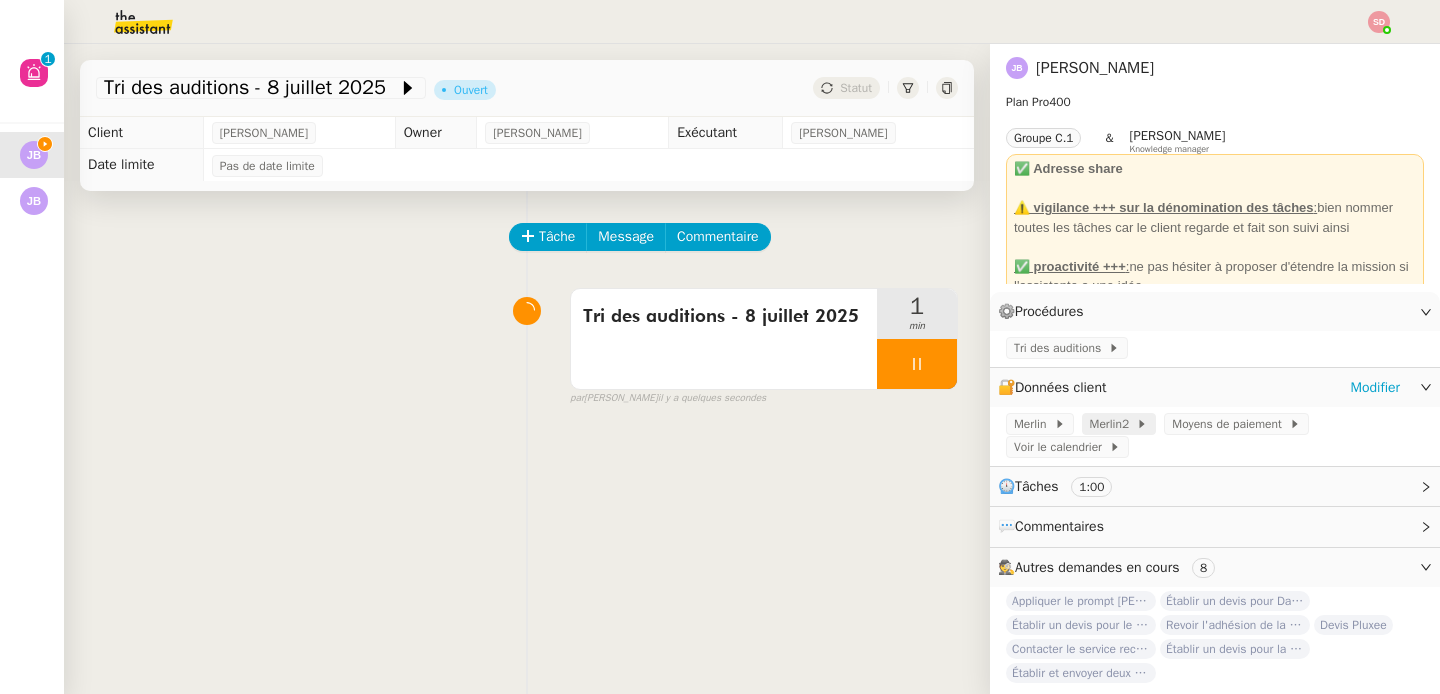 click on "Merlin2" 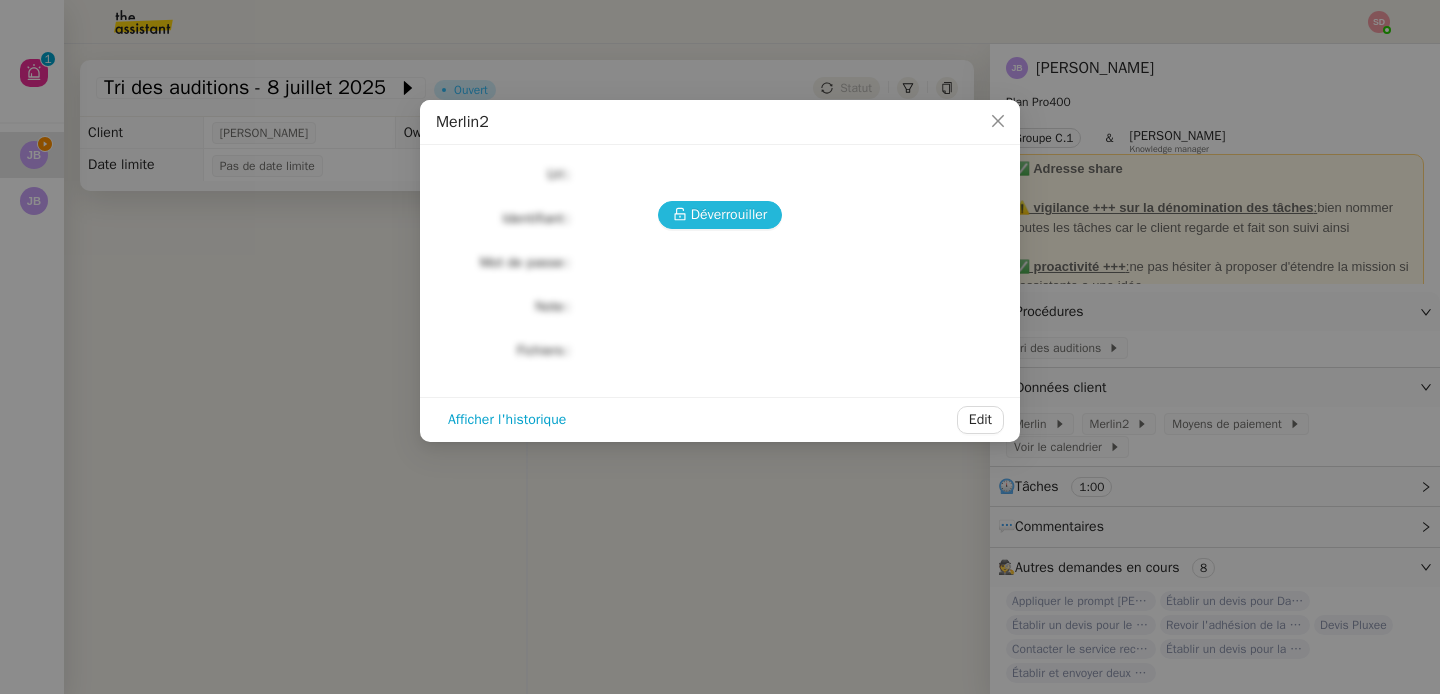 click on "Déverrouiller" at bounding box center (729, 214) 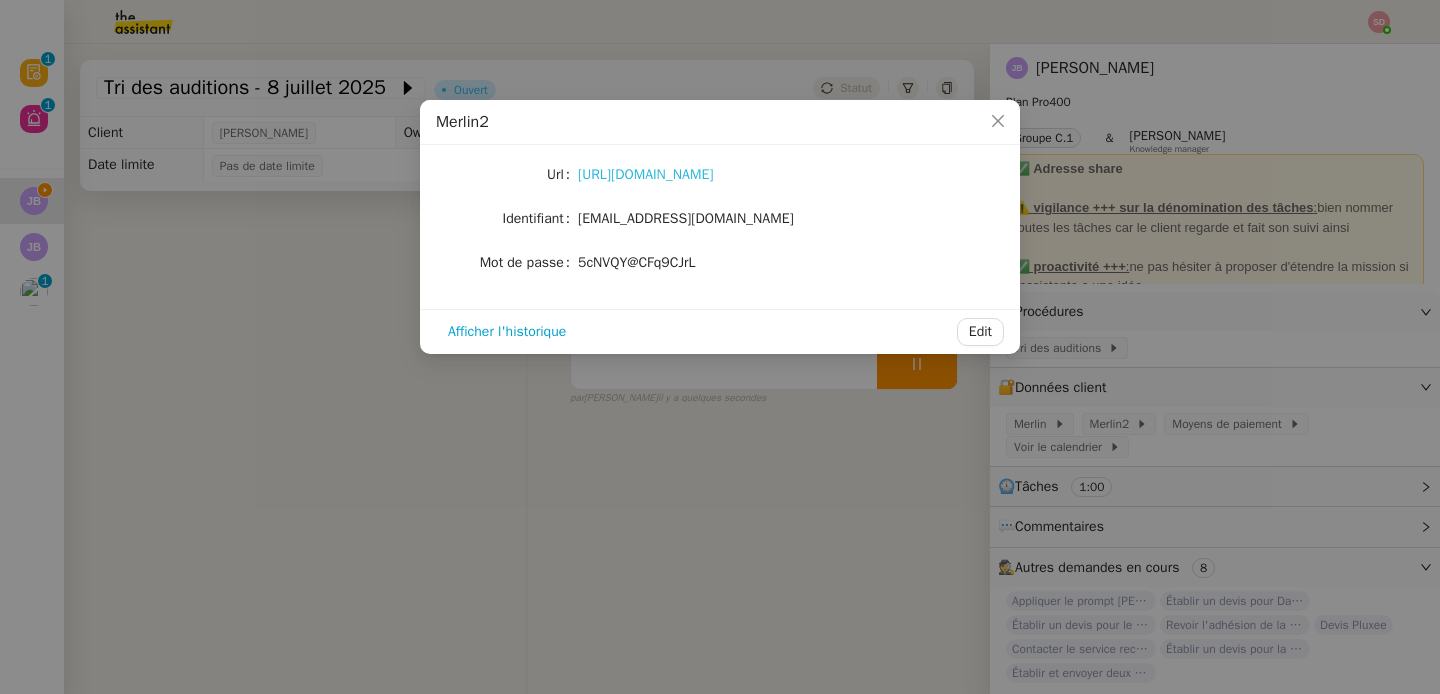 click on "[URL][DOMAIN_NAME]" 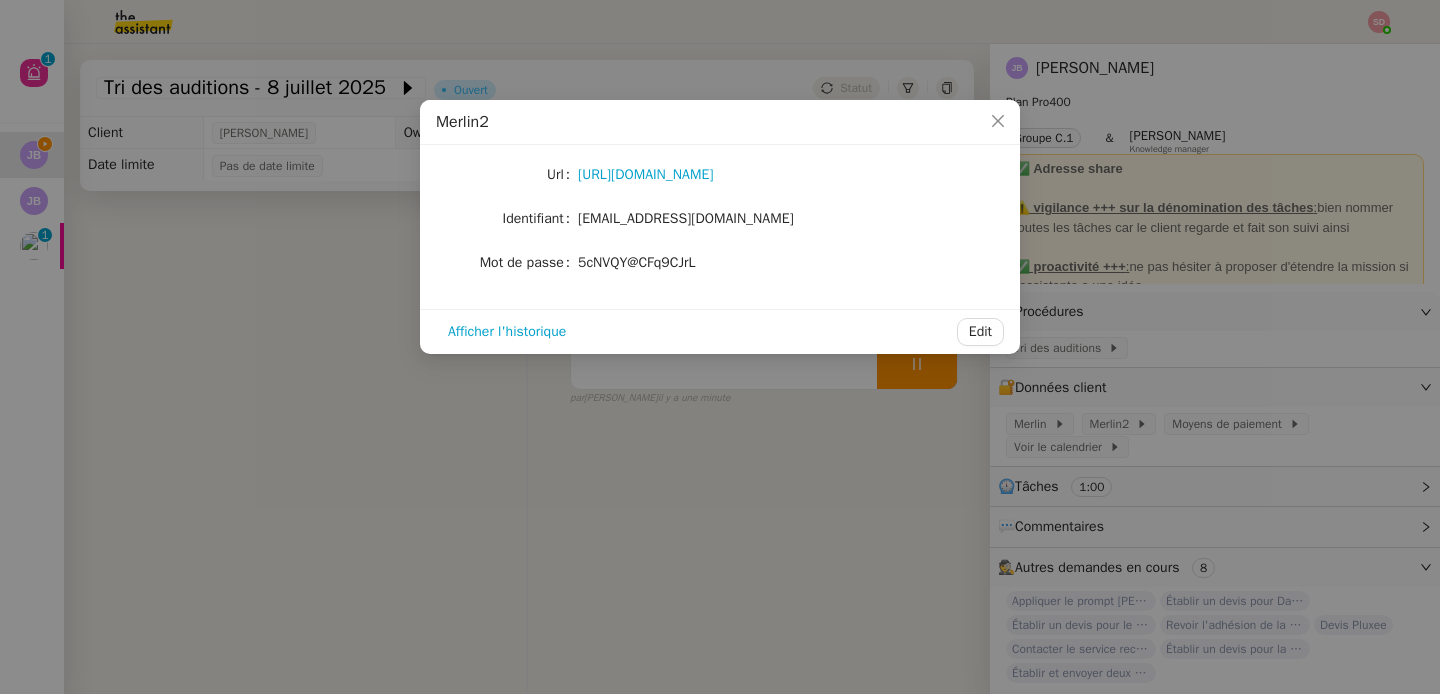 click on "Merlin2 Url [URL][DOMAIN_NAME]    Identifiant [EMAIL_ADDRESS][DOMAIN_NAME] Mot de passe [SECURITY_DATA] Afficher l'historique Edit" at bounding box center (720, 347) 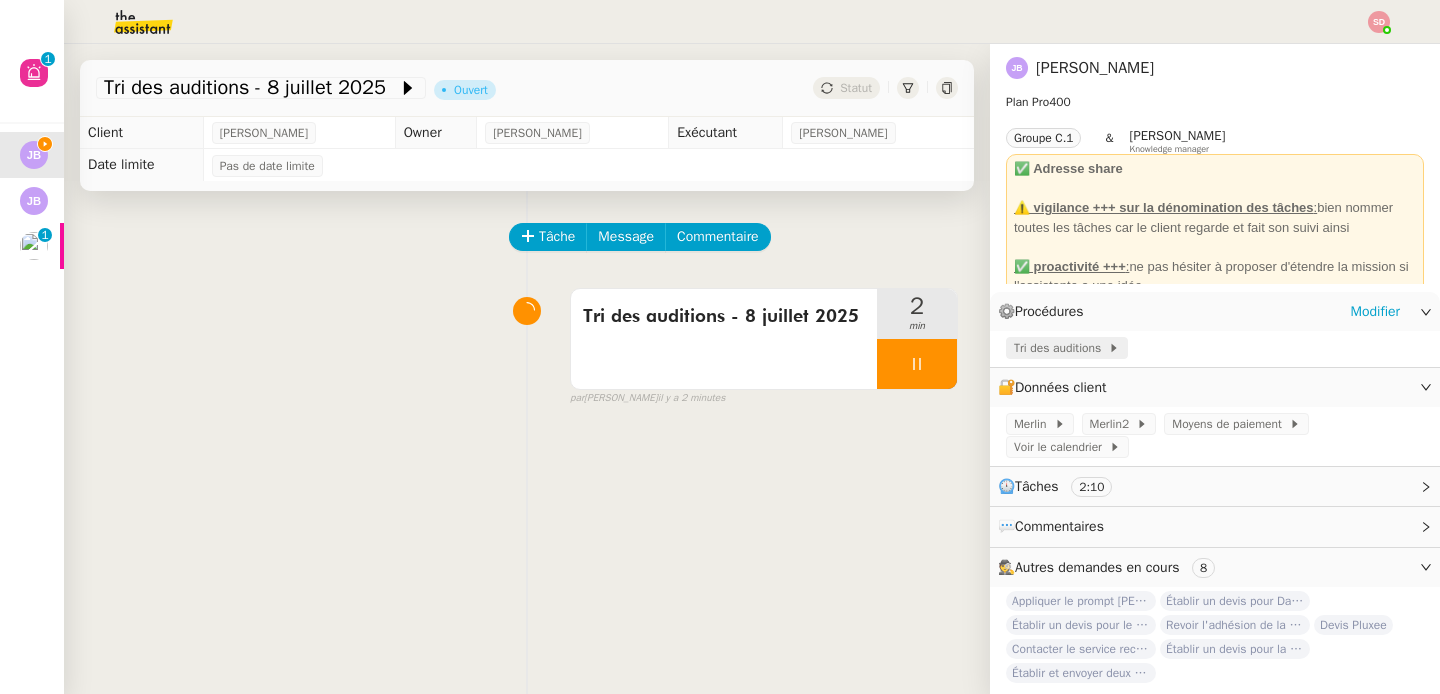 click on "Tri des auditions" 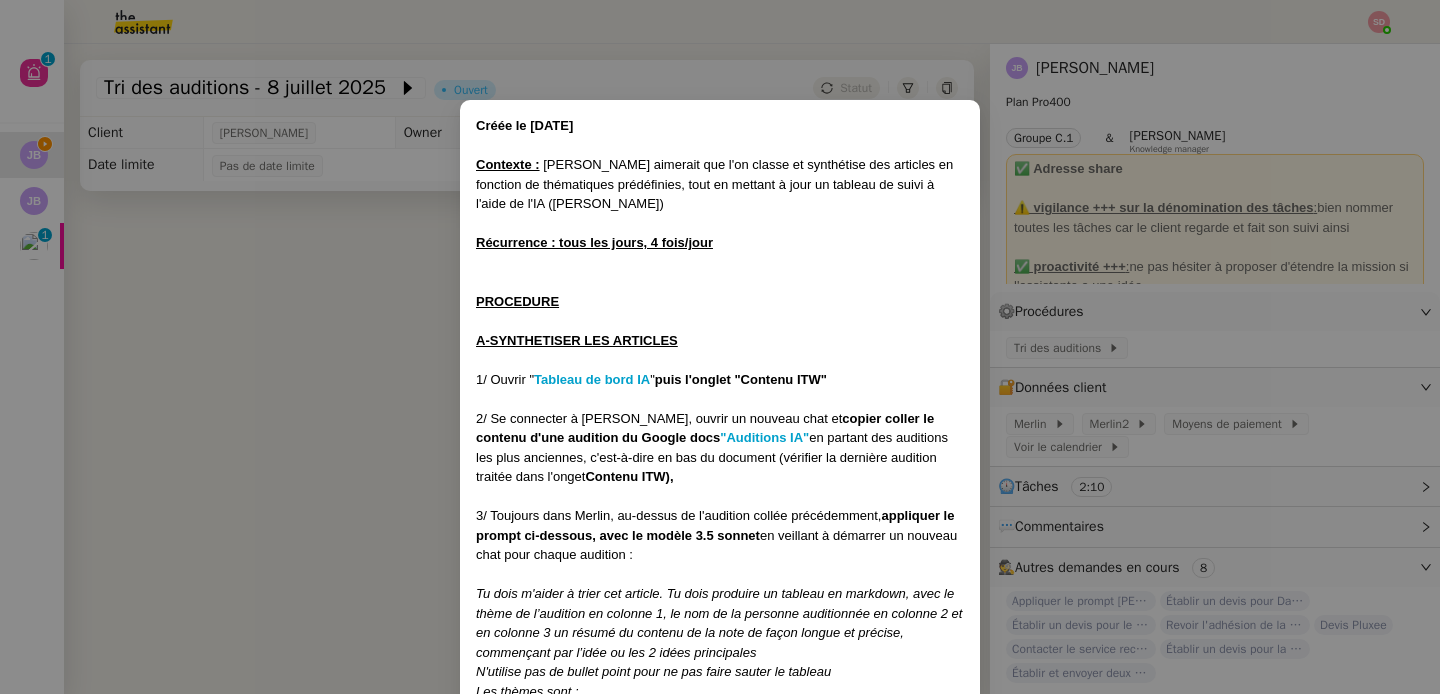 scroll, scrollTop: 242, scrollLeft: 0, axis: vertical 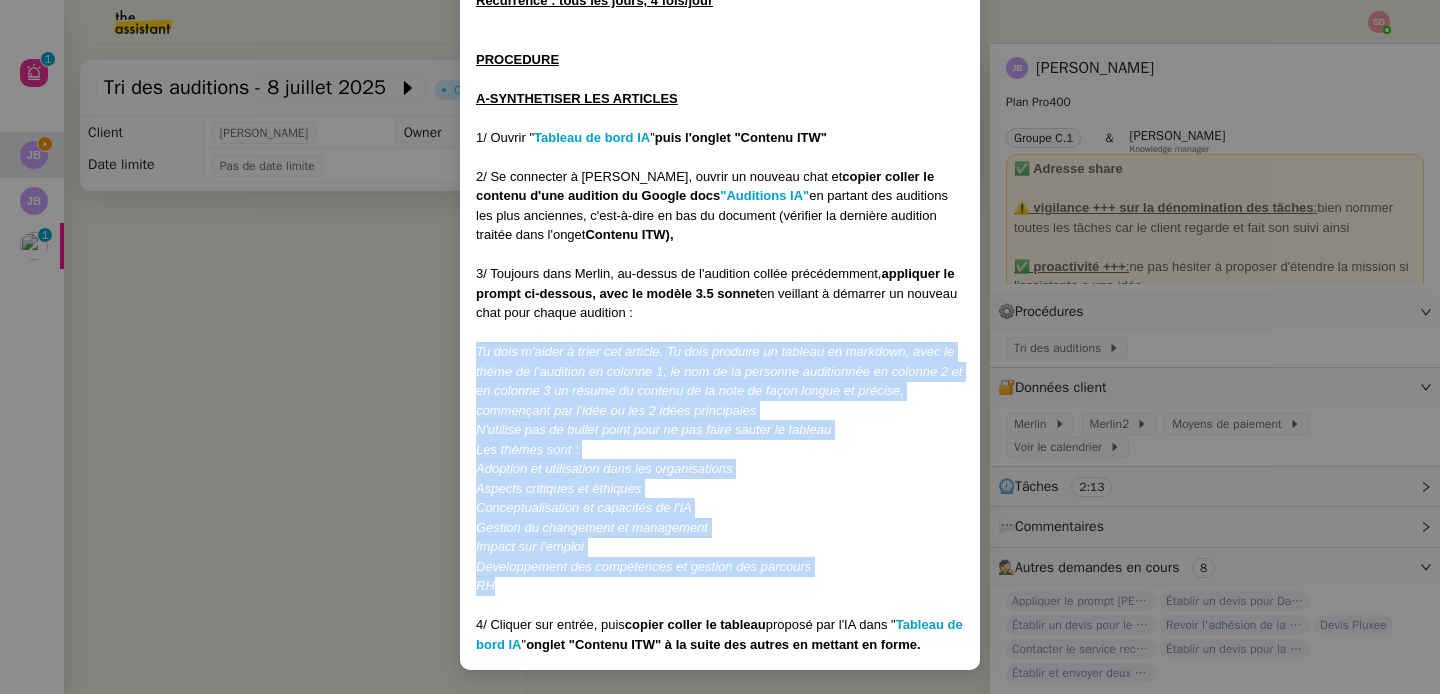 drag, startPoint x: 471, startPoint y: 354, endPoint x: 581, endPoint y: 583, distance: 254.04921 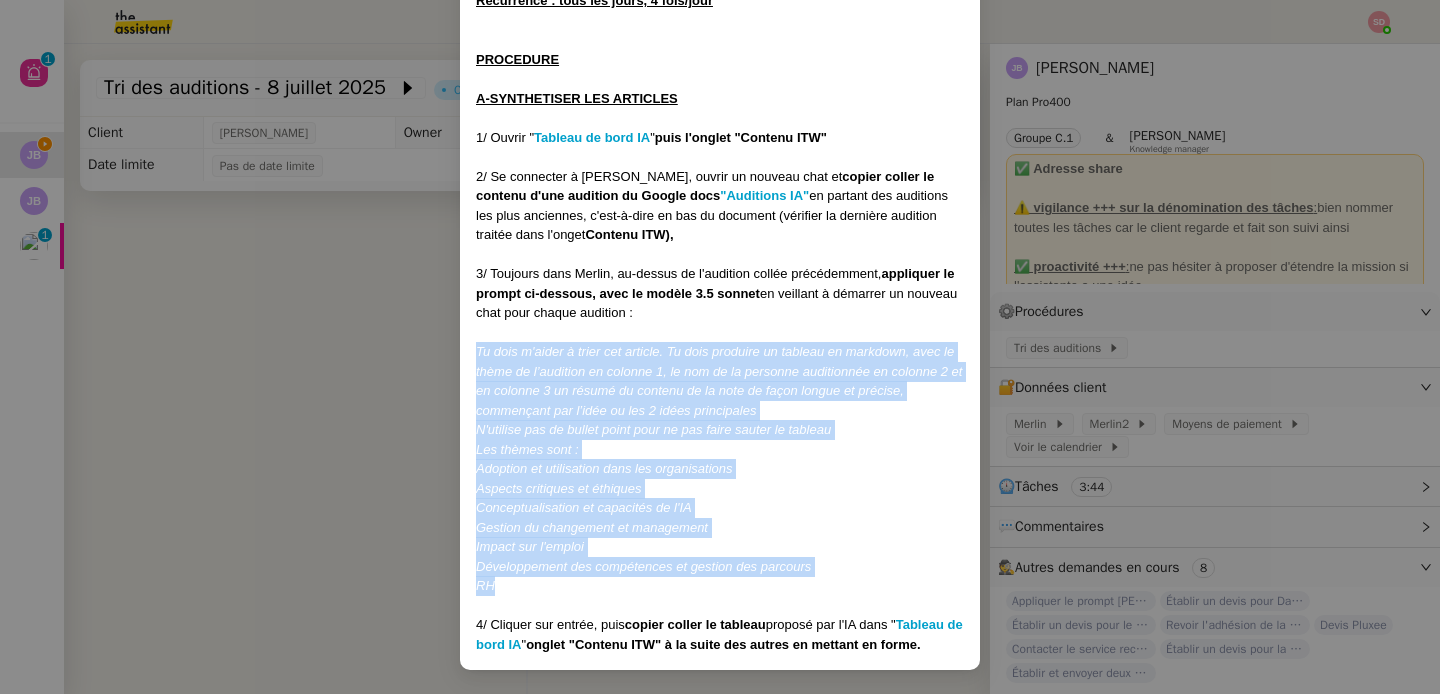 copy on "Tu dois m'aider à trier cet article. Tu dois produire un tableau en markdown, avec le thème de l’audition en colonne 1, le nom de la personne auditionnée en colonne 2 et en colonne 3 un résumé du contenu de la note de façon longue et précise, commençant par l’idée ou les 2 idées principales N'utilise pas de bullet point pour ne pas faire sauter le tableau Les thèmes sont : Adoption et utilisation dans les organisations Aspects critiques et éthiques Conceptualisation et capacités de l'IA Gestion du changement et management Impact sur l'emploi Développement des compétences et gestion des parcours RH" 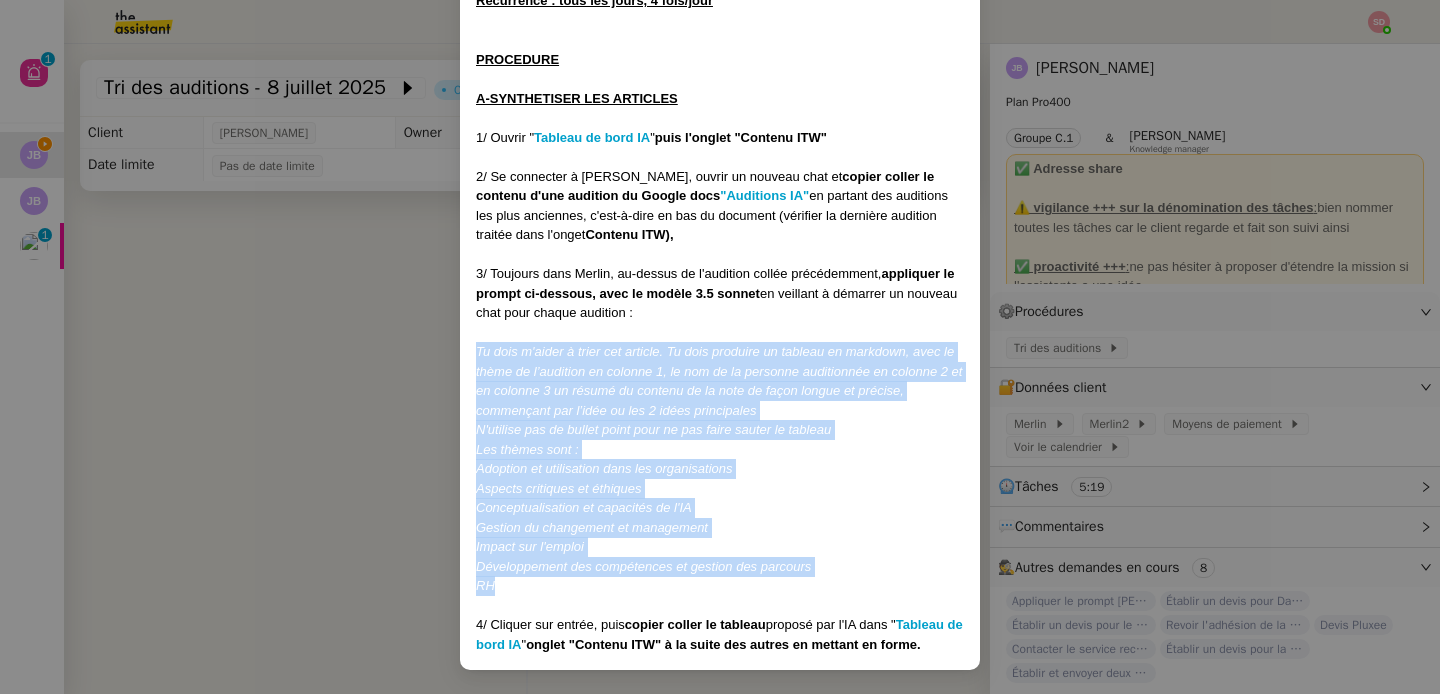 copy on "Tu dois m'aider à trier cet article. Tu dois produire un tableau en markdown, avec le thème de l’audition en colonne 1, le nom de la personne auditionnée en colonne 2 et en colonne 3 un résumé du contenu de la note de façon longue et précise, commençant par l’idée ou les 2 idées principales N'utilise pas de bullet point pour ne pas faire sauter le tableau Les thèmes sont : Adoption et utilisation dans les organisations Aspects critiques et éthiques Conceptualisation et capacités de l'IA Gestion du changement et management Impact sur l'emploi Développement des compétences et gestion des parcours RH" 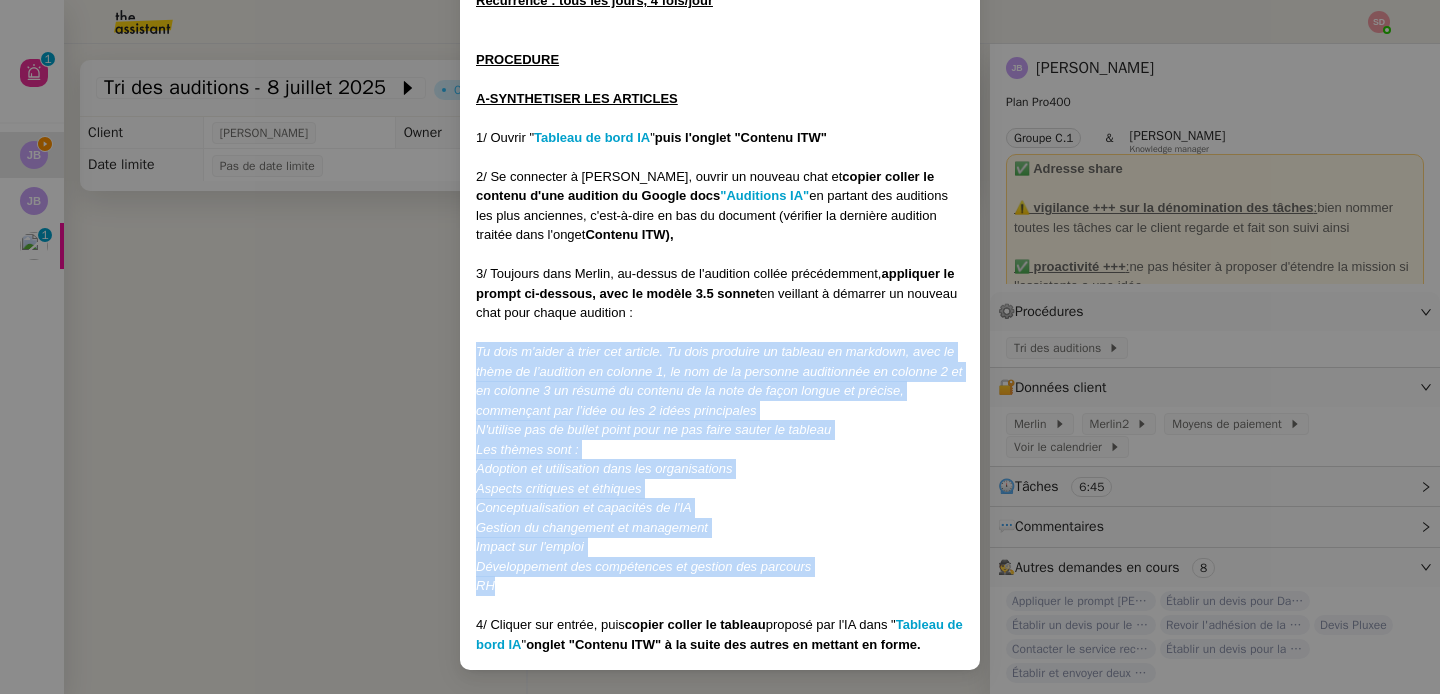 copy on "Tu dois m'aider à trier cet article. Tu dois produire un tableau en markdown, avec le thème de l’audition en colonne 1, le nom de la personne auditionnée en colonne 2 et en colonne 3 un résumé du contenu de la note de façon longue et précise, commençant par l’idée ou les 2 idées principales N'utilise pas de bullet point pour ne pas faire sauter le tableau Les thèmes sont : Adoption et utilisation dans les organisations Aspects critiques et éthiques Conceptualisation et capacités de l'IA Gestion du changement et management Impact sur l'emploi Développement des compétences et gestion des parcours RH" 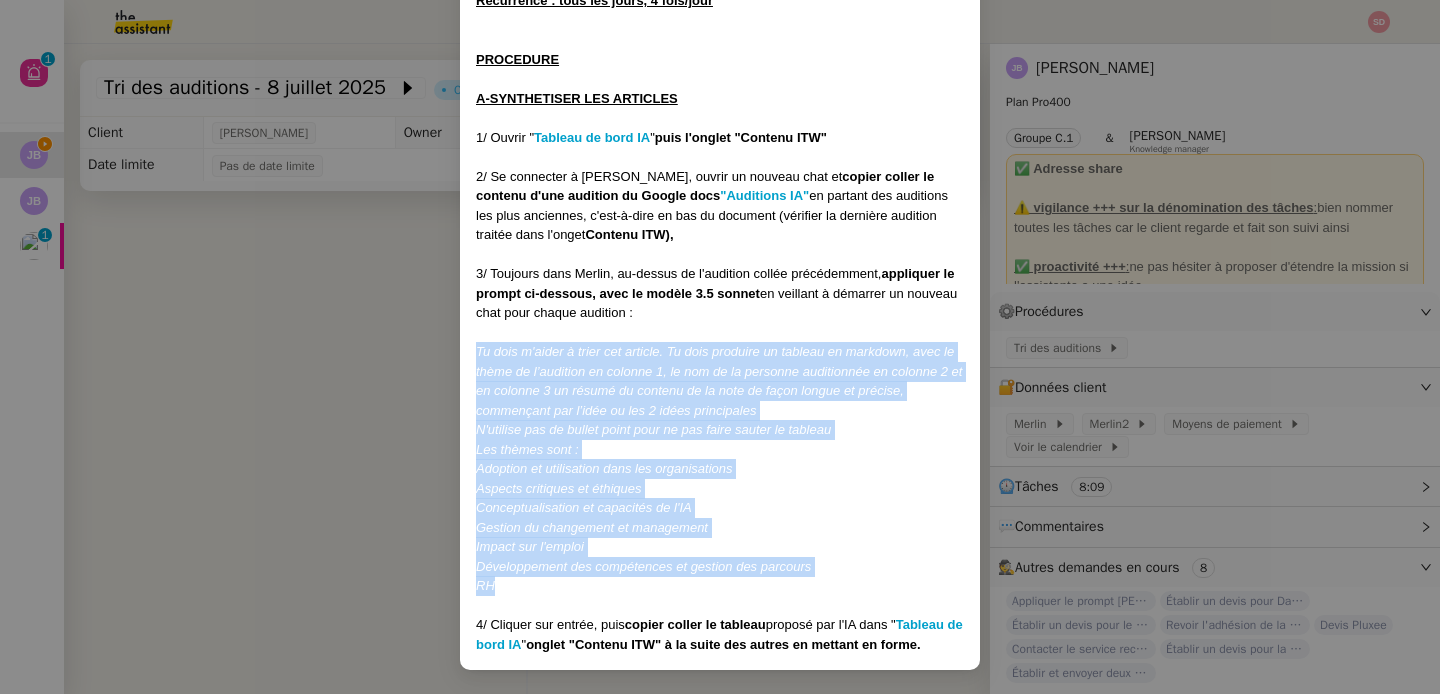 copy on "Tu dois m'aider à trier cet article. Tu dois produire un tableau en markdown, avec le thème de l’audition en colonne 1, le nom de la personne auditionnée en colonne 2 et en colonne 3 un résumé du contenu de la note de façon longue et précise, commençant par l’idée ou les 2 idées principales N'utilise pas de bullet point pour ne pas faire sauter le tableau Les thèmes sont : Adoption et utilisation dans les organisations Aspects critiques et éthiques Conceptualisation et capacités de l'IA Gestion du changement et management Impact sur l'emploi Développement des compétences et gestion des parcours RH" 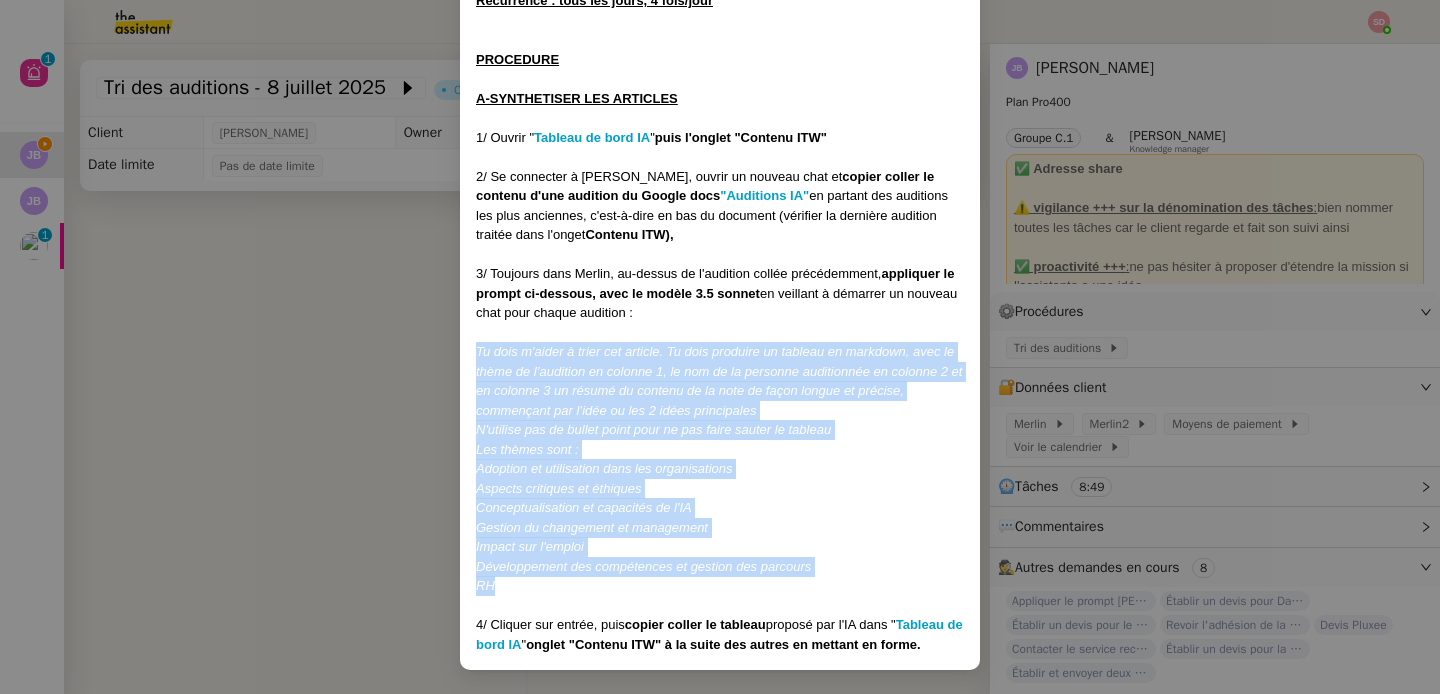 copy on "Tu dois m'aider à trier cet article. Tu dois produire un tableau en markdown, avec le thème de l’audition en colonne 1, le nom de la personne auditionnée en colonne 2 et en colonne 3 un résumé du contenu de la note de façon longue et précise, commençant par l’idée ou les 2 idées principales N'utilise pas de bullet point pour ne pas faire sauter le tableau Les thèmes sont : Adoption et utilisation dans les organisations Aspects critiques et éthiques Conceptualisation et capacités de l'IA Gestion du changement et management Impact sur l'emploi Développement des compétences et gestion des parcours RH" 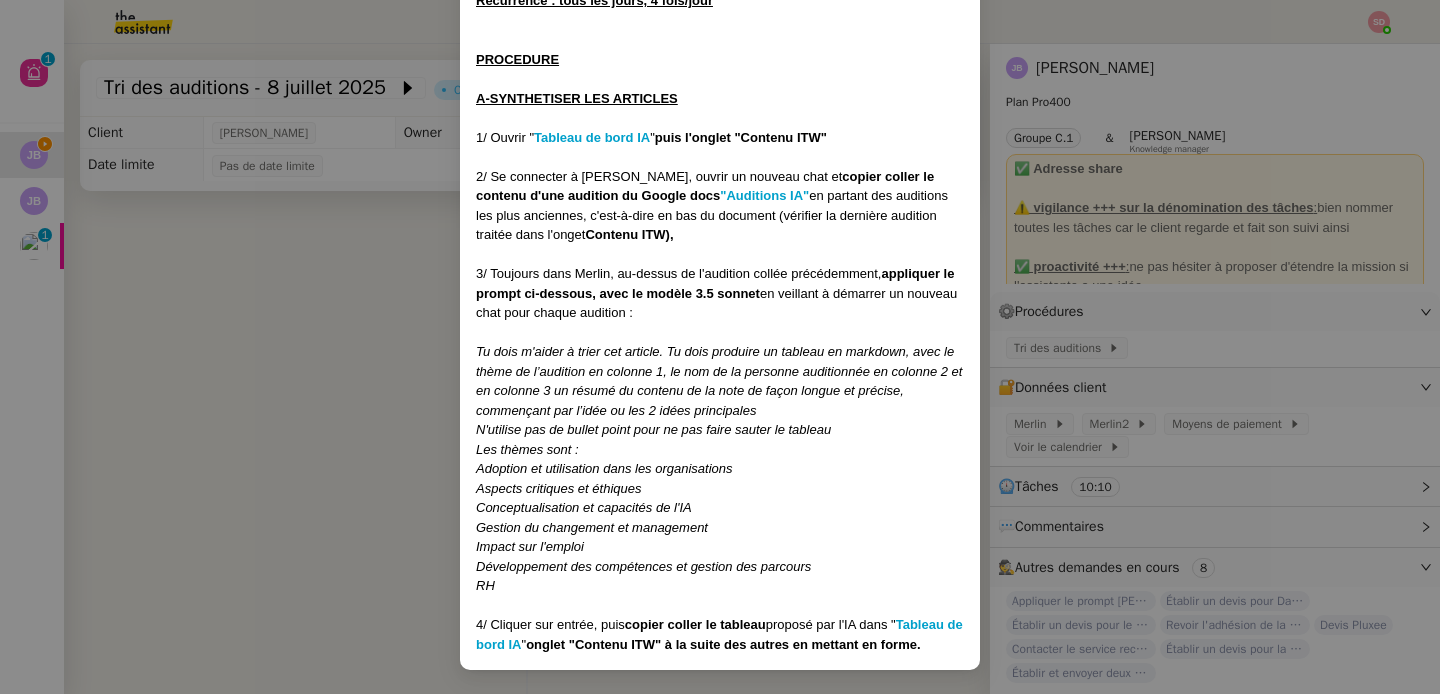 click on "Créée le [DATE] Contexte :   [PERSON_NAME] aimerait que l'on classe et synthétise des articles en fonction de thématiques prédéfinies, tout en mettant à jour un tableau de suivi à l'aide de l'IA (Merlin) Récurrence : tous les jours, 4 fois/jour PROCEDURE A-SYNTHETISER LES ARTICLES 1/ Ouvrir " Tableau de bord IA "  puis l'onglet "Contenu ITW" 2/ Se connecter à [PERSON_NAME], ouvrir un nouveau chat et  copier coller le contenu d'une audition du Google docs  "Auditions IA"  en partant des auditions les plus anciennes, c'est-à-dire en bas du document (vérifier la dernière audition traitée dans l'onget  Contenu ITW), 3/ Toujours dans Merlin, au-dessus de l'audition collée précédemment,  appliquer le prompt ci-dessous, avec le modèle 3.5 sonnet  en veillant à démarrer un nouveau chat pour chaque audition : N'utilise pas de bullet point pour ne pas faire sauter le tableau Les thèmes sont : Adoption et utilisation dans les organisations Aspects critiques et éthiques Impact sur l'emploi RH" at bounding box center [720, 347] 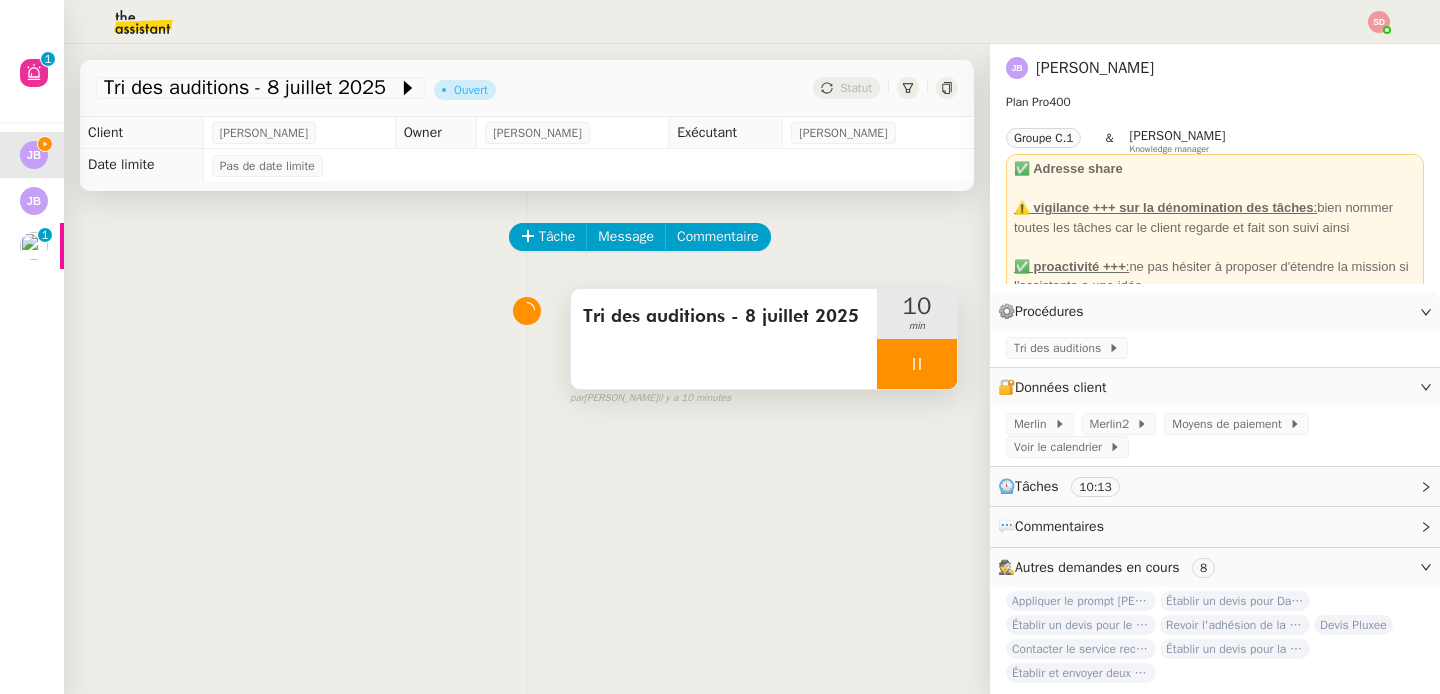 click at bounding box center (917, 364) 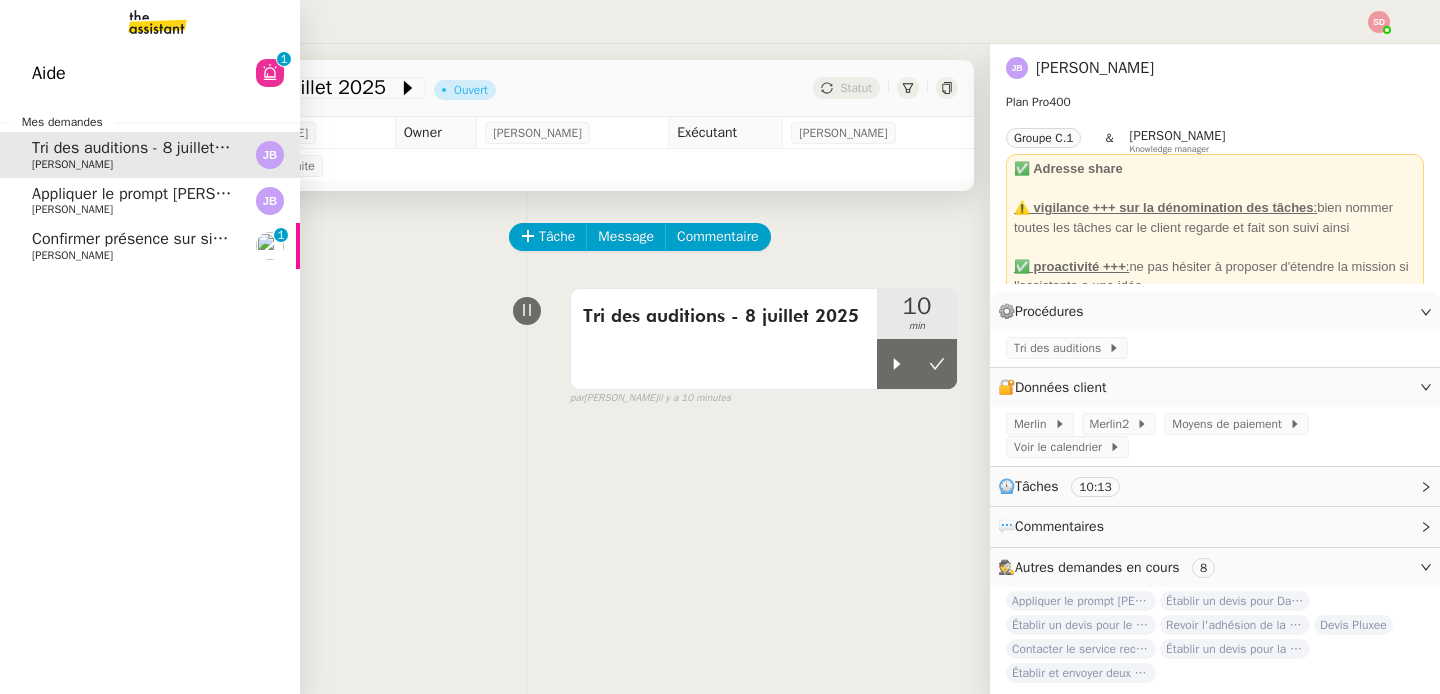 click on "Confirmer présence sur site demain" 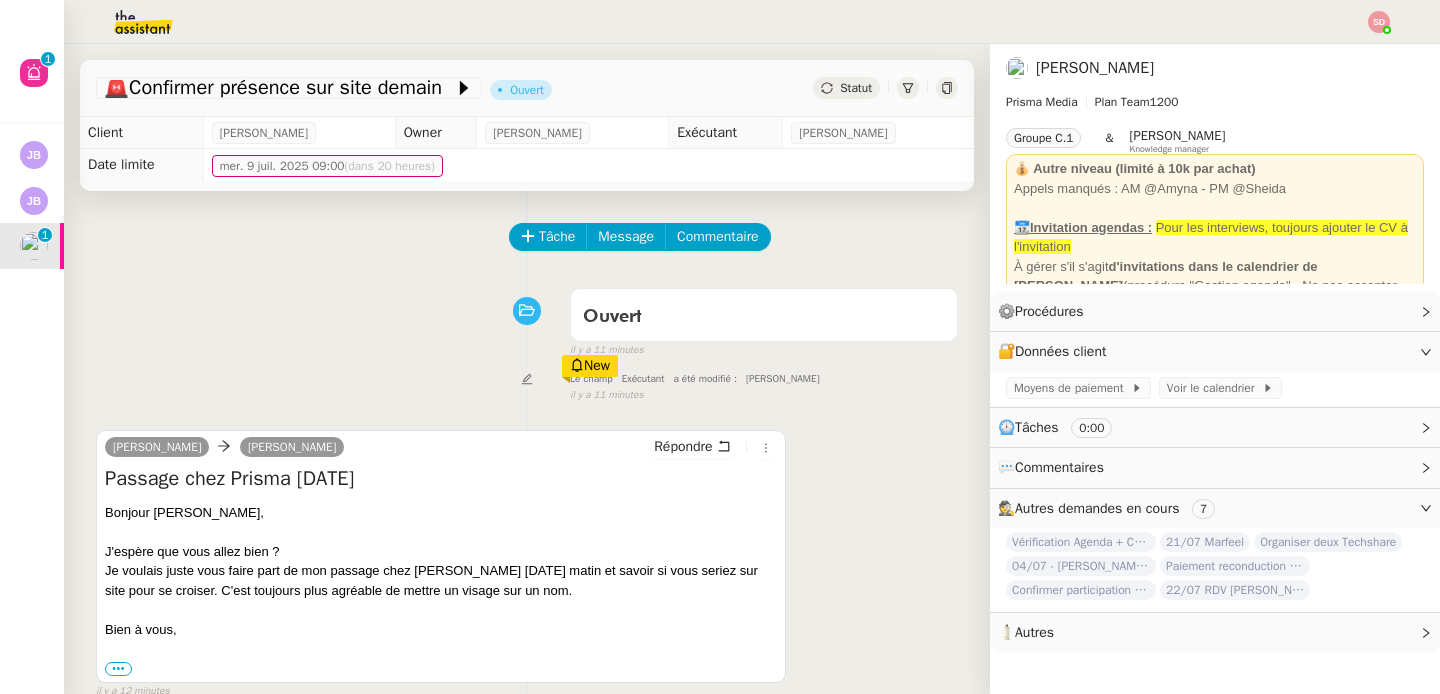 scroll, scrollTop: 265, scrollLeft: 0, axis: vertical 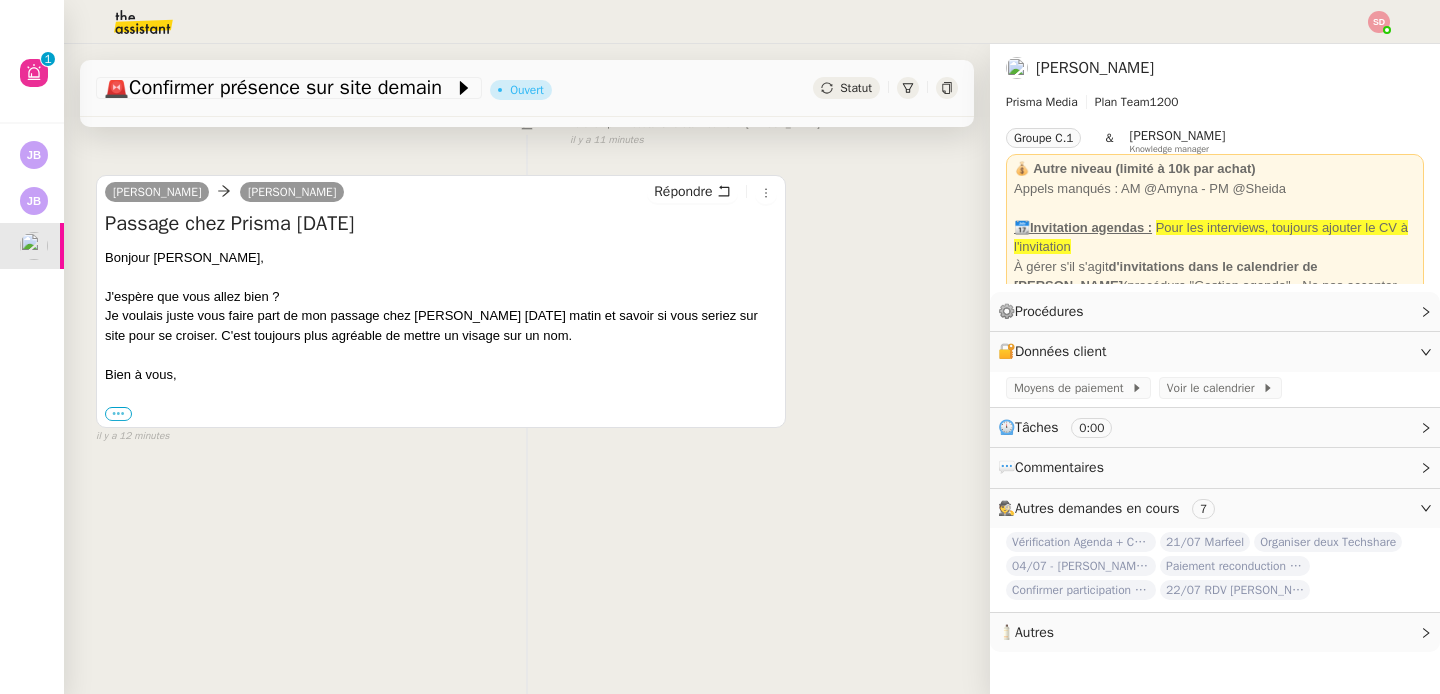 click on "•••" at bounding box center [118, 414] 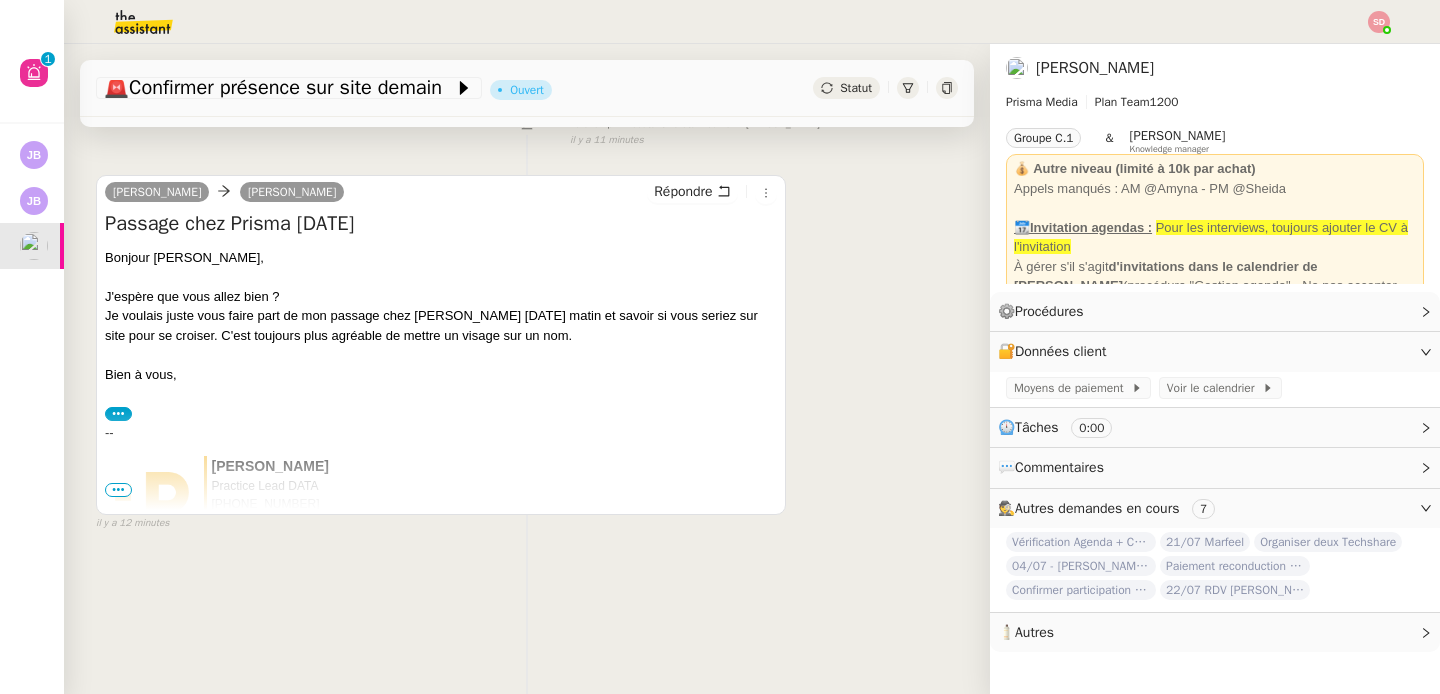 click on "•••" at bounding box center (118, 490) 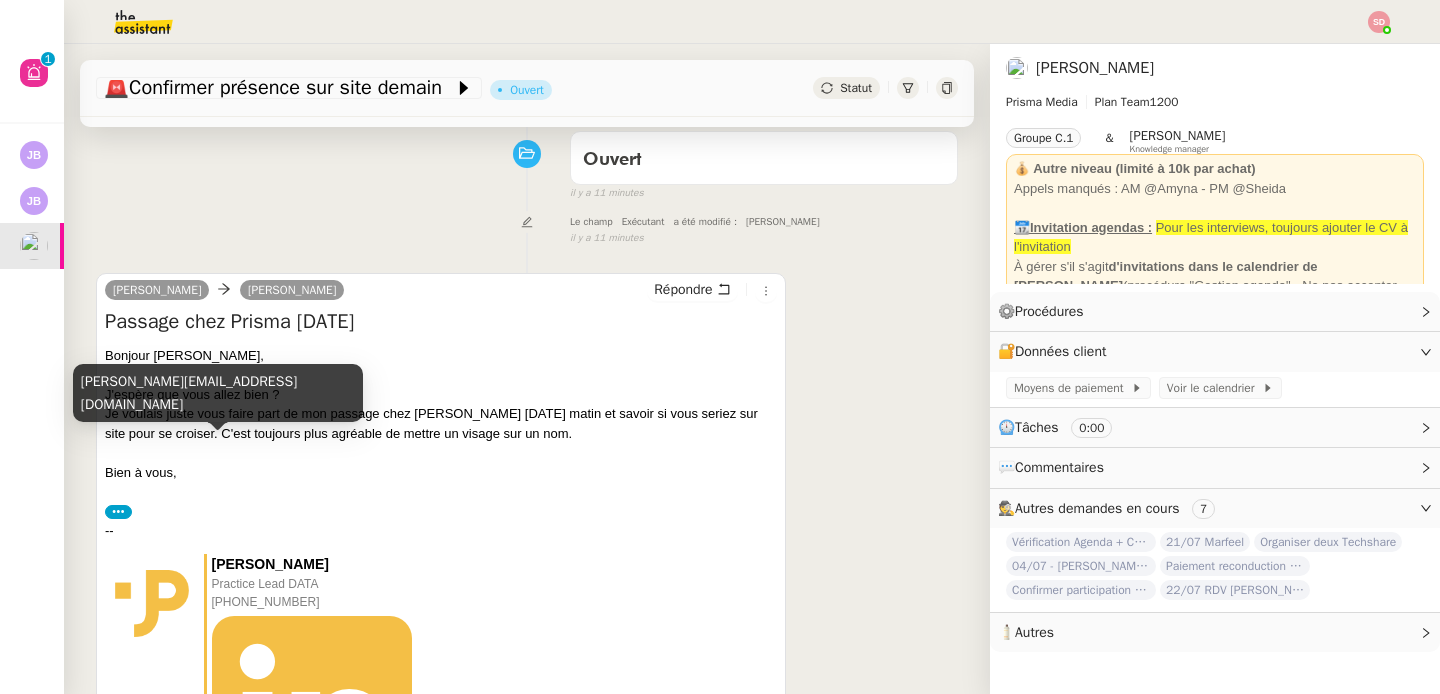scroll, scrollTop: 354, scrollLeft: 0, axis: vertical 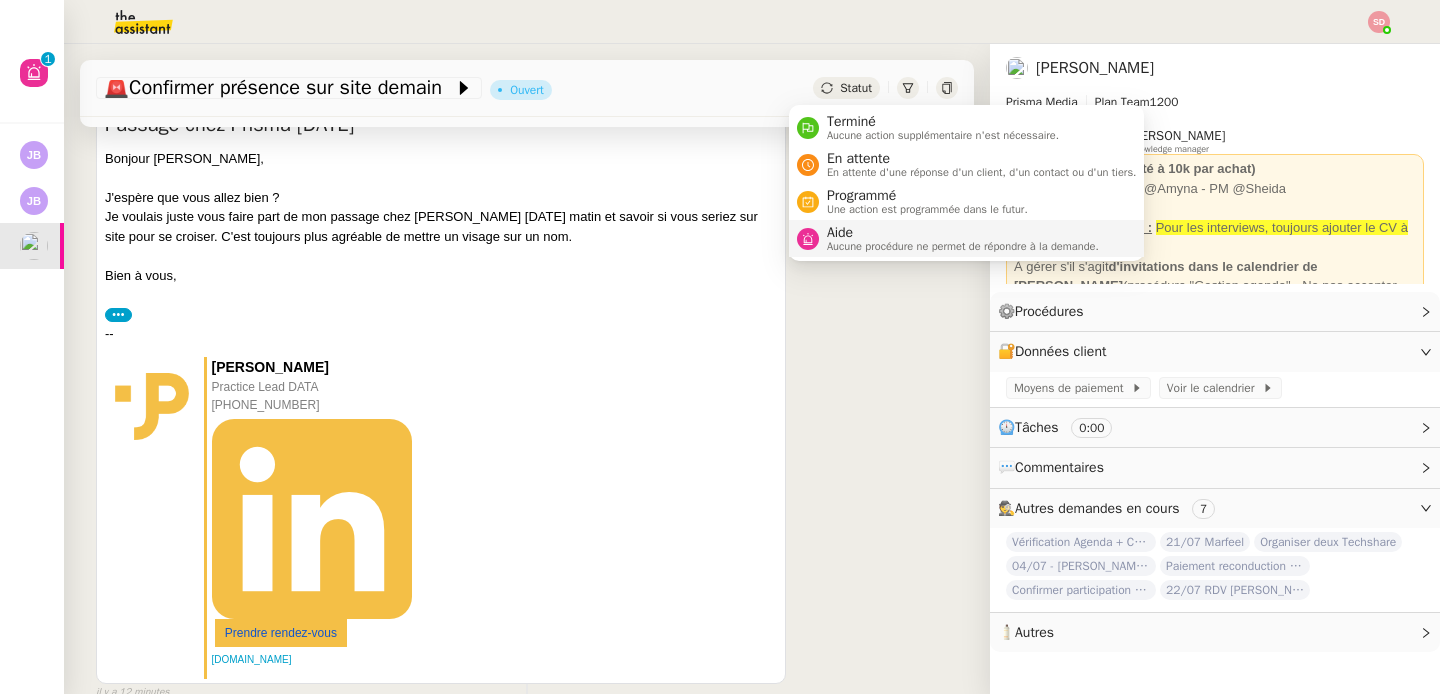 click on "Aide" at bounding box center (963, 233) 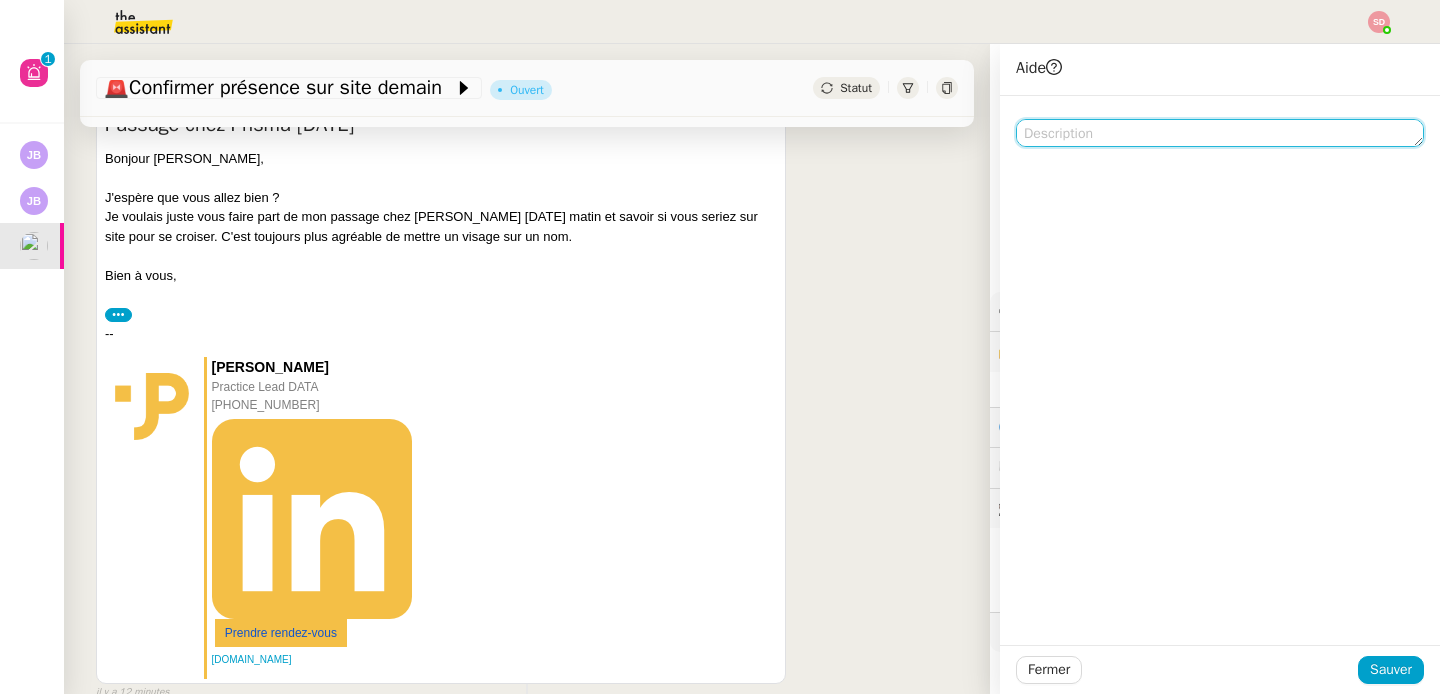 click 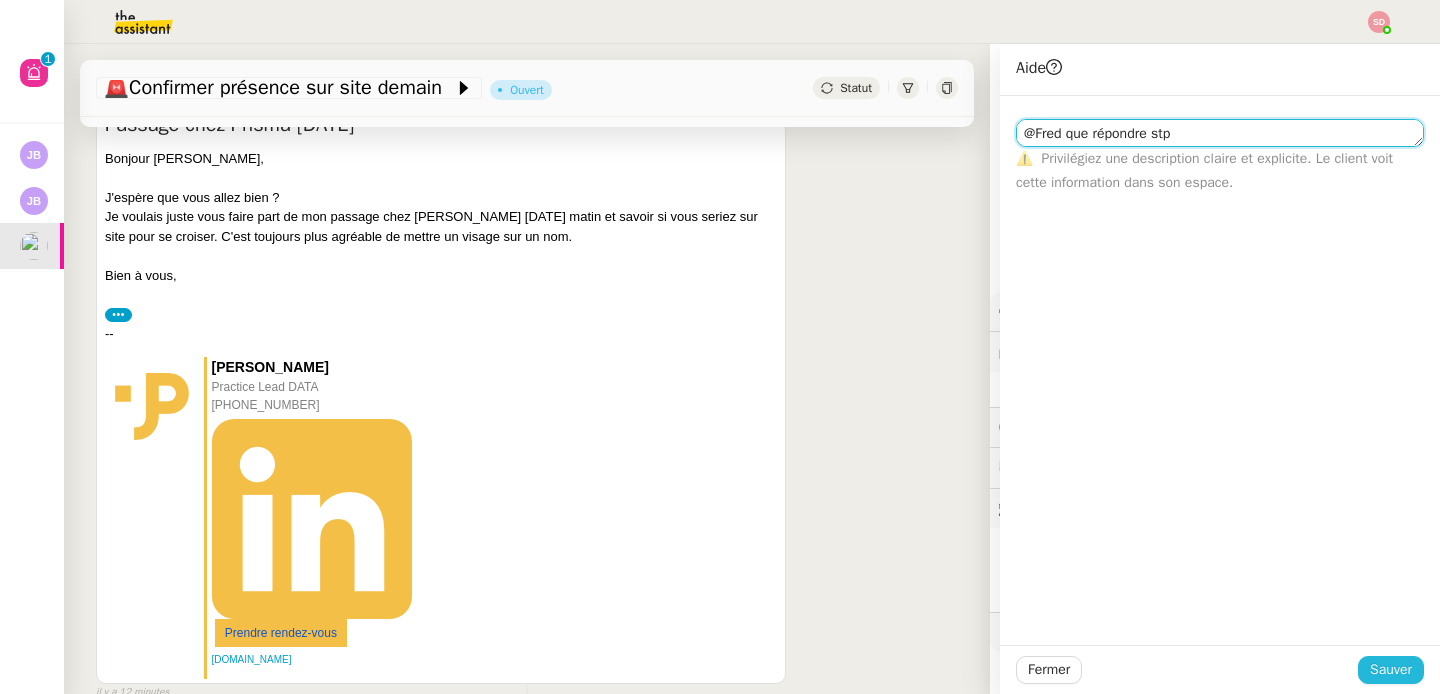 type on "@Fred que répondre stp" 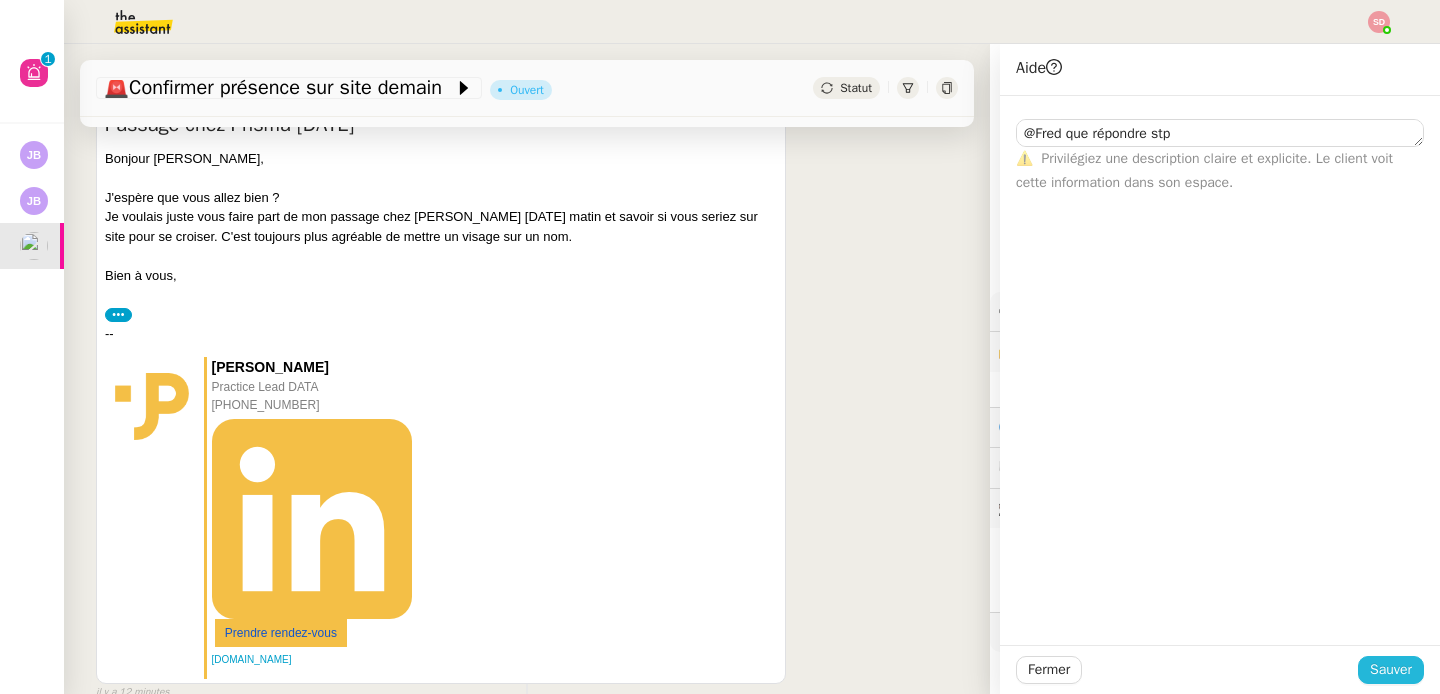 click on "Sauver" 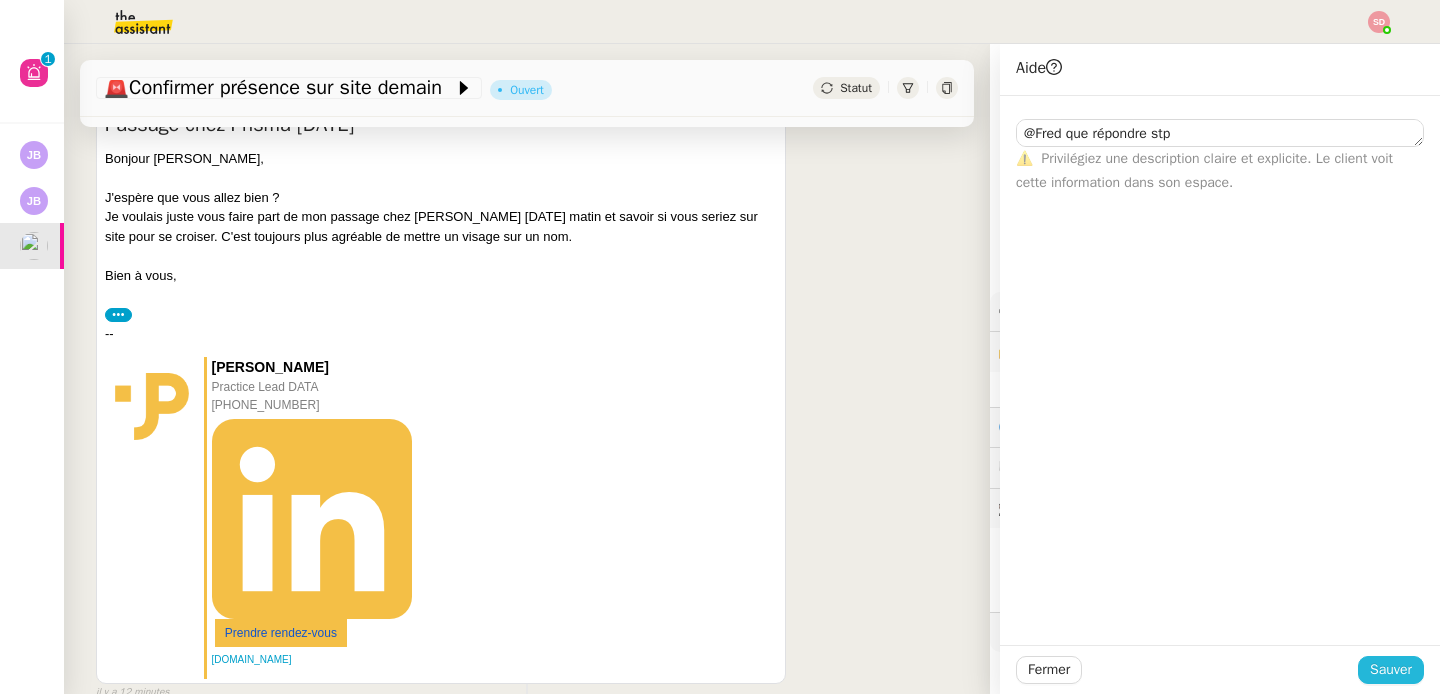 scroll, scrollTop: 378, scrollLeft: 0, axis: vertical 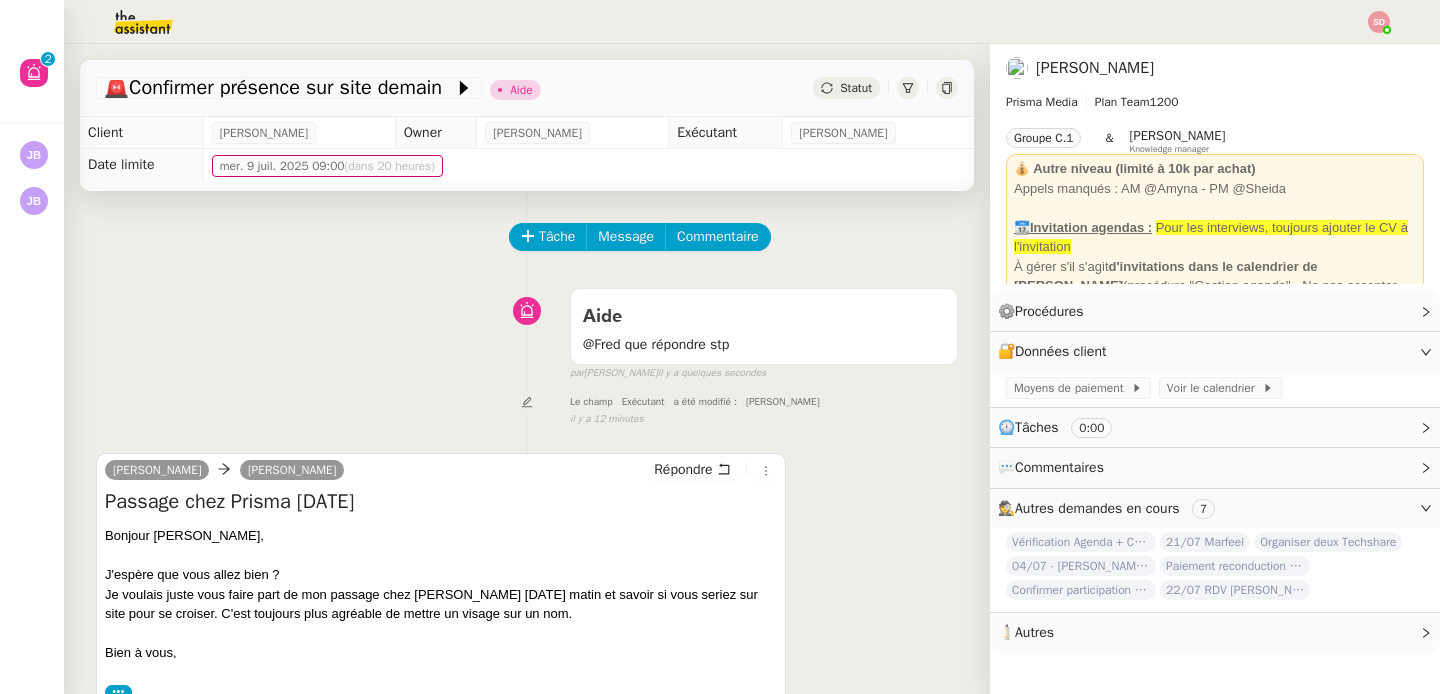 click on "Vérification Agenda + Chat + Wagram (9h et 14h)" 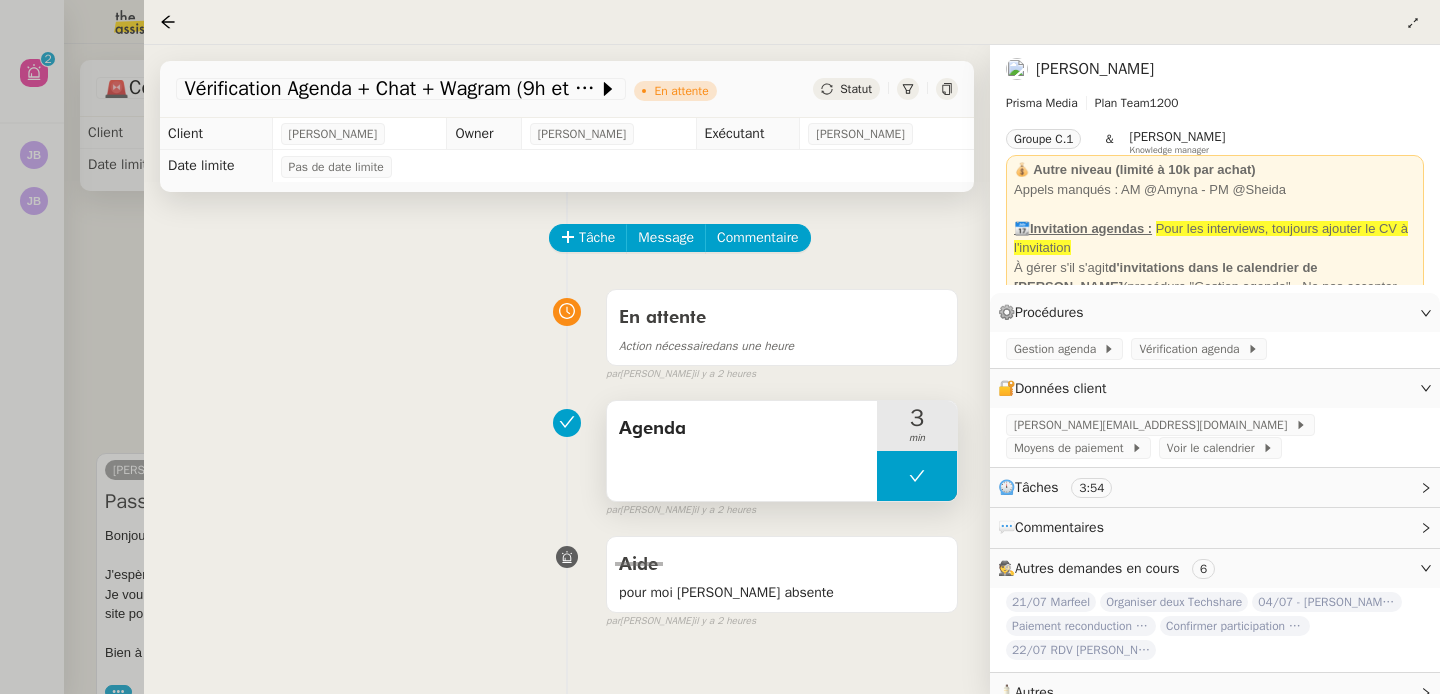 click at bounding box center (917, 476) 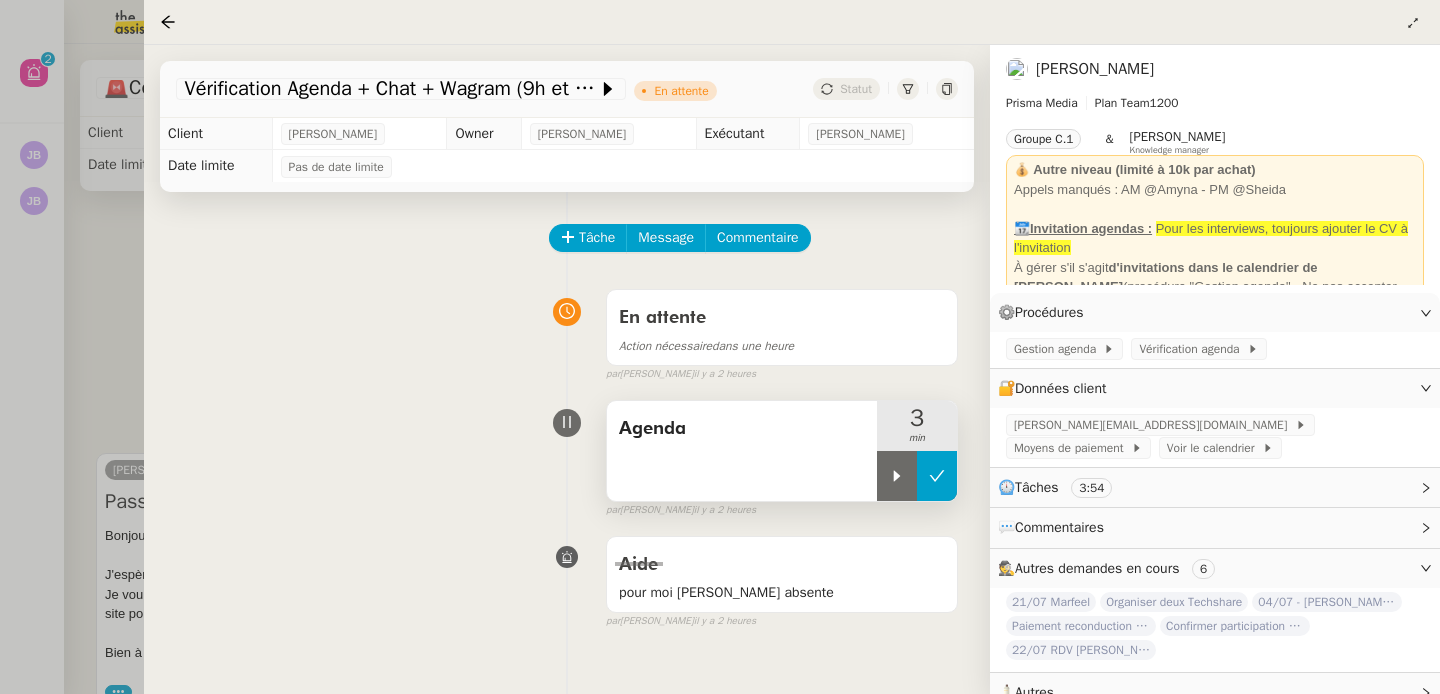 click at bounding box center (897, 476) 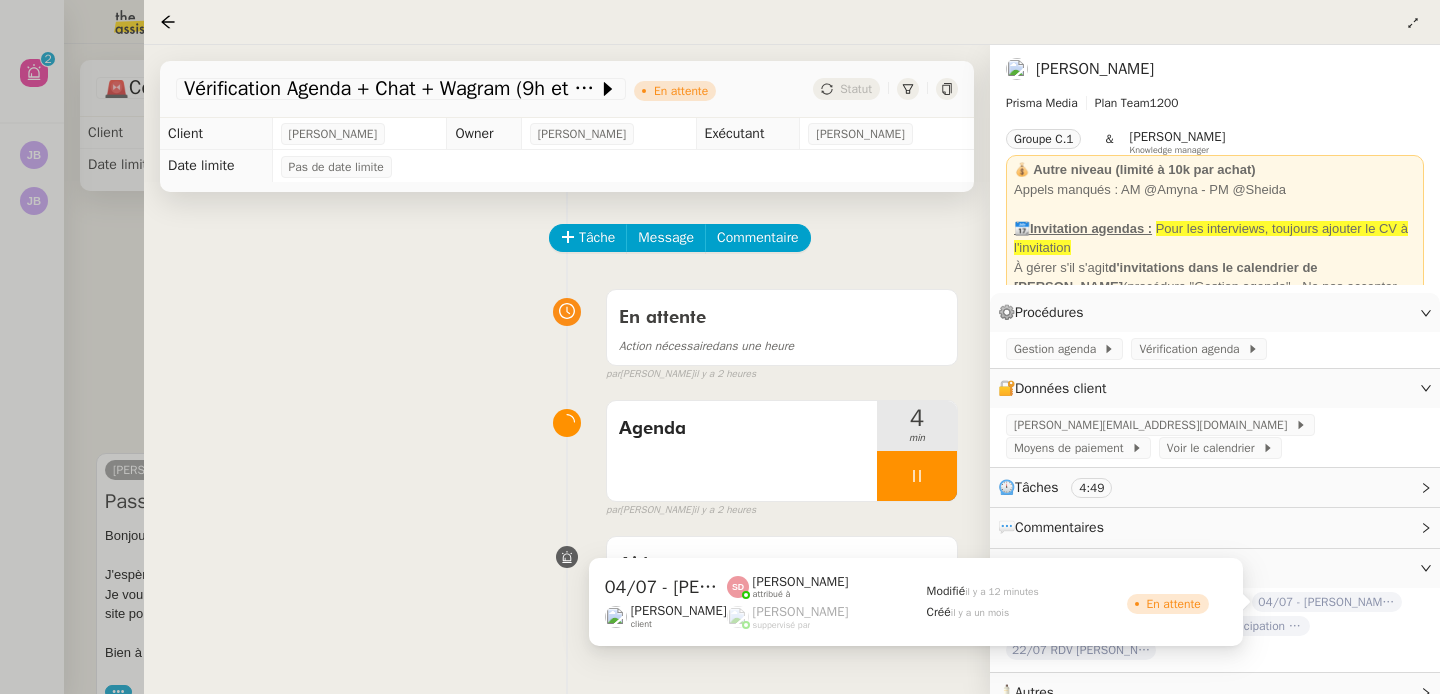 click on "04/07  - [PERSON_NAME] & [PERSON_NAME]" 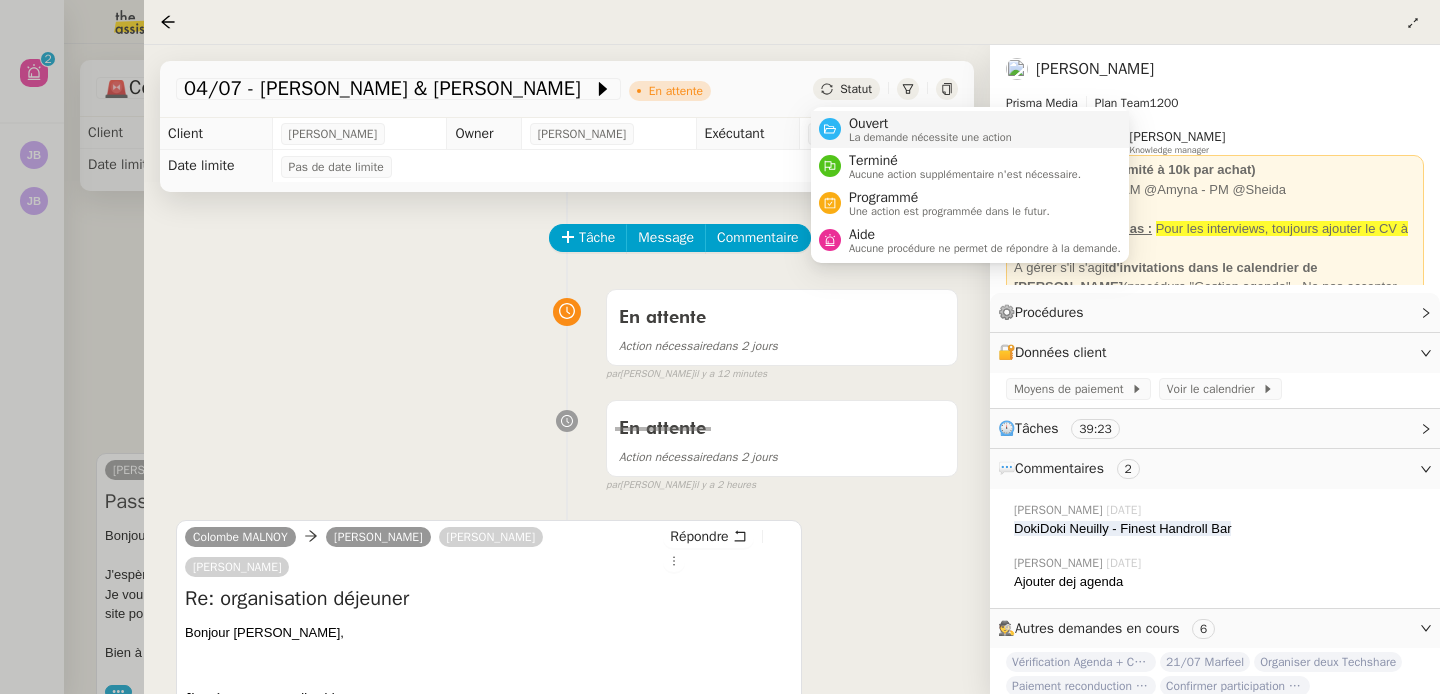 click at bounding box center [830, 129] 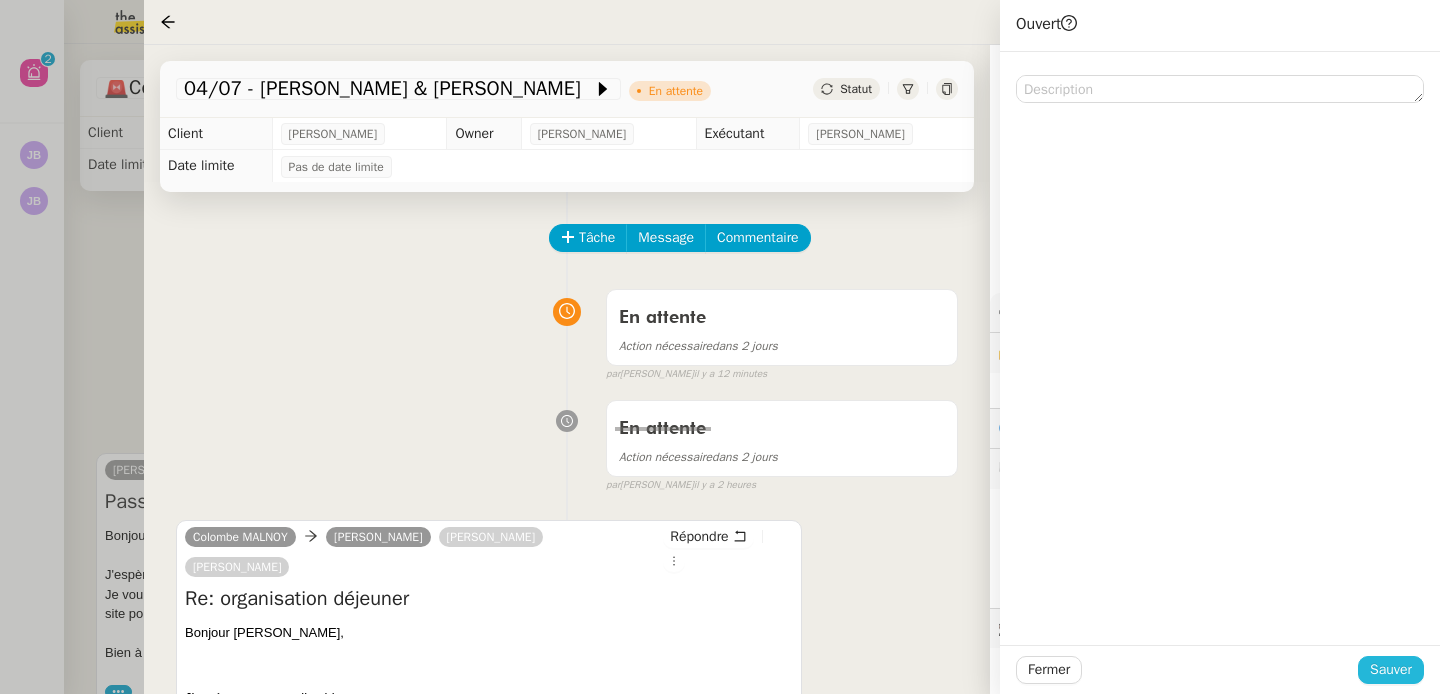 click on "Sauver" 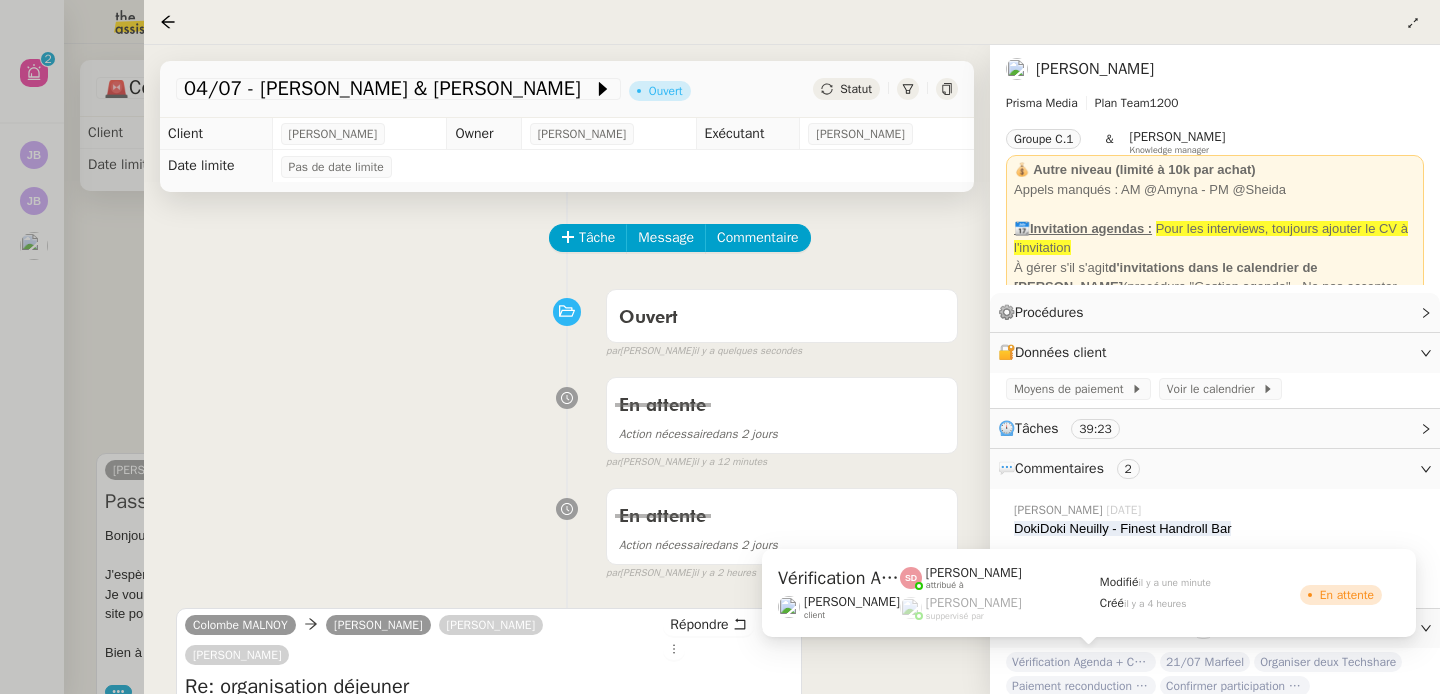 click on "Vérification Agenda + Chat + Wagram (9h et 14h)" 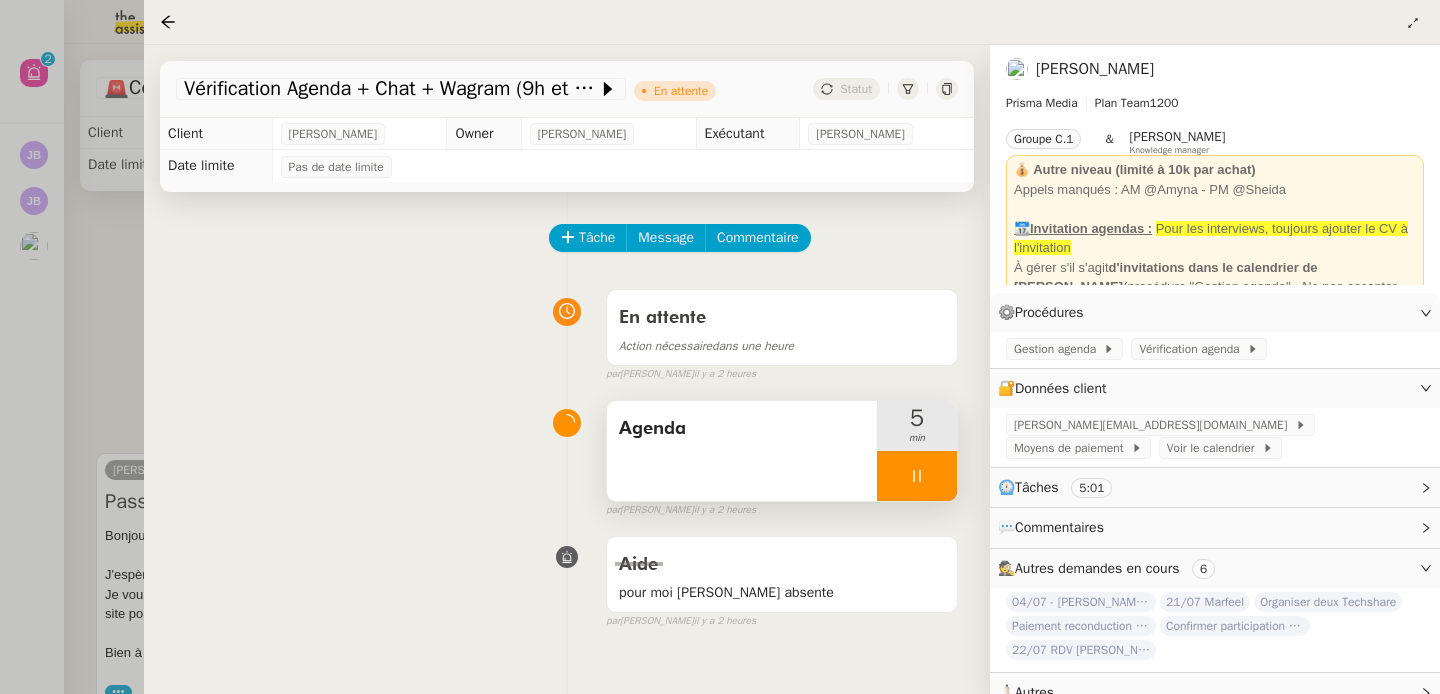 click at bounding box center (917, 476) 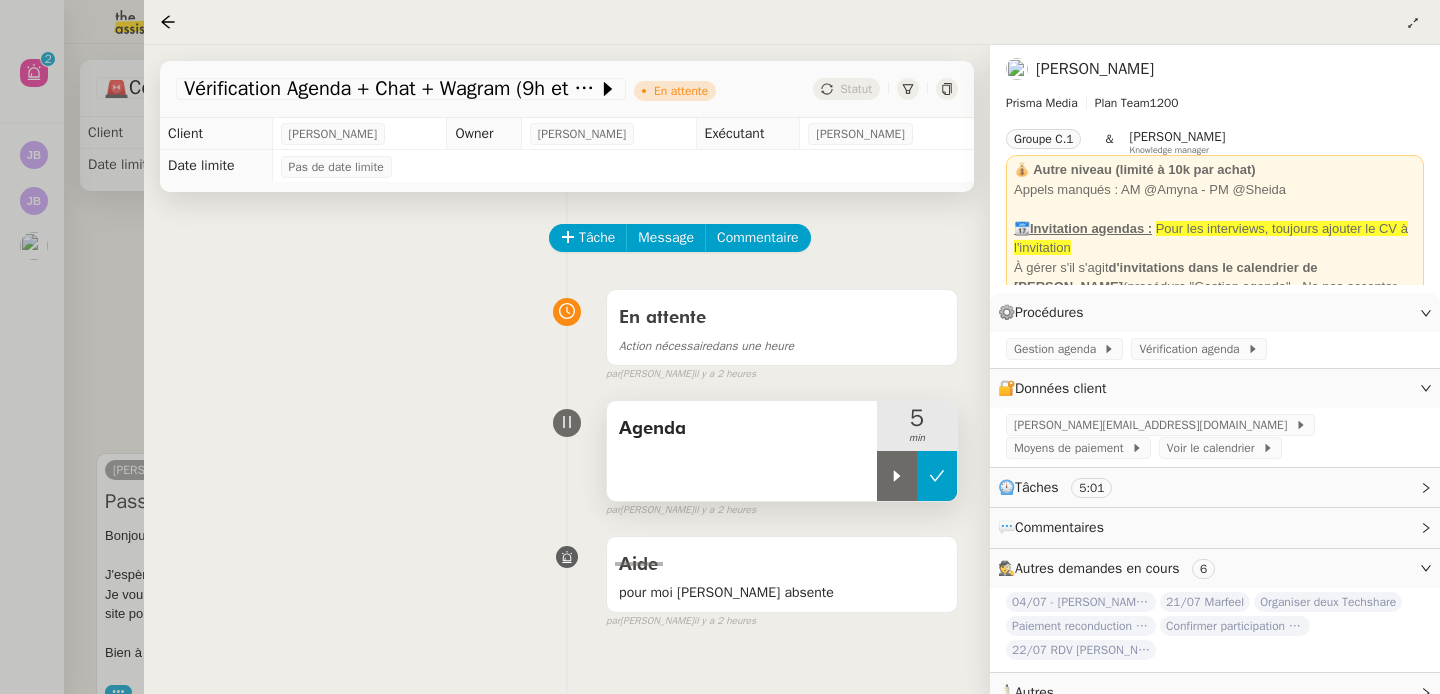 click at bounding box center (937, 476) 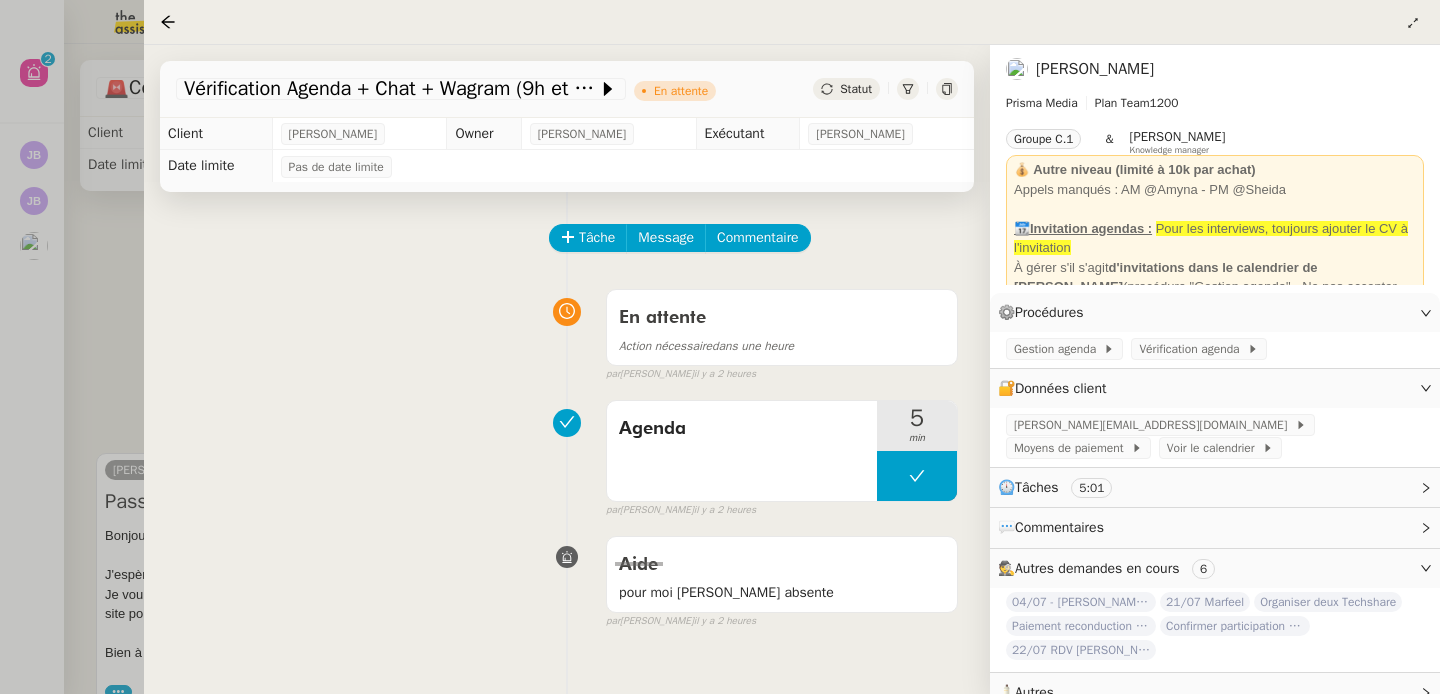 click at bounding box center (720, 347) 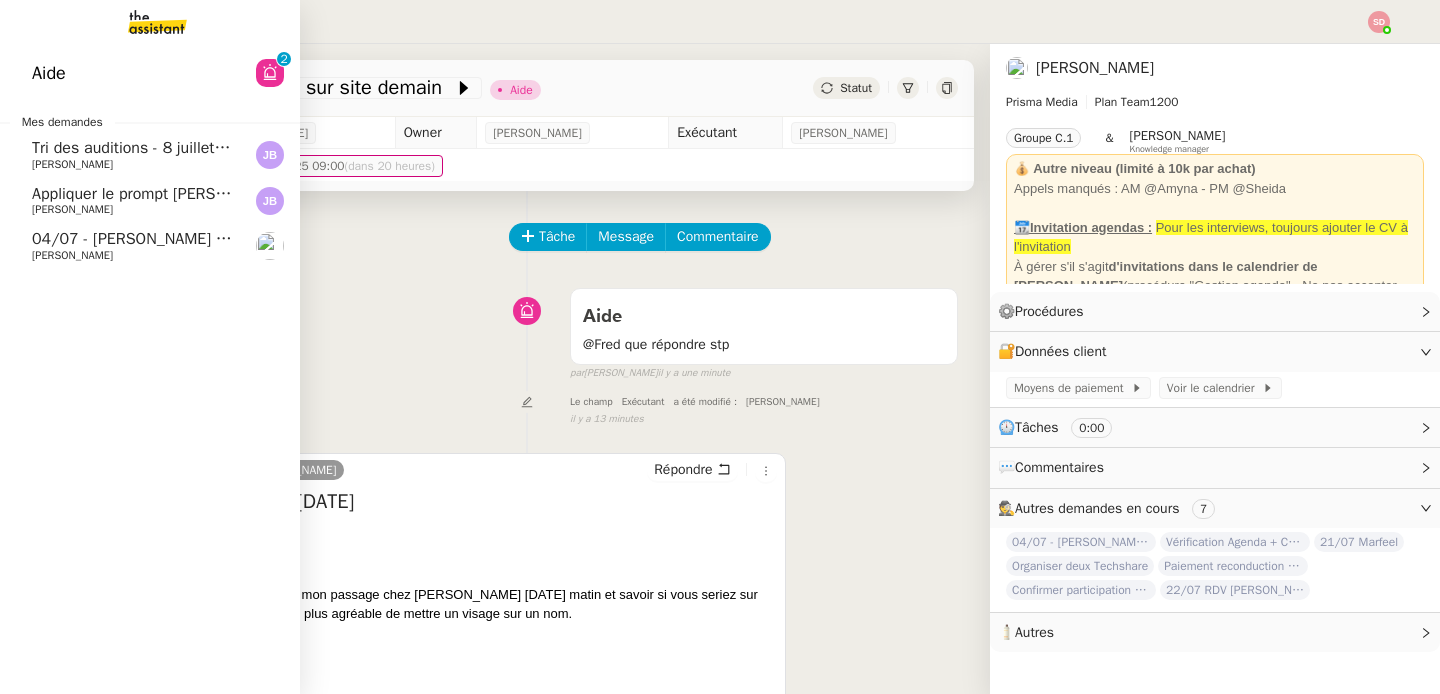 click on "Appliquer le prompt [PERSON_NAME] pour les auditions" 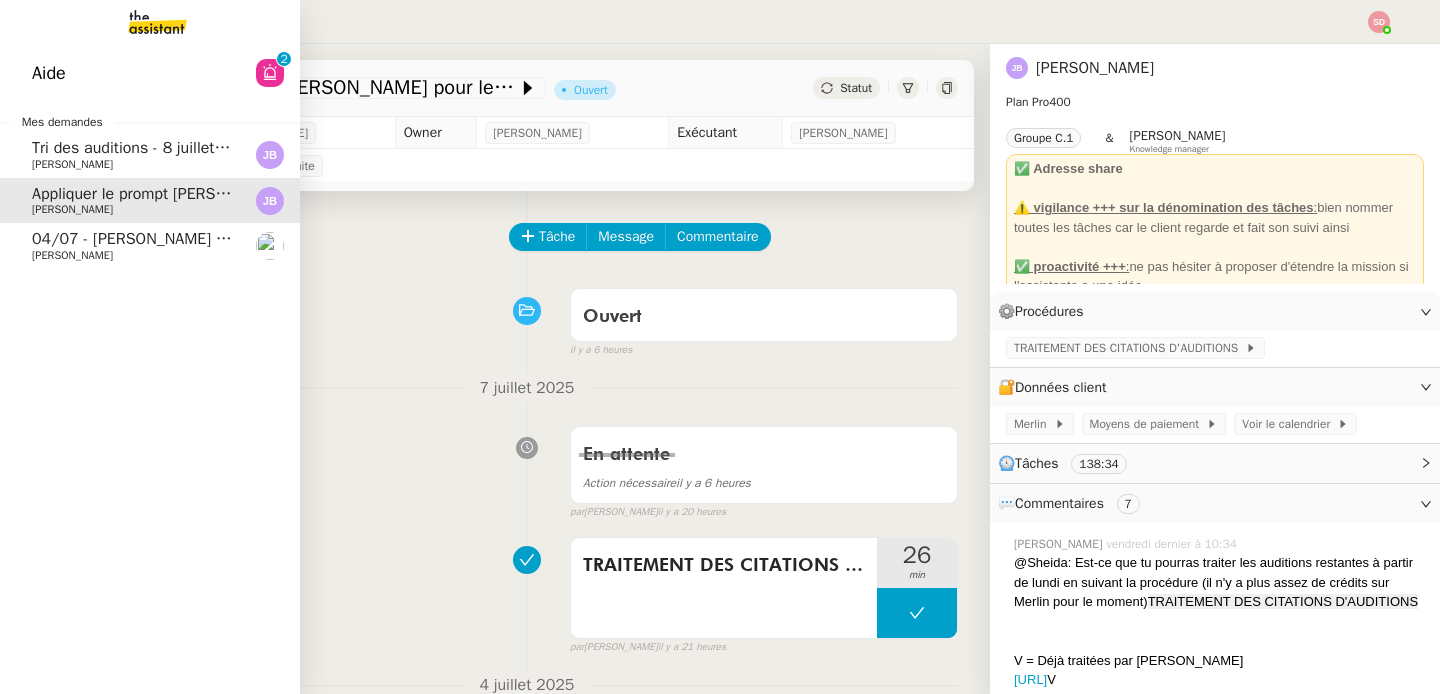 click on "Tri des auditions - 8 juillet 2025" 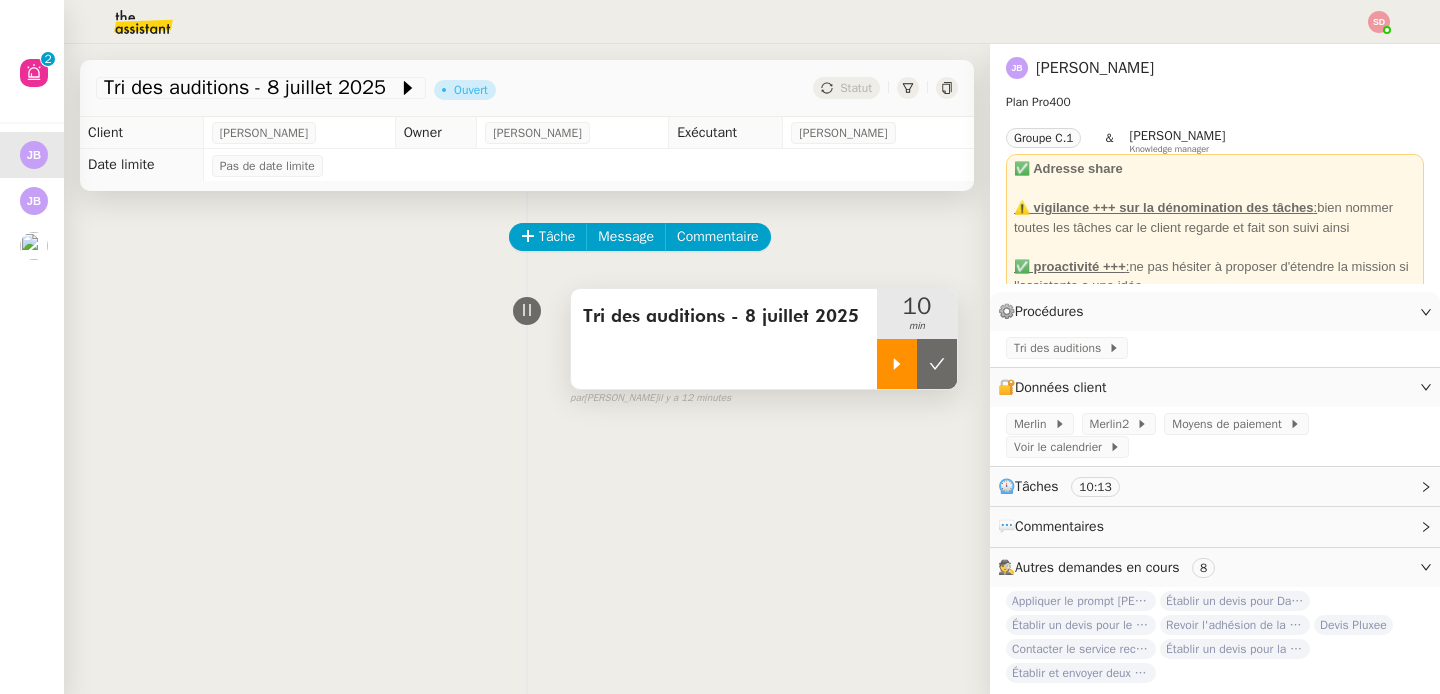 click at bounding box center (897, 364) 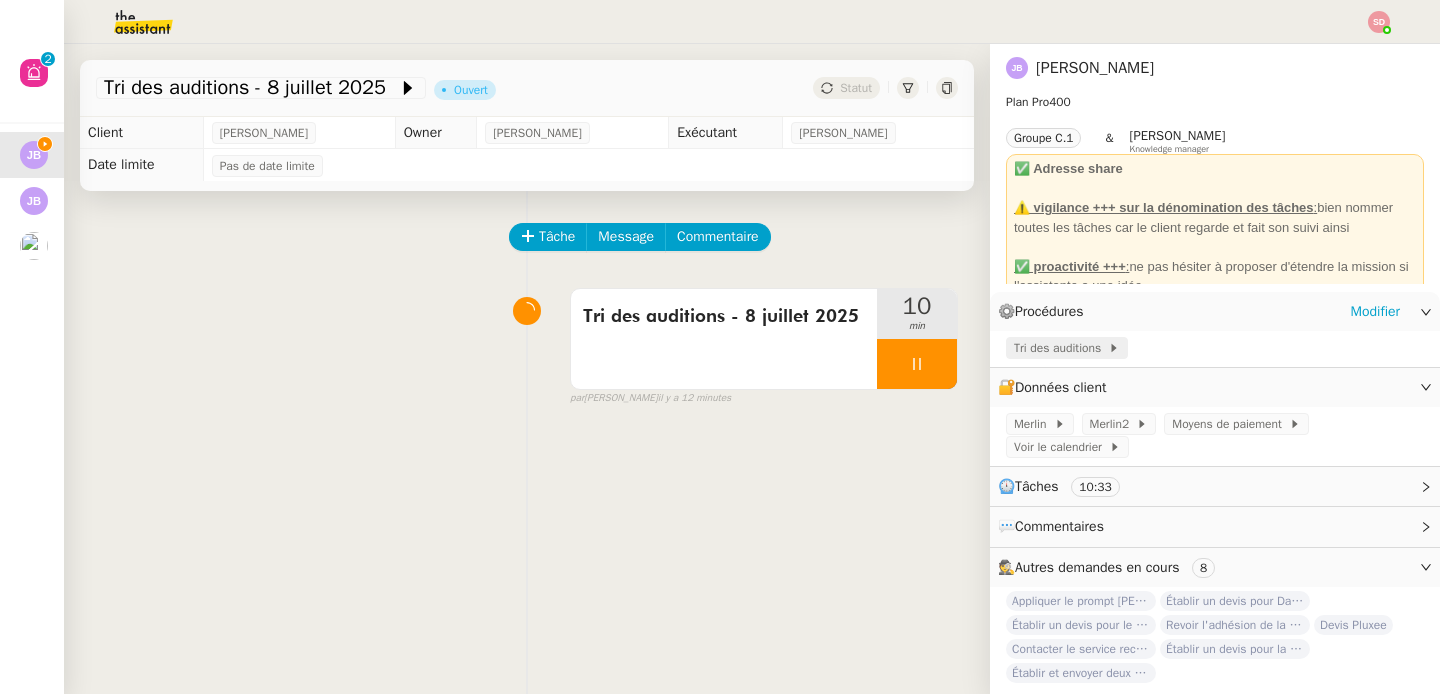 click on "Tri des auditions" 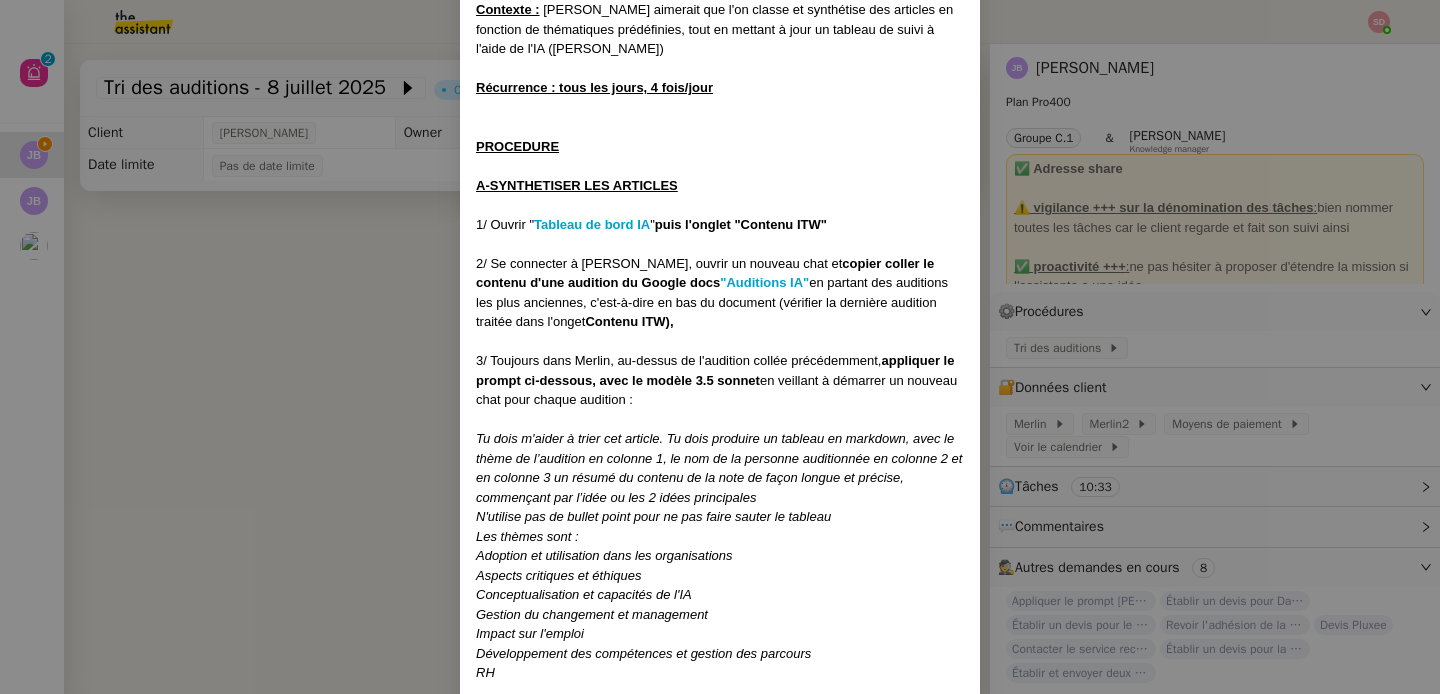 scroll, scrollTop: 242, scrollLeft: 0, axis: vertical 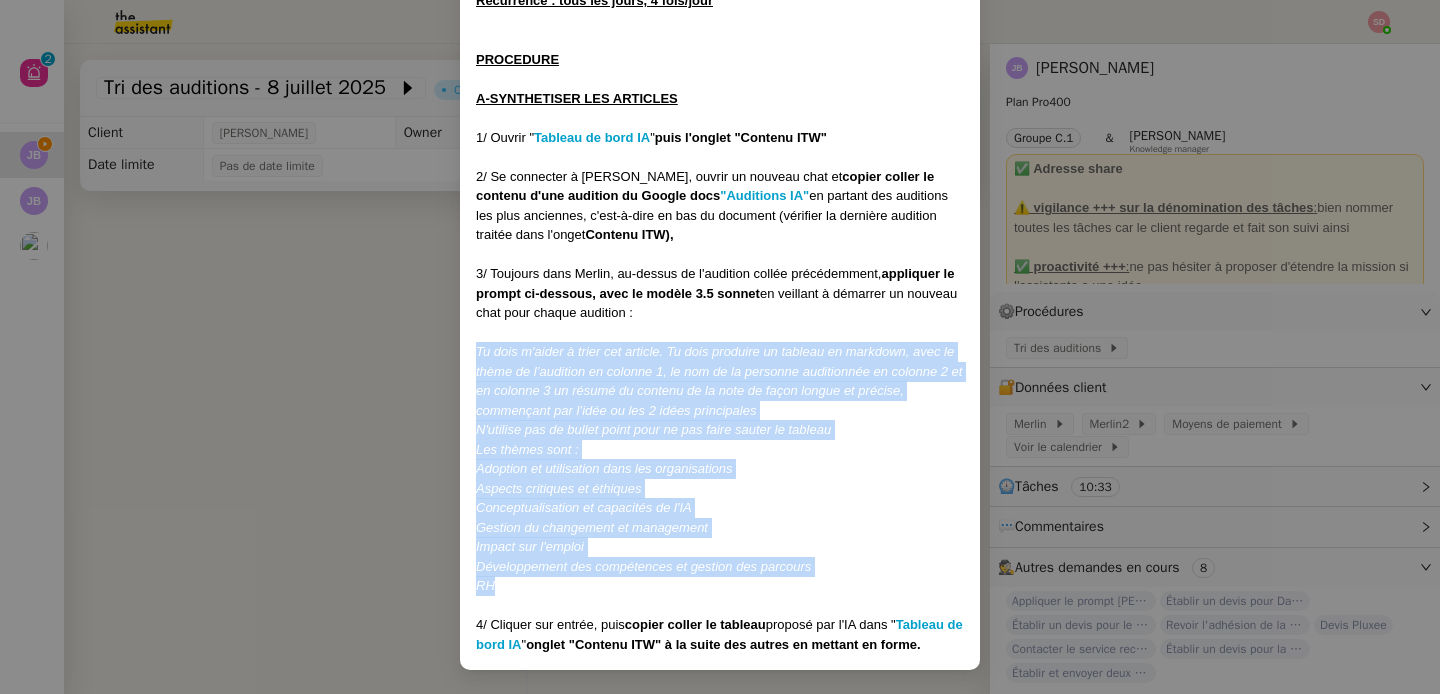 drag, startPoint x: 471, startPoint y: 351, endPoint x: 554, endPoint y: 589, distance: 252.05753 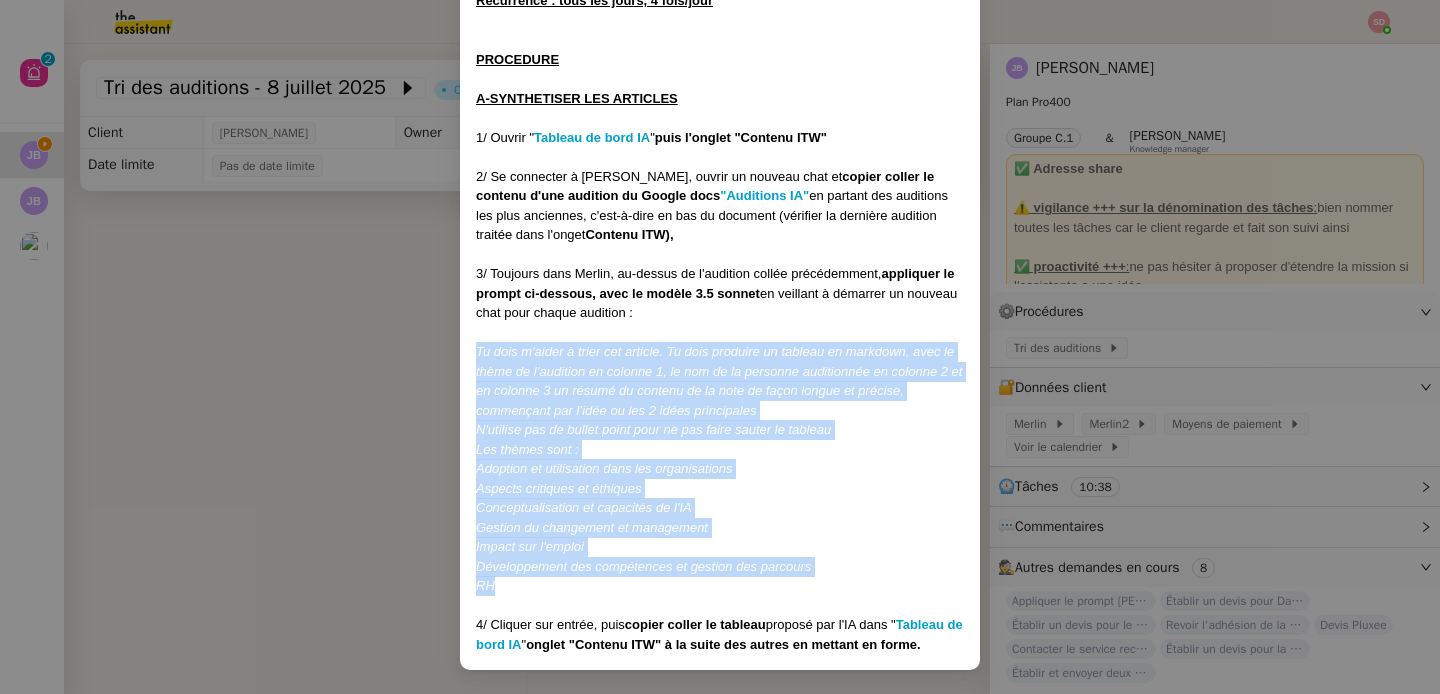 copy on "Tu dois m'aider à trier cet article. Tu dois produire un tableau en markdown, avec le thème de l’audition en colonne 1, le nom de la personne auditionnée en colonne 2 et en colonne 3 un résumé du contenu de la note de façon longue et précise, commençant par l’idée ou les 2 idées principales N'utilise pas de bullet point pour ne pas faire sauter le tableau Les thèmes sont : Adoption et utilisation dans les organisations Aspects critiques et éthiques Conceptualisation et capacités de l'IA Gestion du changement et management Impact sur l'emploi Développement des compétences et gestion des parcours RH" 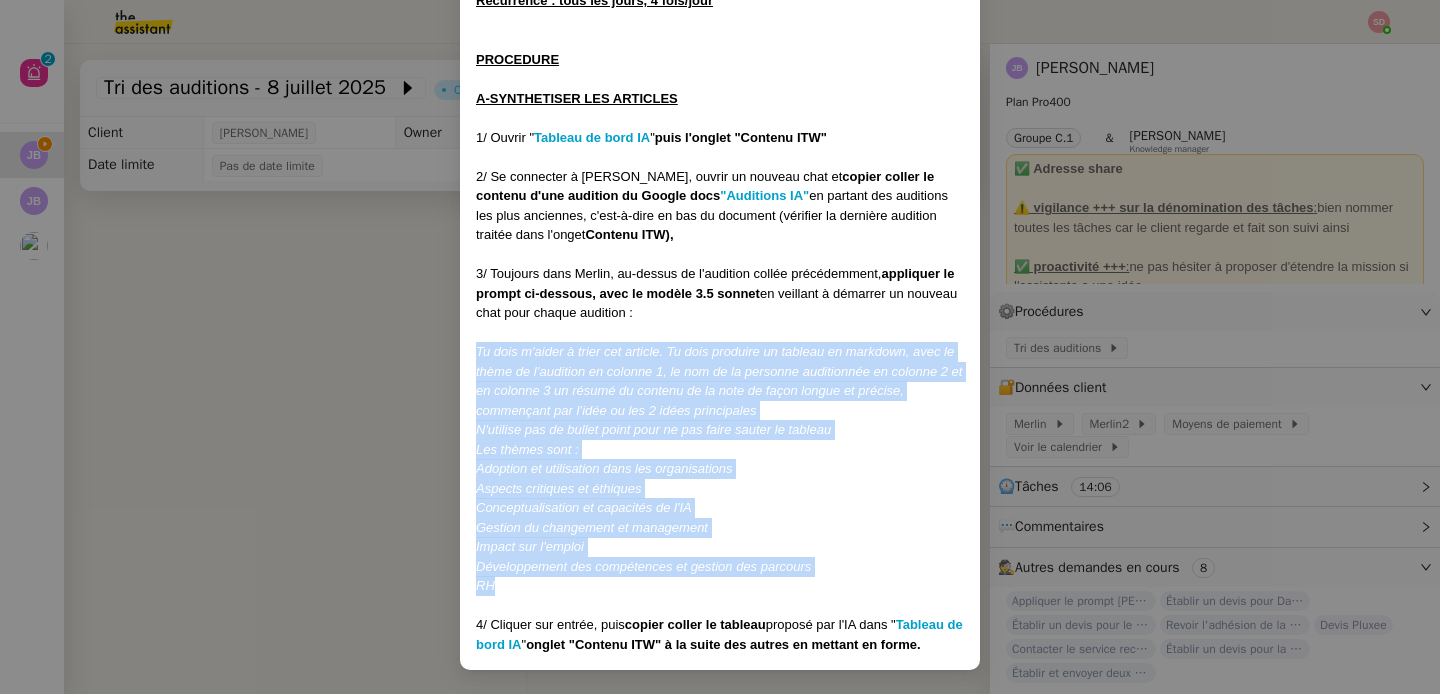 copy on "Tu dois m'aider à trier cet article. Tu dois produire un tableau en markdown, avec le thème de l’audition en colonne 1, le nom de la personne auditionnée en colonne 2 et en colonne 3 un résumé du contenu de la note de façon longue et précise, commençant par l’idée ou les 2 idées principales N'utilise pas de bullet point pour ne pas faire sauter le tableau Les thèmes sont : Adoption et utilisation dans les organisations Aspects critiques et éthiques Conceptualisation et capacités de l'IA Gestion du changement et management Impact sur l'emploi Développement des compétences et gestion des parcours RH" 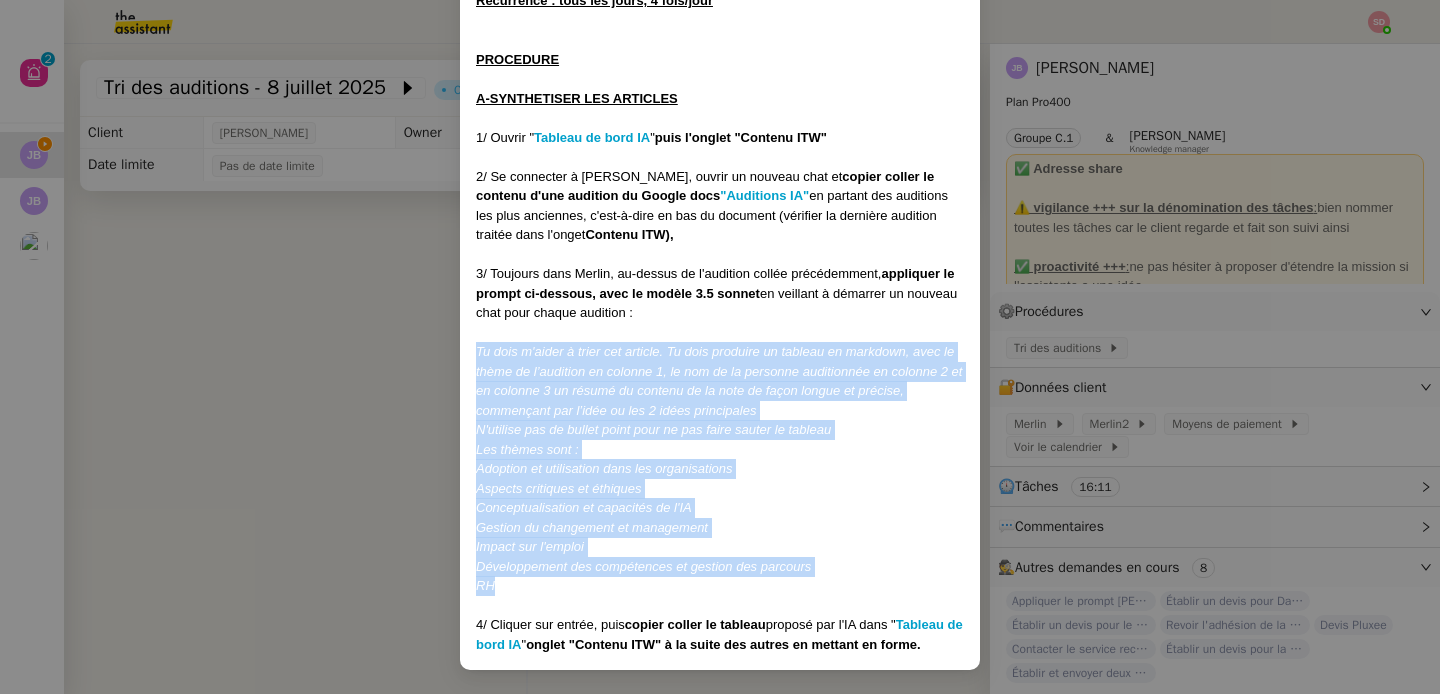 copy on "Tu dois m'aider à trier cet article. Tu dois produire un tableau en markdown, avec le thème de l’audition en colonne 1, le nom de la personne auditionnée en colonne 2 et en colonne 3 un résumé du contenu de la note de façon longue et précise, commençant par l’idée ou les 2 idées principales N'utilise pas de bullet point pour ne pas faire sauter le tableau Les thèmes sont : Adoption et utilisation dans les organisations Aspects critiques et éthiques Conceptualisation et capacités de l'IA Gestion du changement et management Impact sur l'emploi Développement des compétences et gestion des parcours RH" 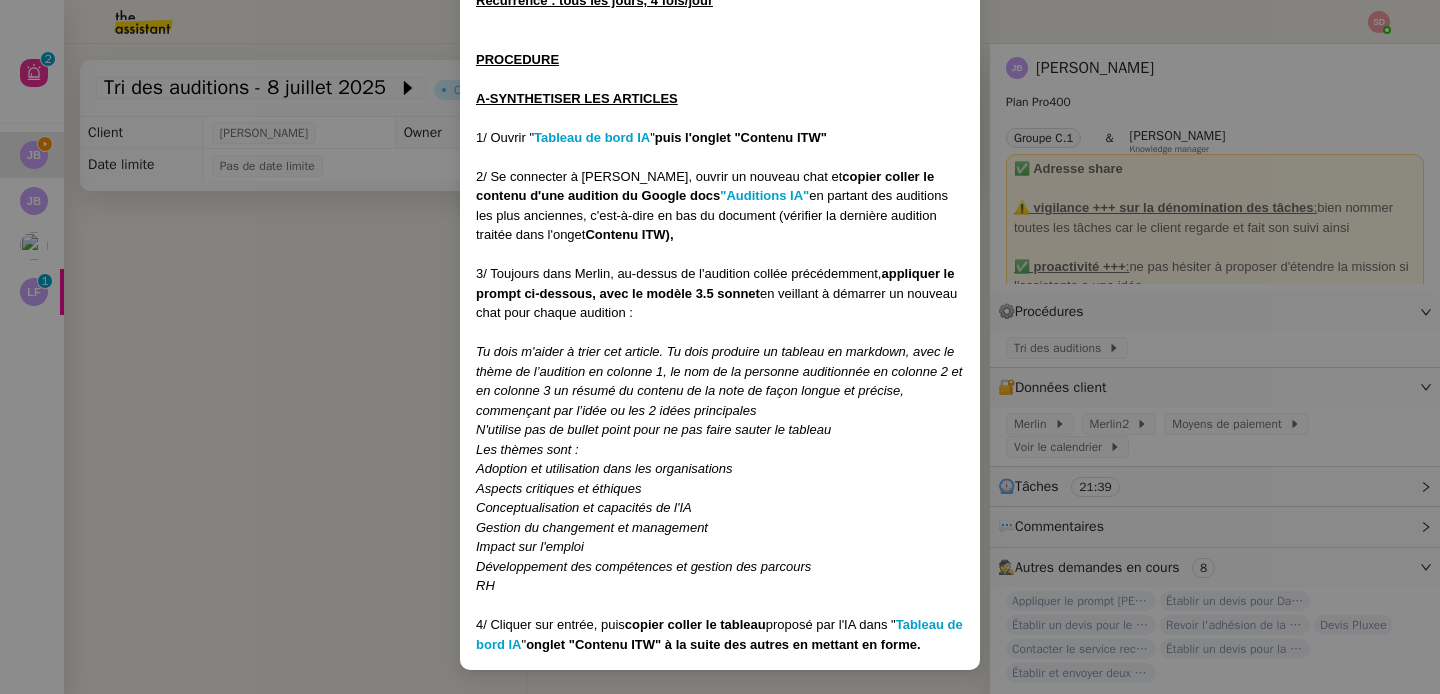 click on "Créée le [DATE] Contexte :   [PERSON_NAME] aimerait que l'on classe et synthétise des articles en fonction de thématiques prédéfinies, tout en mettant à jour un tableau de suivi à l'aide de l'IA (Merlin) Récurrence : tous les jours, 4 fois/jour PROCEDURE A-SYNTHETISER LES ARTICLES 1/ Ouvrir " Tableau de bord IA "  puis l'onglet "Contenu ITW" 2/ Se connecter à [PERSON_NAME], ouvrir un nouveau chat et  copier coller le contenu d'une audition du Google docs  "Auditions IA"  en partant des auditions les plus anciennes, c'est-à-dire en bas du document (vérifier la dernière audition traitée dans l'onget  Contenu ITW), 3/ Toujours dans Merlin, au-dessus de l'audition collée précédemment,  appliquer le prompt ci-dessous, avec le modèle 3.5 sonnet  en veillant à démarrer un nouveau chat pour chaque audition : N'utilise pas de bullet point pour ne pas faire sauter le tableau Les thèmes sont : Adoption et utilisation dans les organisations Aspects critiques et éthiques Impact sur l'emploi RH" at bounding box center (720, 347) 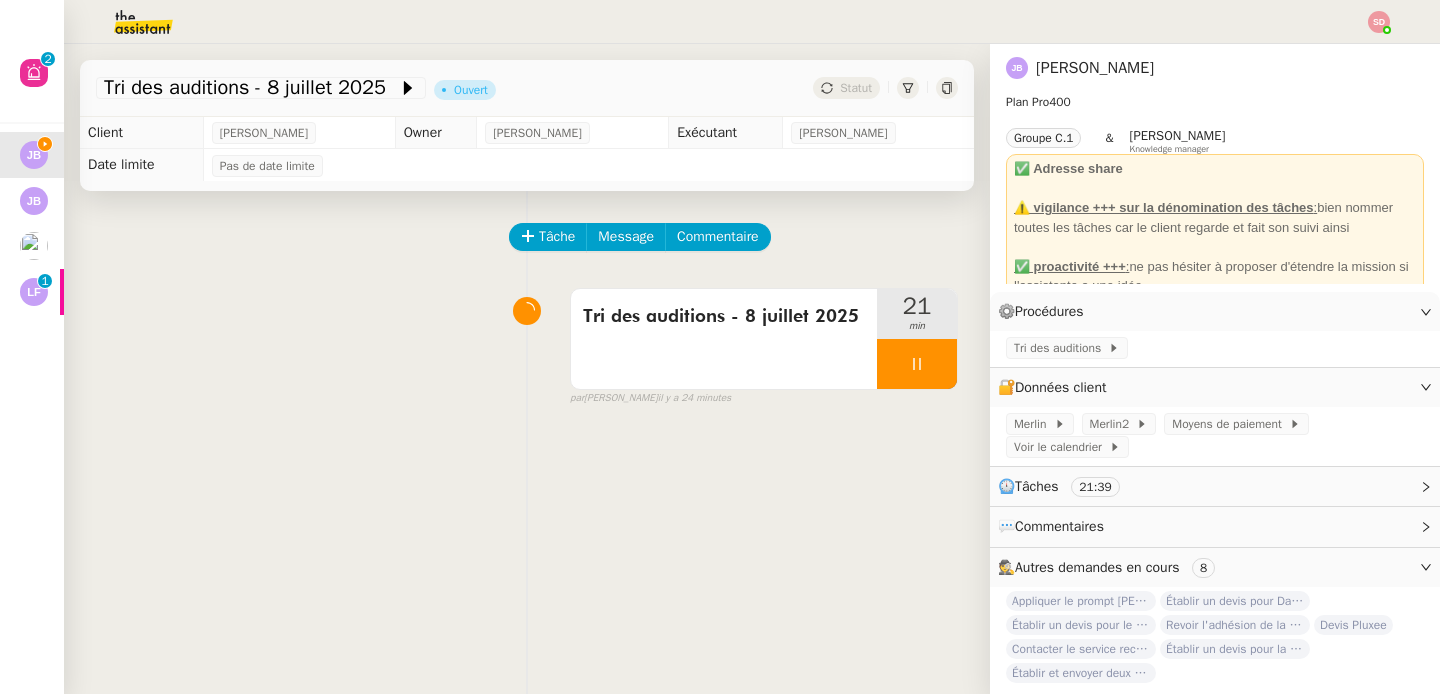 scroll, scrollTop: 142, scrollLeft: 0, axis: vertical 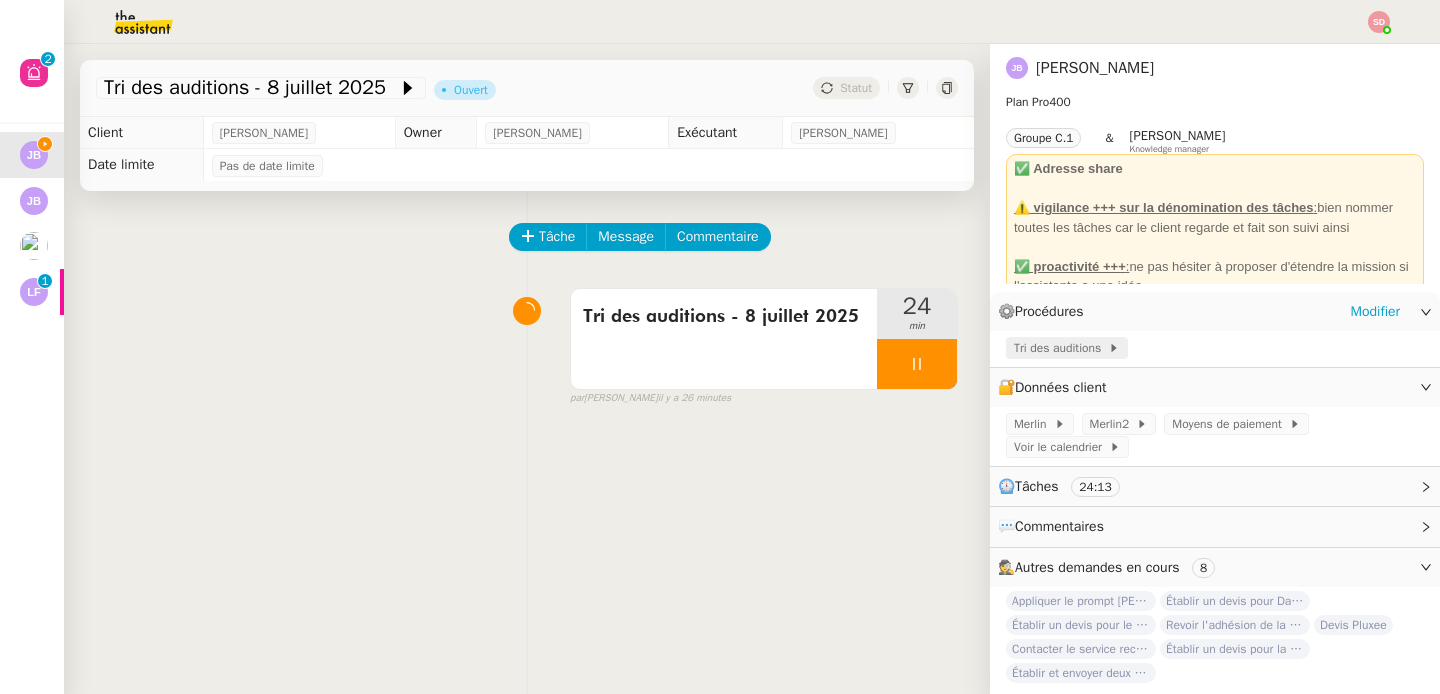 click on "Tri des auditions" 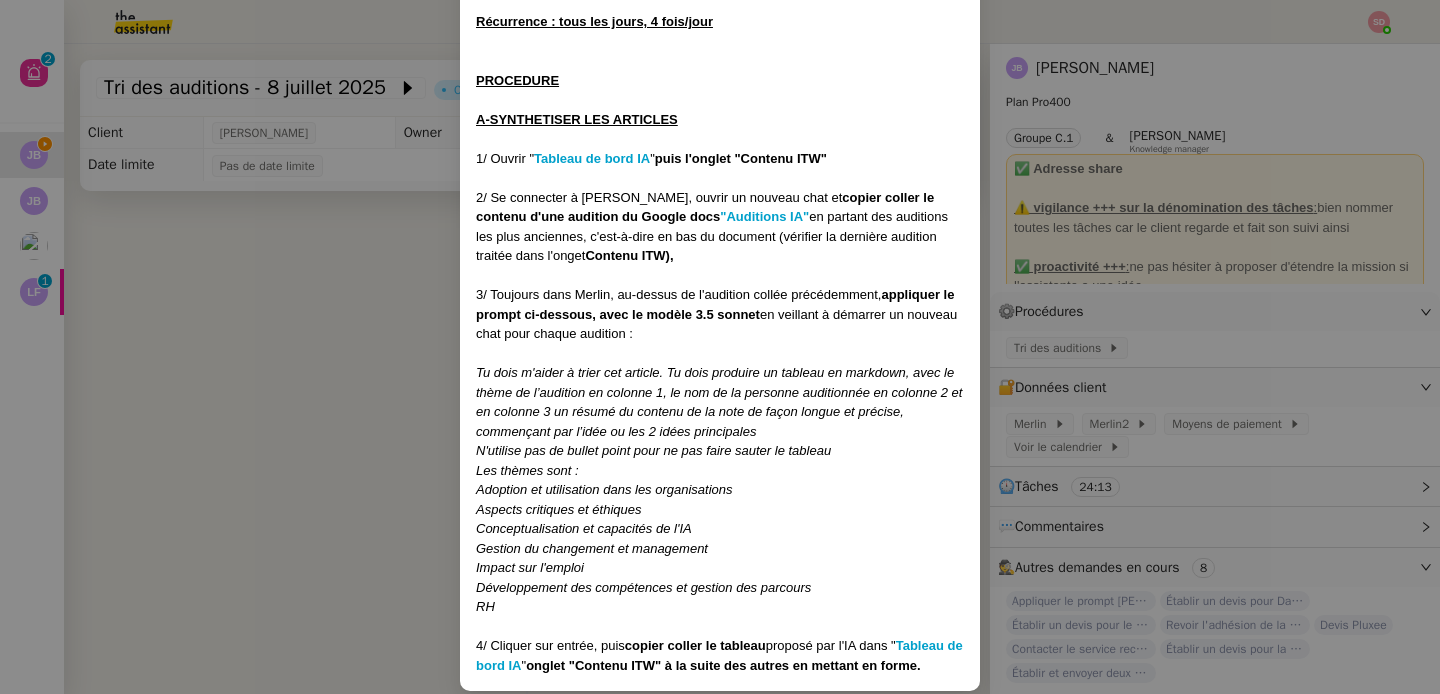 scroll, scrollTop: 242, scrollLeft: 0, axis: vertical 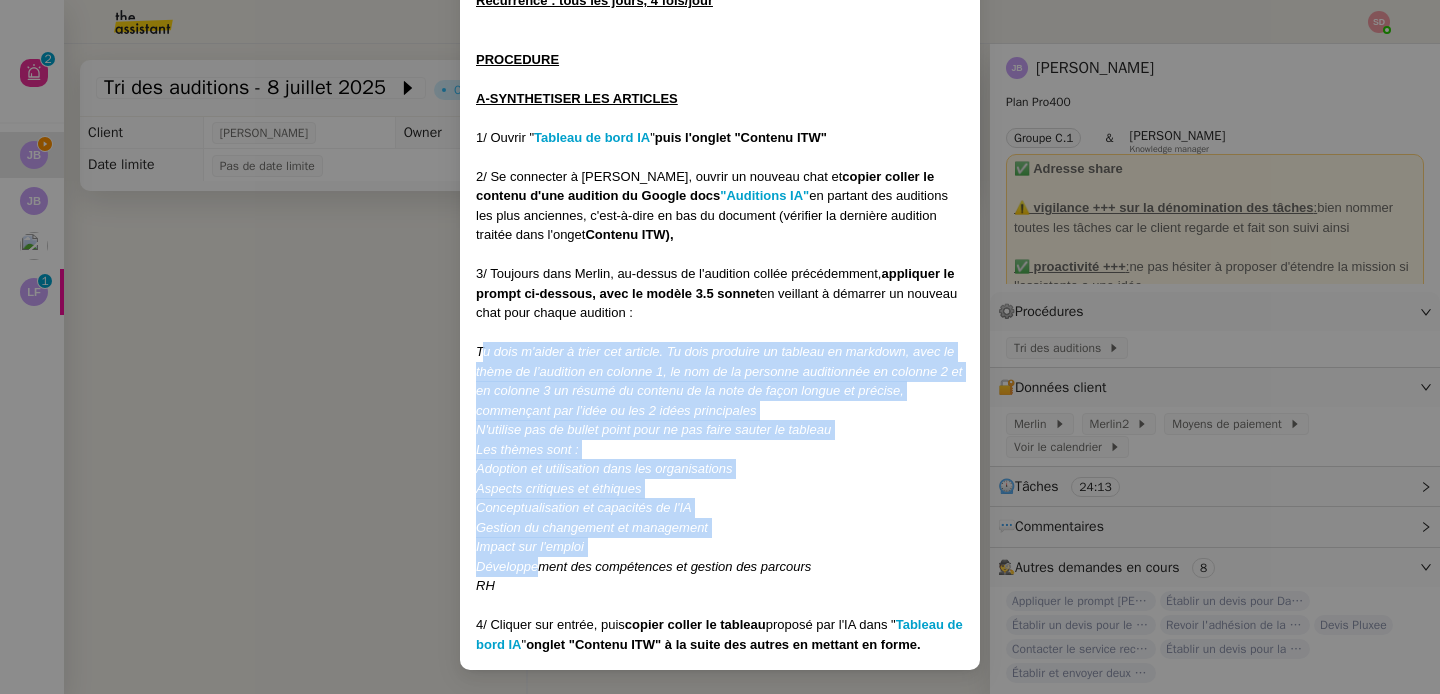 drag, startPoint x: 474, startPoint y: 350, endPoint x: 535, endPoint y: 573, distance: 231.19257 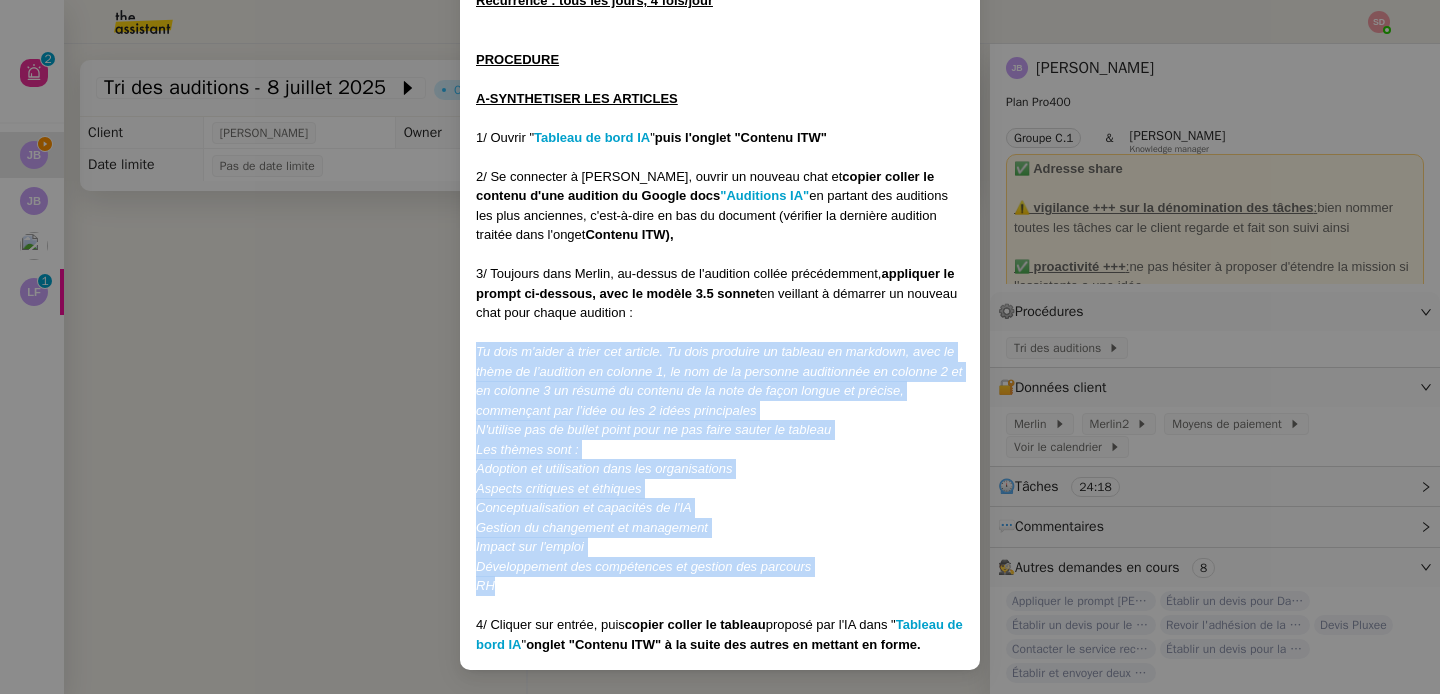 drag, startPoint x: 523, startPoint y: 582, endPoint x: 452, endPoint y: 356, distance: 236.89027 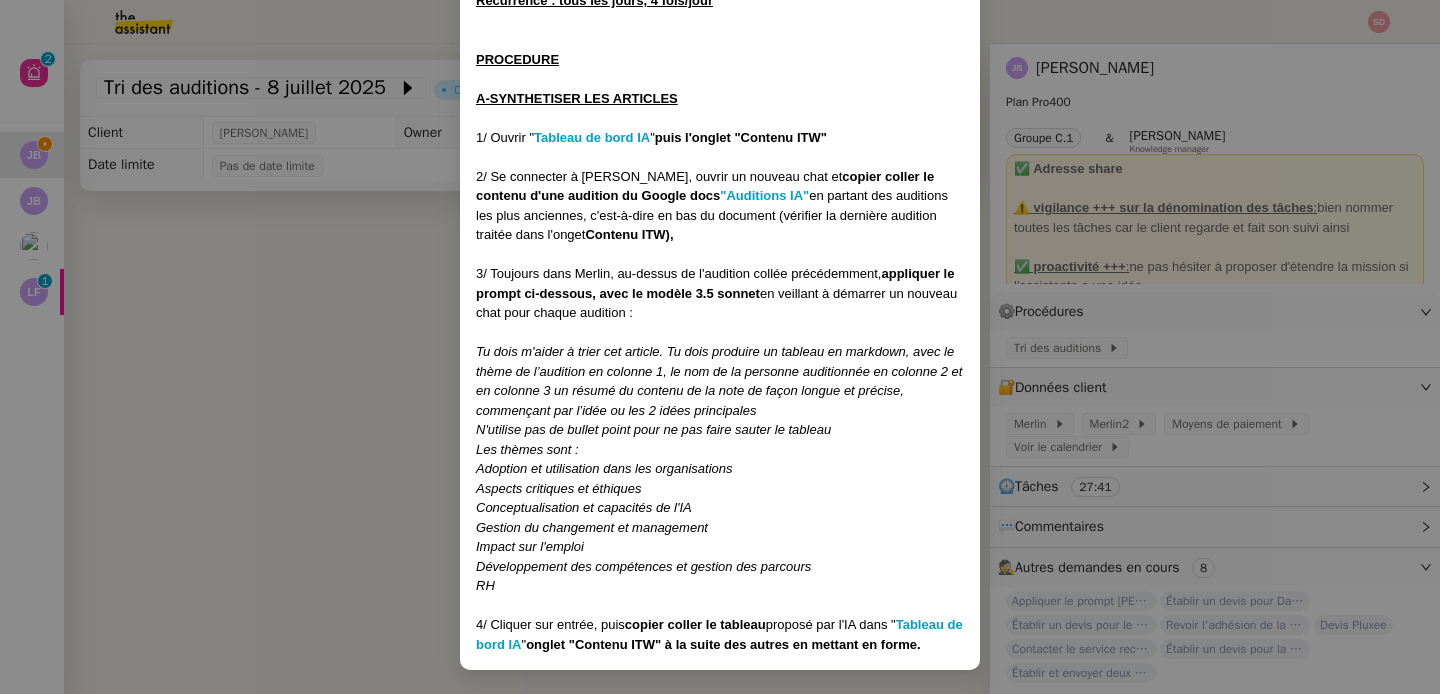 click on "Créée le [DATE] Contexte :   [PERSON_NAME] aimerait que l'on classe et synthétise des articles en fonction de thématiques prédéfinies, tout en mettant à jour un tableau de suivi à l'aide de l'IA (Merlin) Récurrence : tous les jours, 4 fois/jour PROCEDURE A-SYNTHETISER LES ARTICLES 1/ Ouvrir " Tableau de bord IA "  puis l'onglet "Contenu ITW" 2/ Se connecter à [PERSON_NAME], ouvrir un nouveau chat et  copier coller le contenu d'une audition du Google docs  "Auditions IA"  en partant des auditions les plus anciennes, c'est-à-dire en bas du document (vérifier la dernière audition traitée dans l'onget  Contenu ITW), 3/ Toujours dans Merlin, au-dessus de l'audition collée précédemment,  appliquer le prompt ci-dessous, avec le modèle 3.5 sonnet  en veillant à démarrer un nouveau chat pour chaque audition : N'utilise pas de bullet point pour ne pas faire sauter le tableau Les thèmes sont : Adoption et utilisation dans les organisations Aspects critiques et éthiques Impact sur l'emploi RH" at bounding box center (720, 347) 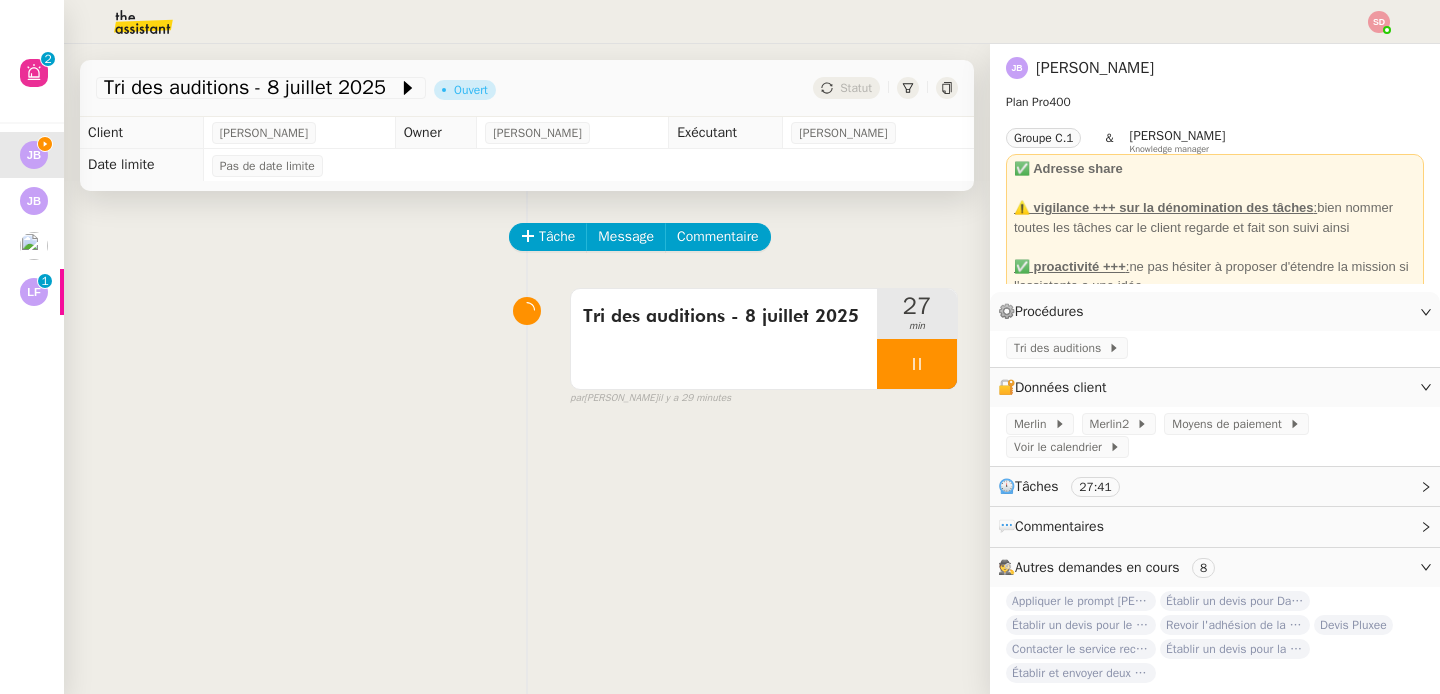 scroll, scrollTop: 142, scrollLeft: 0, axis: vertical 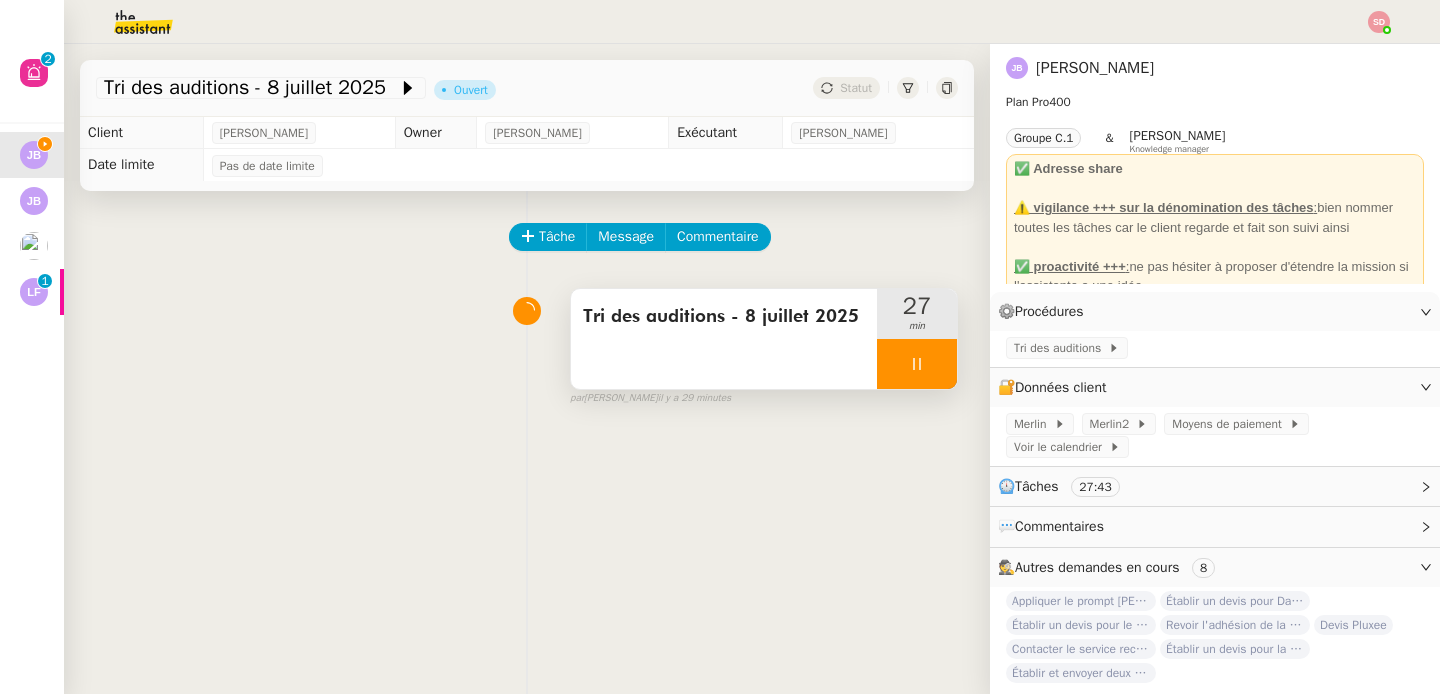click at bounding box center [917, 364] 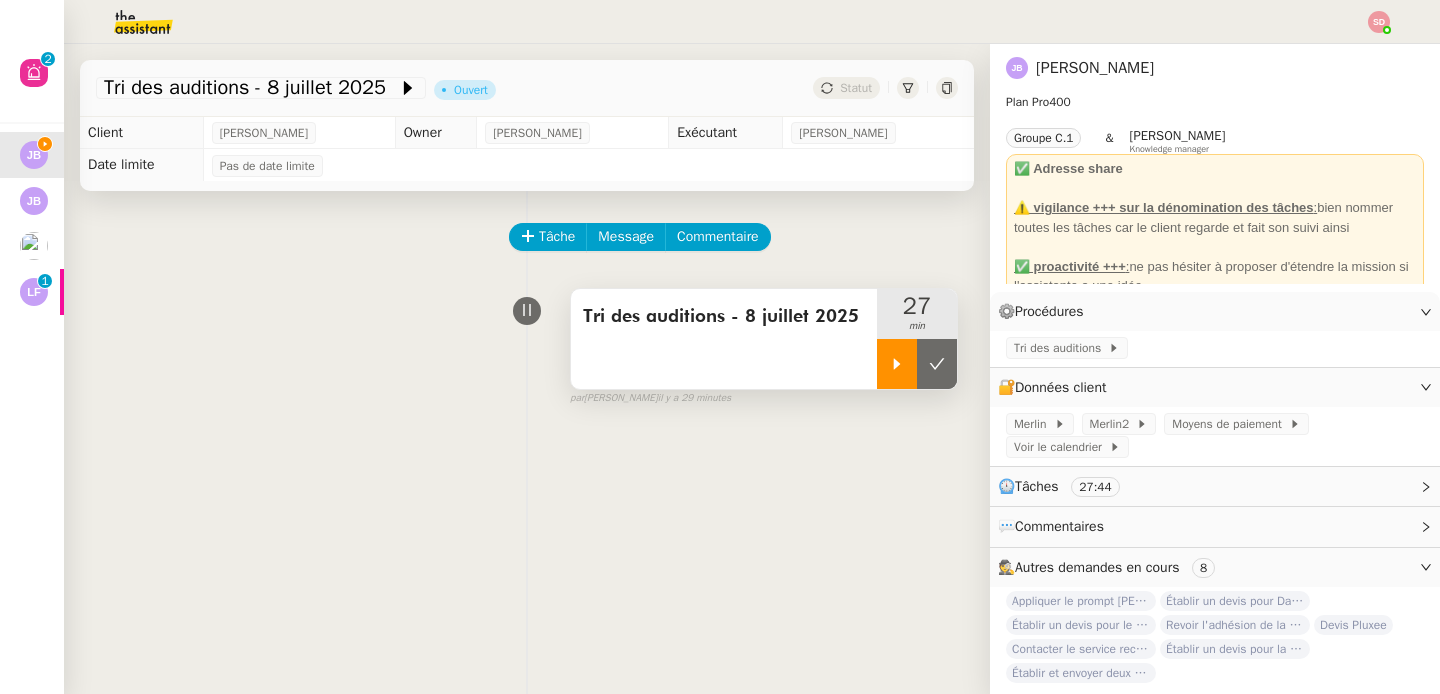 click at bounding box center [937, 364] 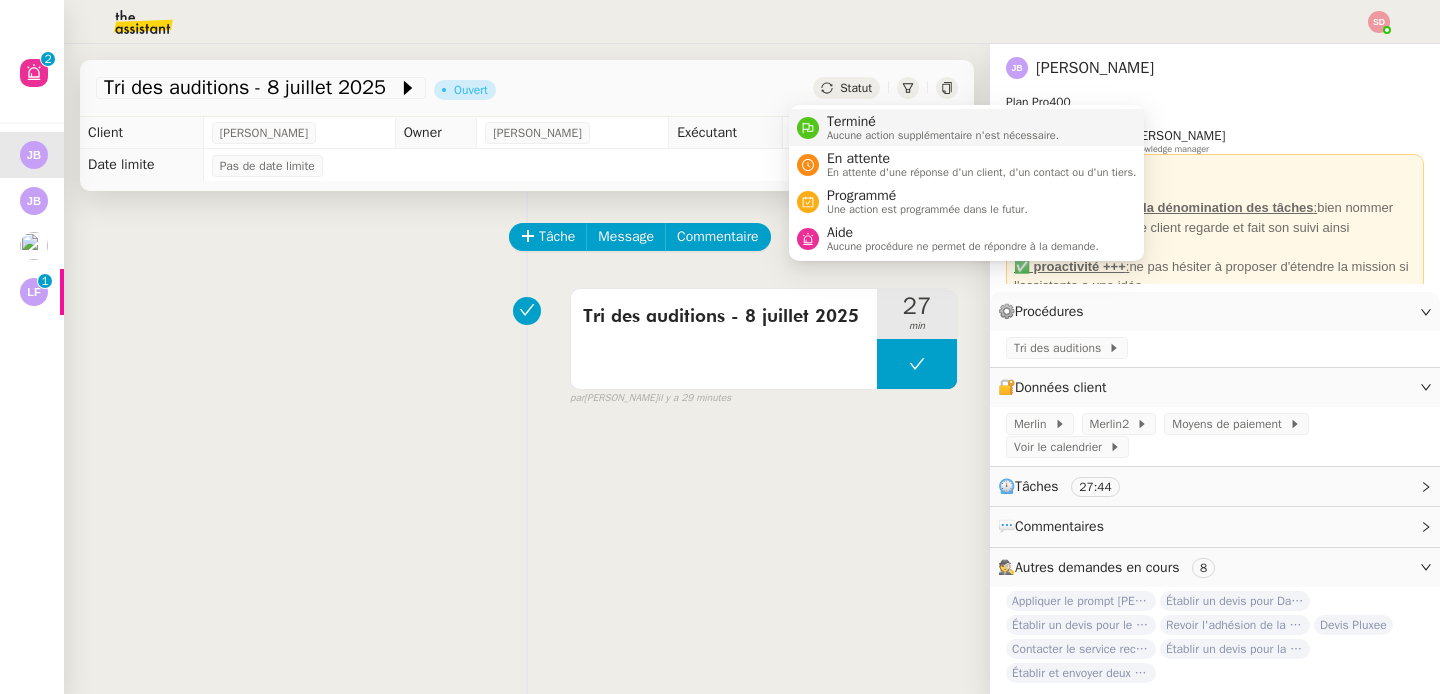 click on "Terminé Aucune action supplémentaire n'est nécessaire." at bounding box center (939, 127) 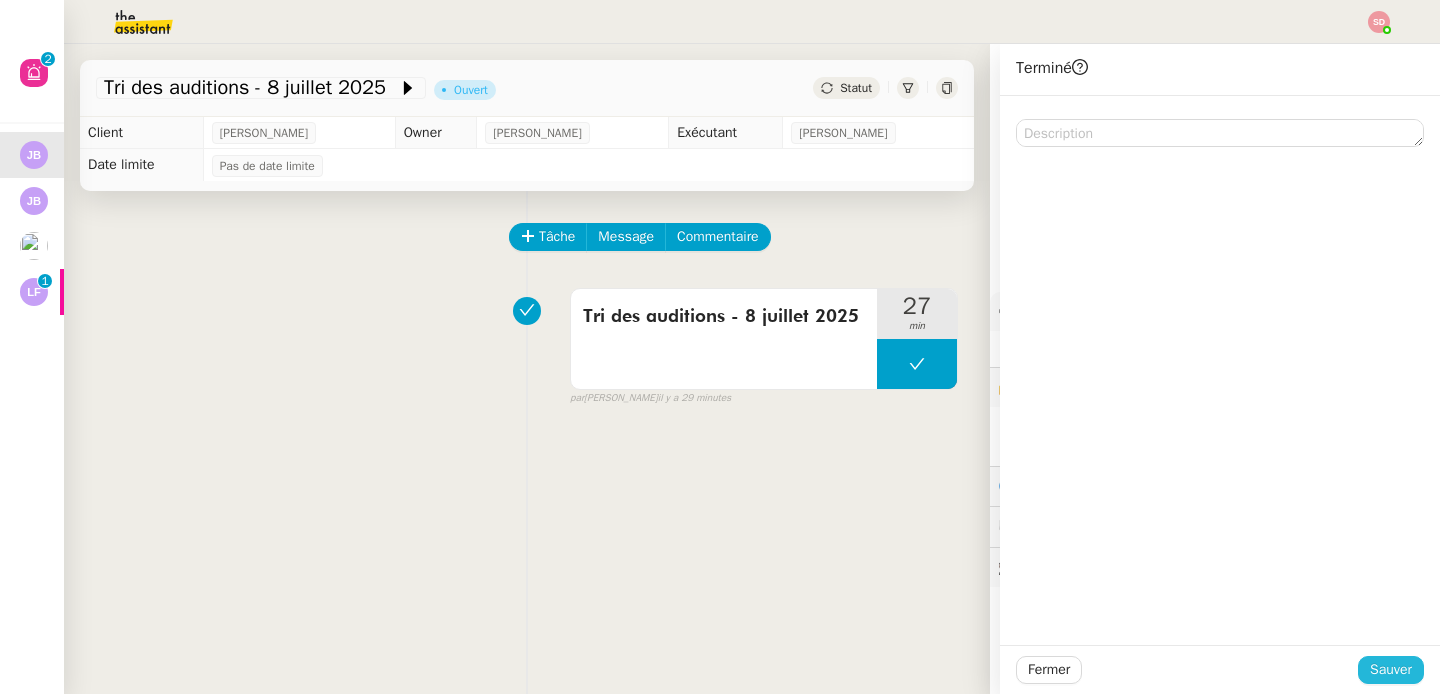 click on "Sauver" 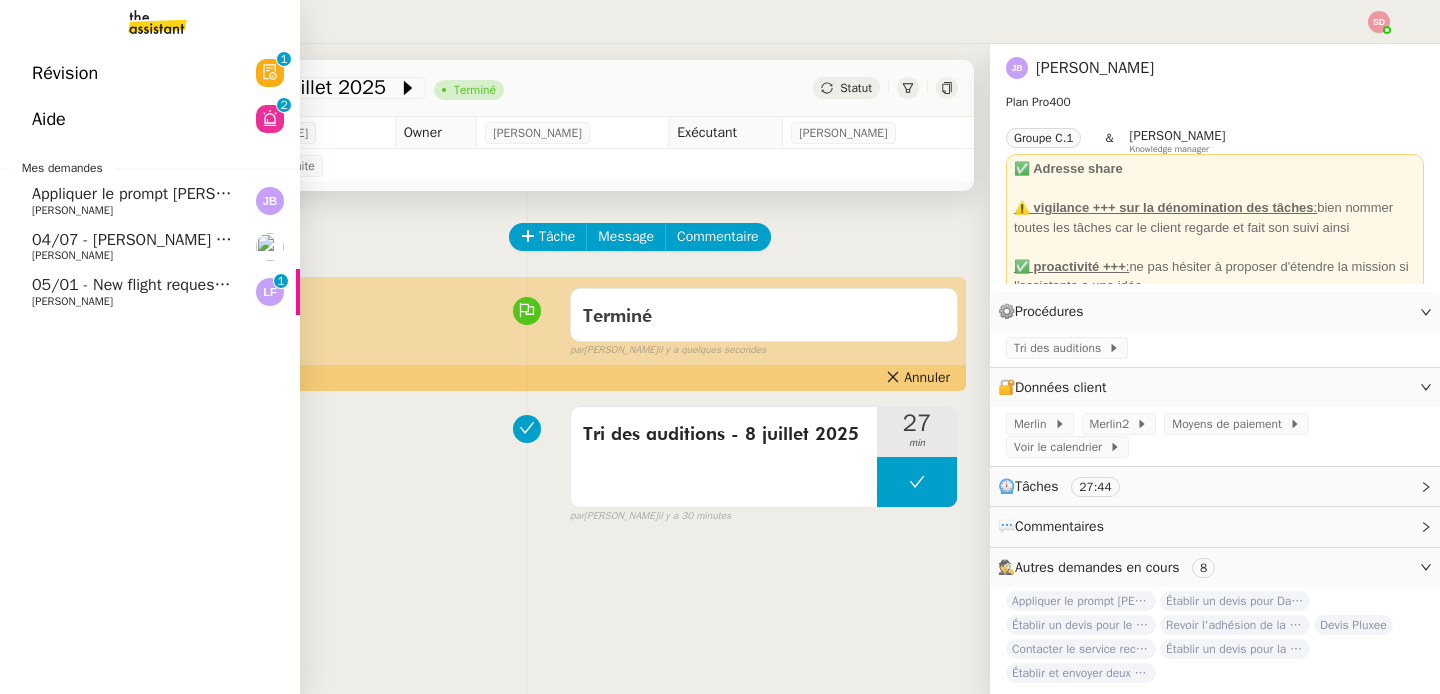 click on "04/07  - [PERSON_NAME] & [PERSON_NAME]" 